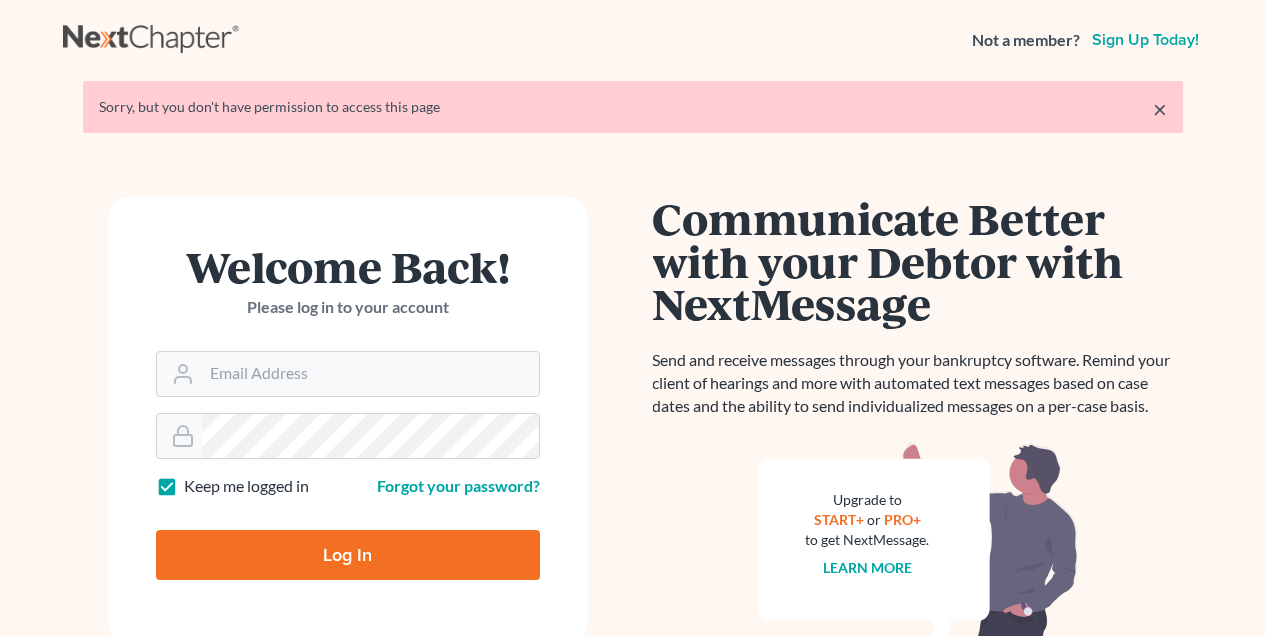 scroll, scrollTop: 0, scrollLeft: 0, axis: both 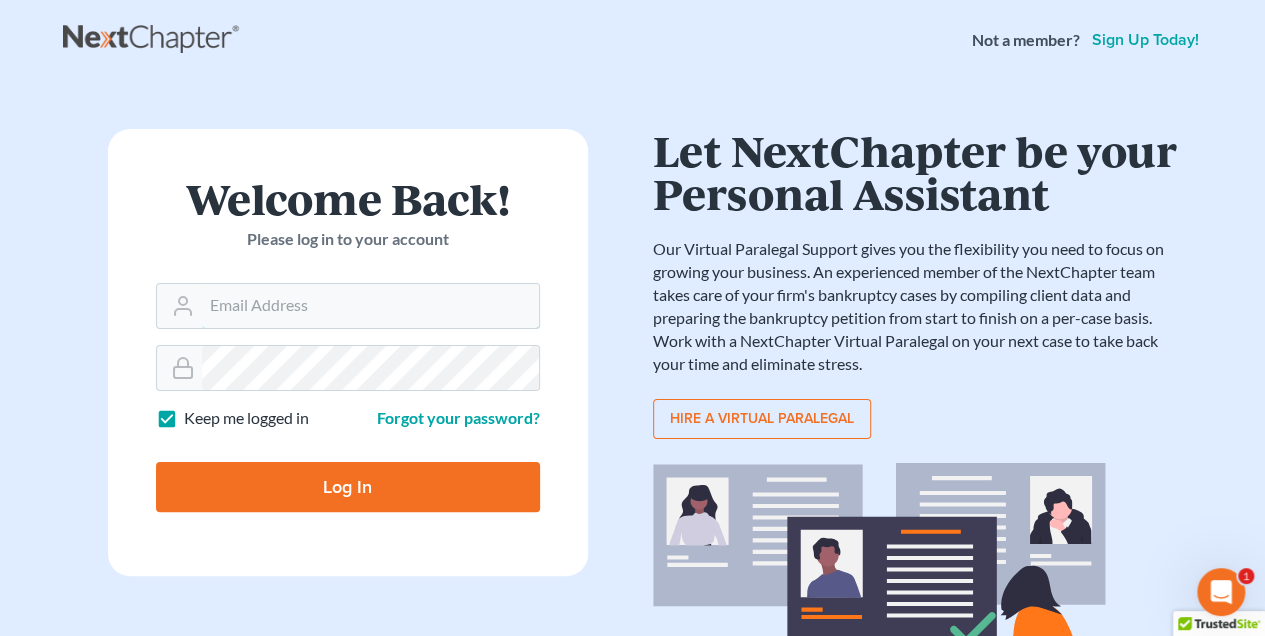 type on "[EMAIL]" 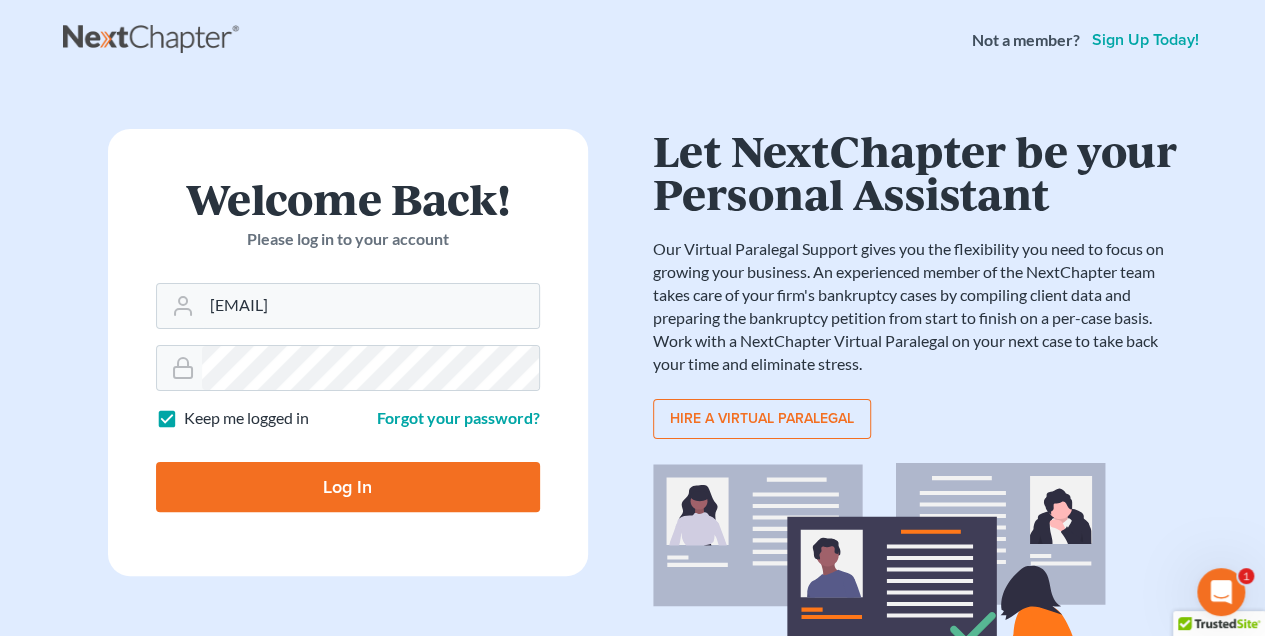 click on "Log In" at bounding box center [348, 487] 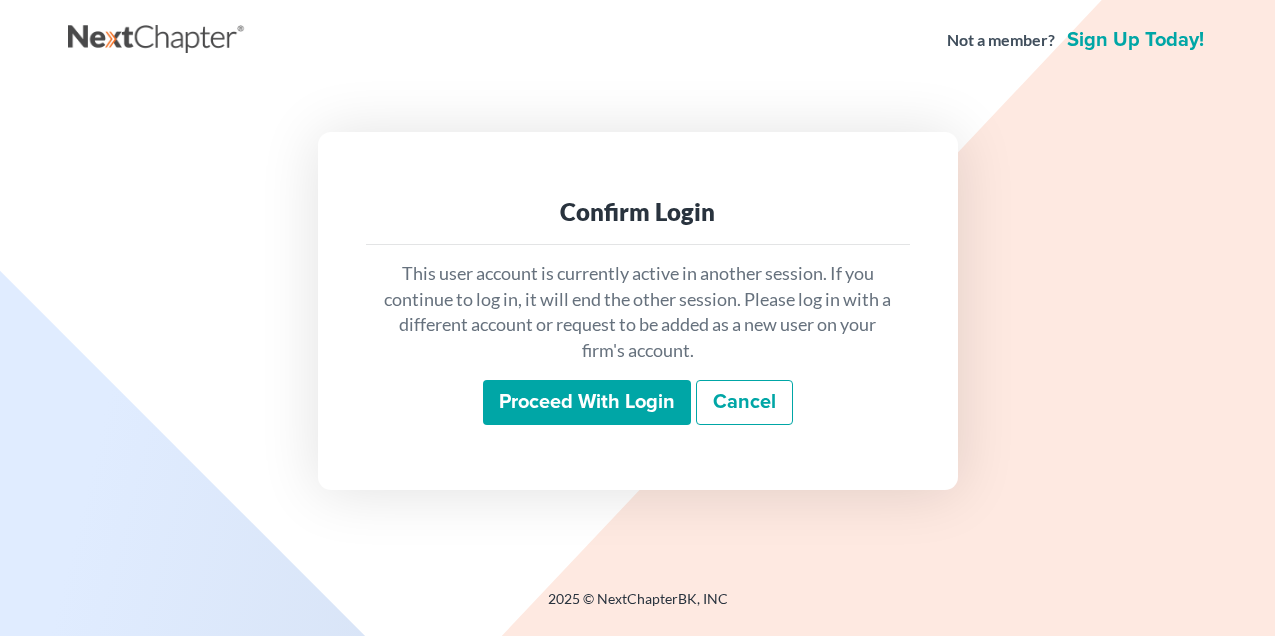 scroll, scrollTop: 0, scrollLeft: 0, axis: both 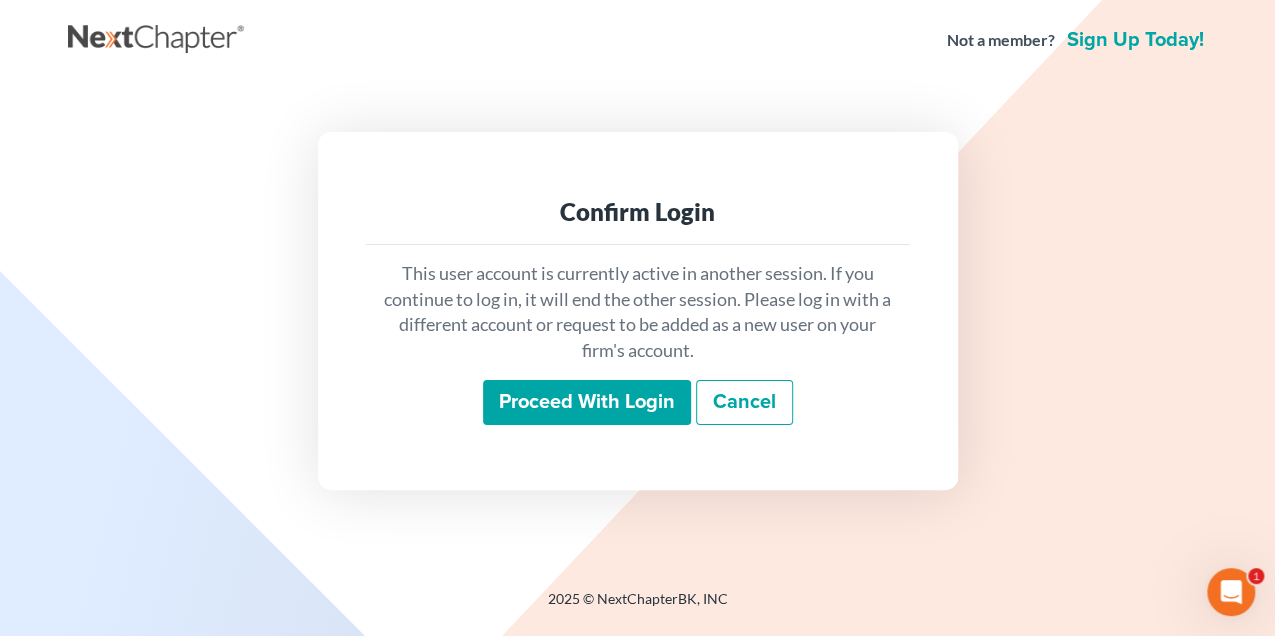 click on "Proceed with login" at bounding box center (587, 403) 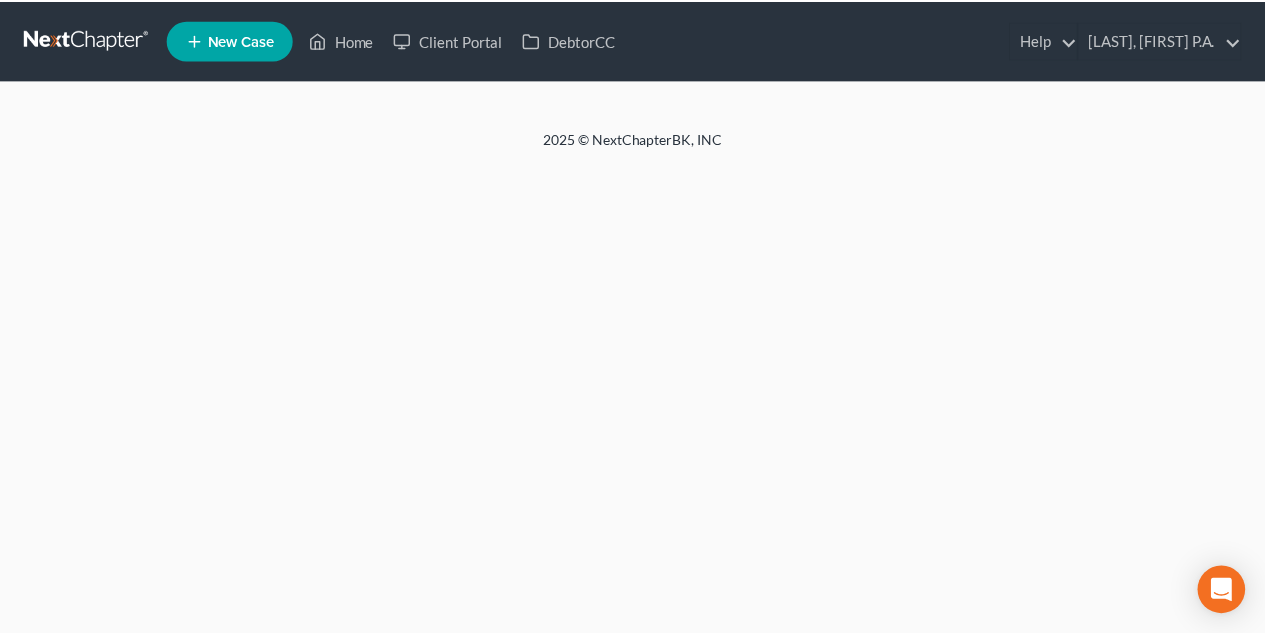 scroll, scrollTop: 0, scrollLeft: 0, axis: both 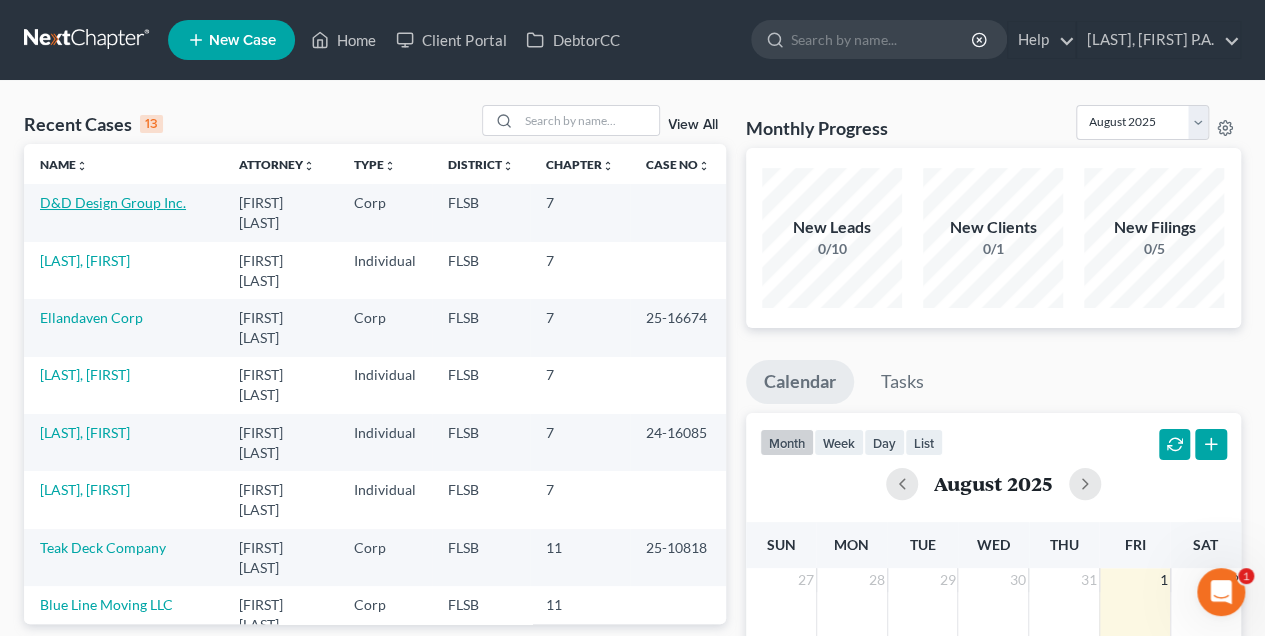 click on "D&D Design Group Inc." at bounding box center [113, 202] 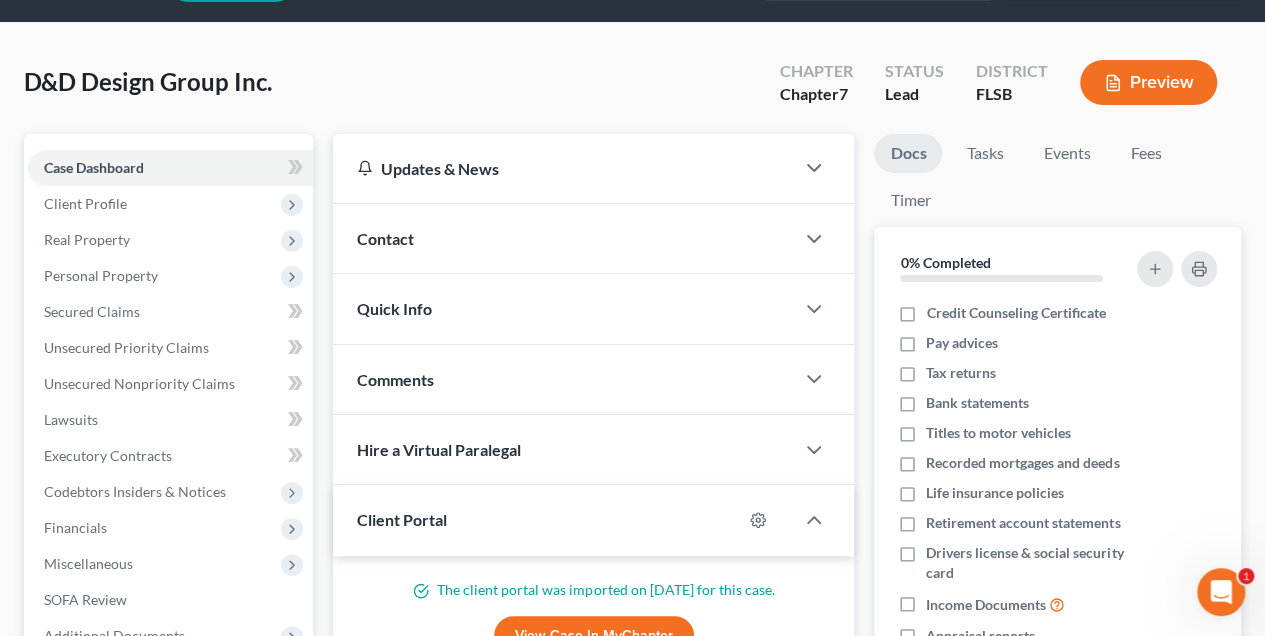 scroll, scrollTop: 104, scrollLeft: 0, axis: vertical 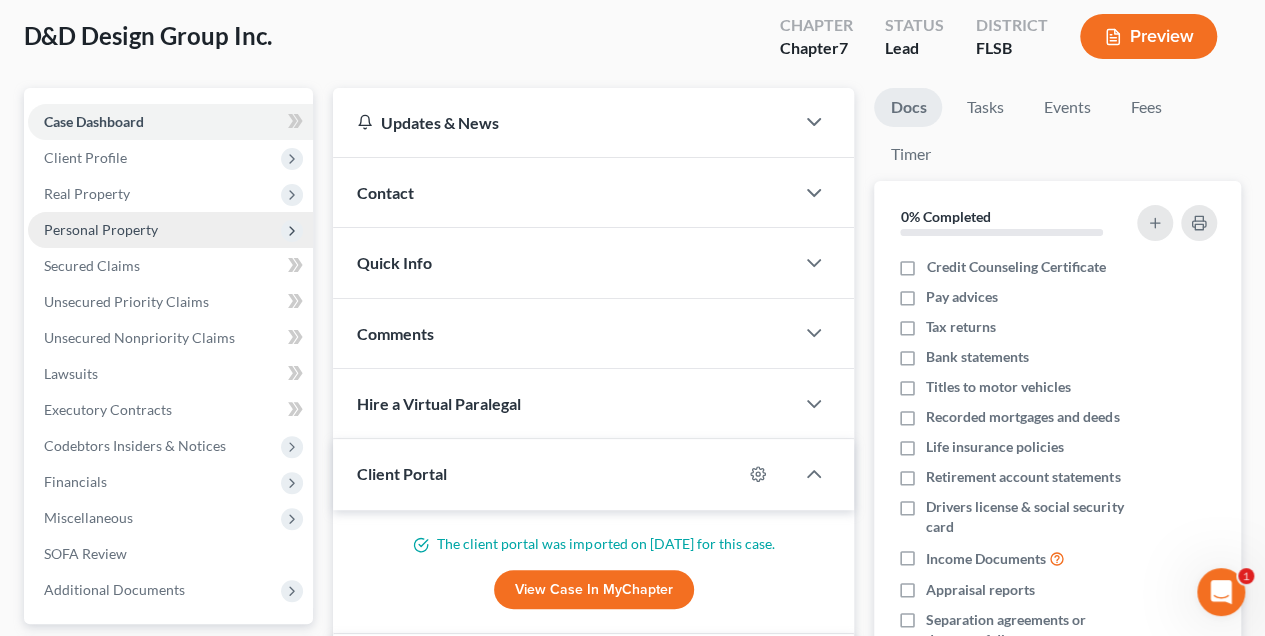 click on "Personal Property" at bounding box center [101, 229] 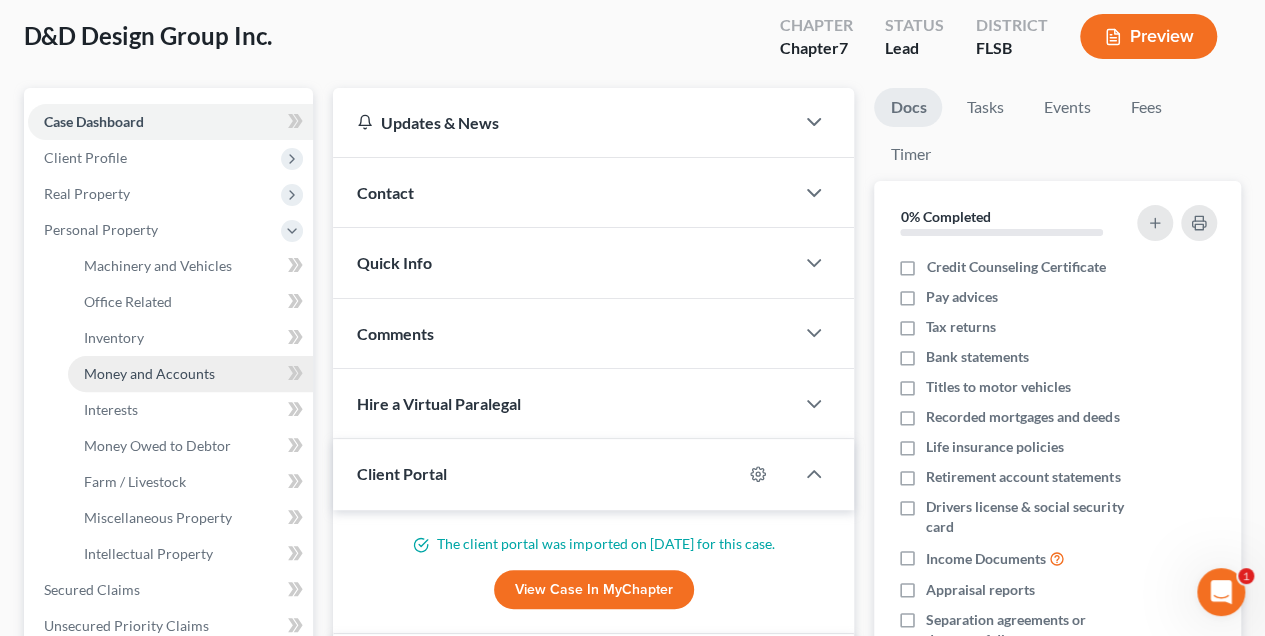 click on "Money and Accounts" at bounding box center [149, 373] 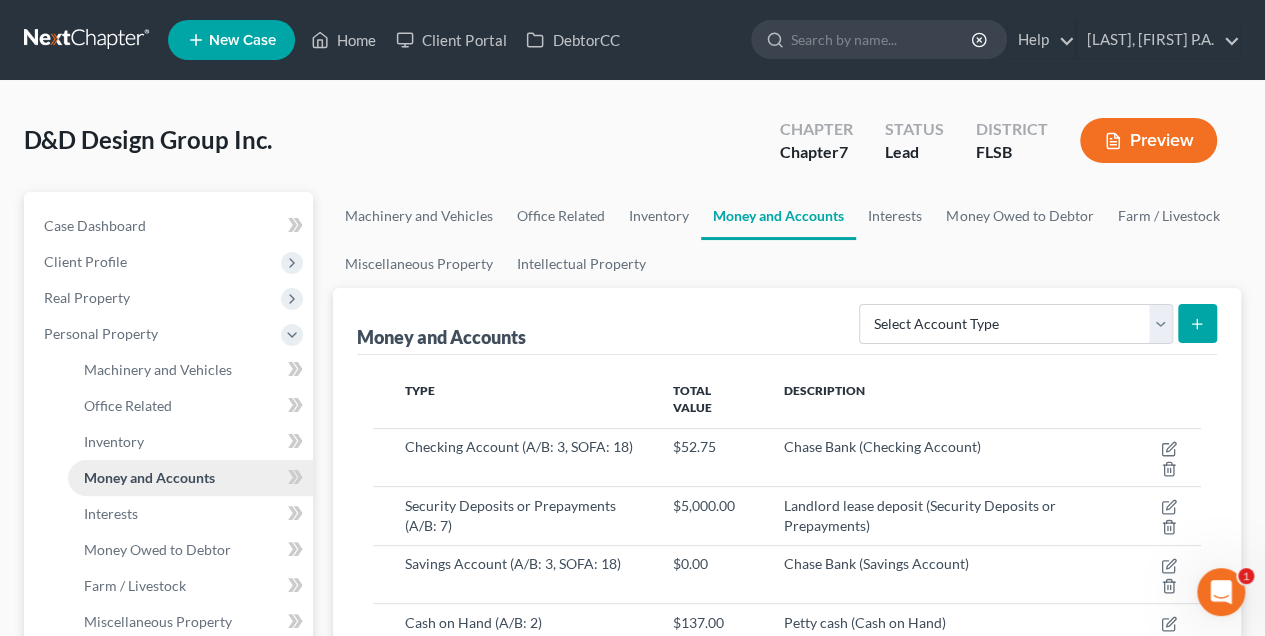 scroll, scrollTop: 0, scrollLeft: 0, axis: both 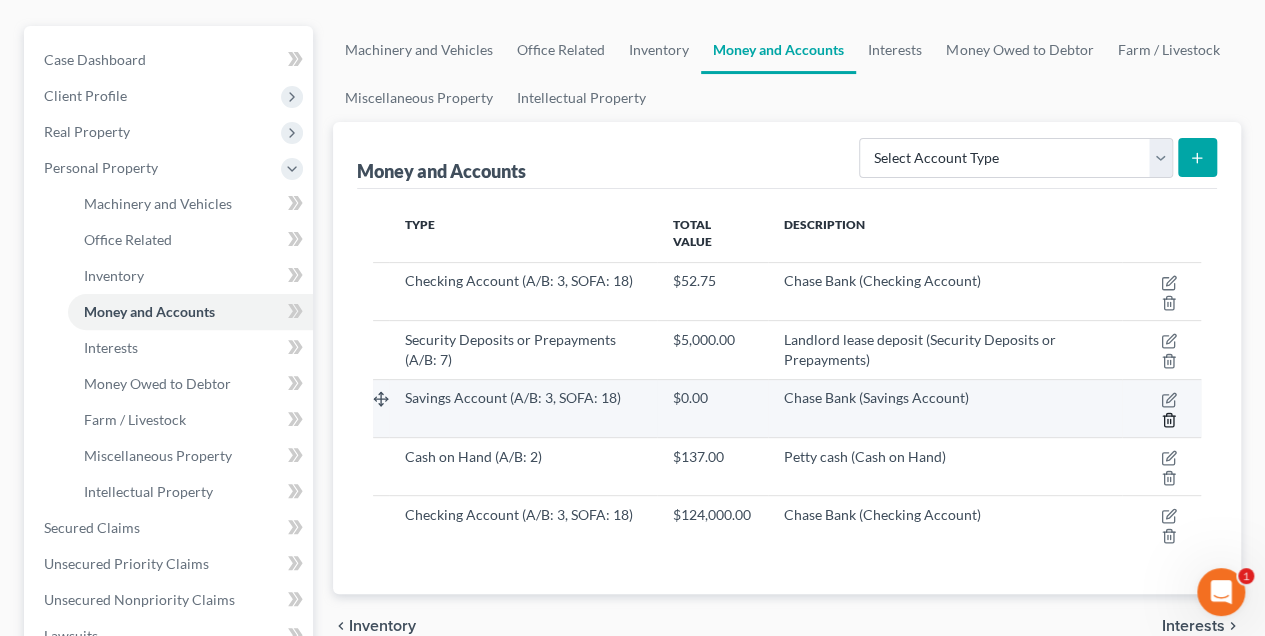 click 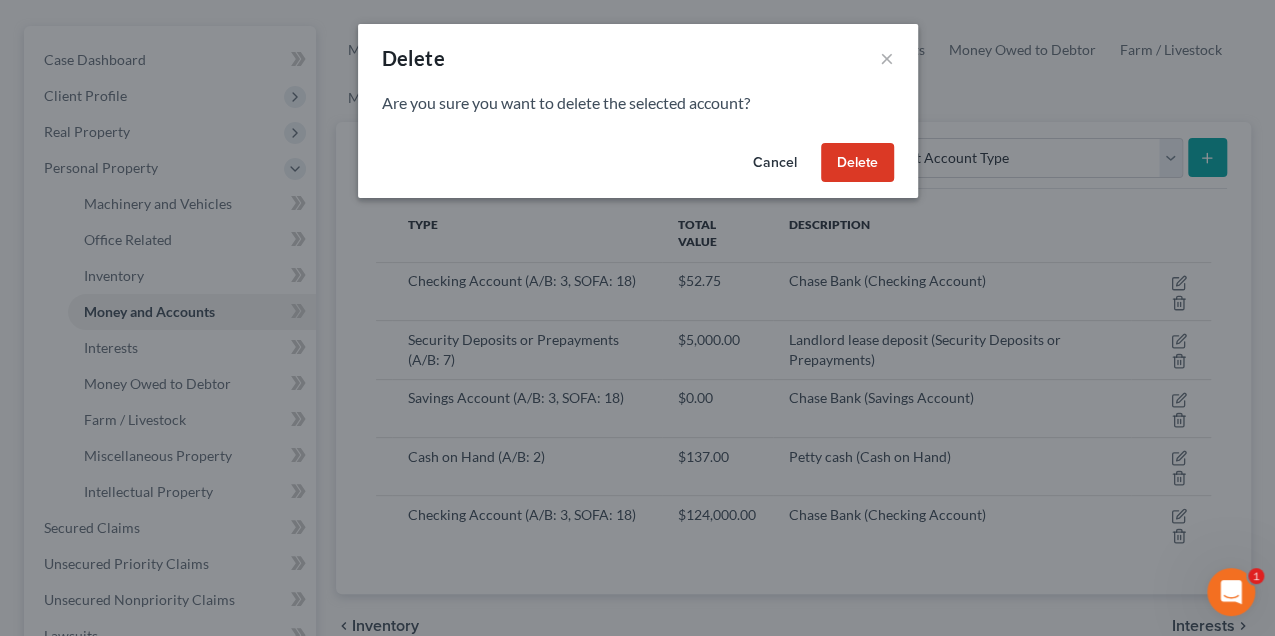 click on "Delete" at bounding box center [857, 163] 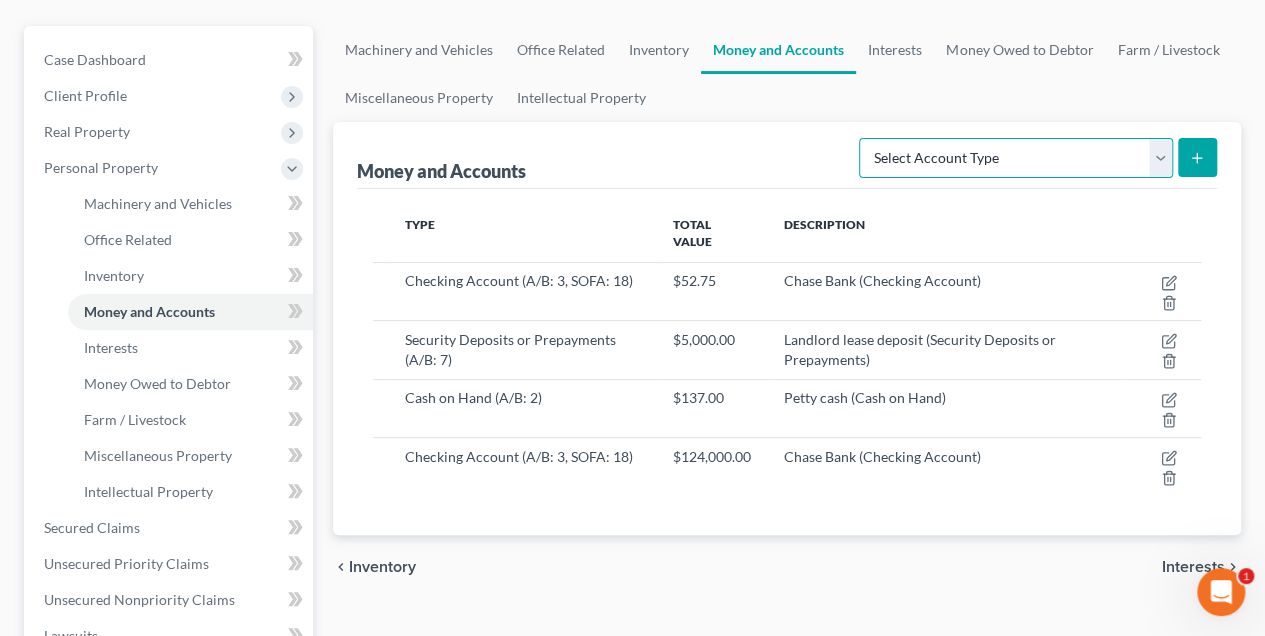 click on "Select Account Type Brokerage (A/B: 3, SOFA: 18) Cash on Hand (A/B: 2) Certificates of Deposit (A/B: 4, SOFA: 18) Checking Account (A/B: 3, SOFA: 18) Money Market (A/B: 3, SOFA: 18) Other Cash Equivalents (A/B: 4) Prepayments (A/B: 8) Safe Deposit Box (A/B: 4, SOFA: 18, 19) Savings Account (A/B: 3, SOFA: 18) Security Deposits or Prepayments (A/B: 7)" at bounding box center (1016, 158) 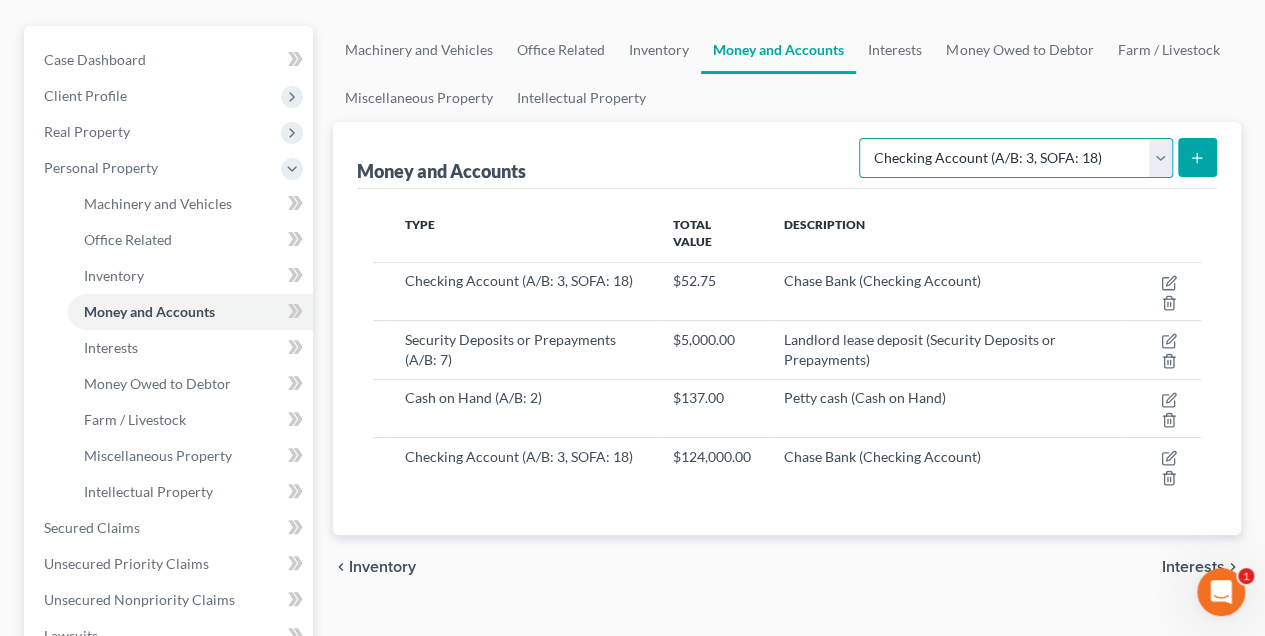 click on "Select Account Type Brokerage (A/B: 3, SOFA: 18) Cash on Hand (A/B: 2) Certificates of Deposit (A/B: 4, SOFA: 18) Checking Account (A/B: 3, SOFA: 18) Money Market (A/B: 3, SOFA: 18) Other Cash Equivalents (A/B: 4) Prepayments (A/B: 8) Safe Deposit Box (A/B: 4, SOFA: 18, 19) Savings Account (A/B: 3, SOFA: 18) Security Deposits or Prepayments (A/B: 7)" at bounding box center (1016, 158) 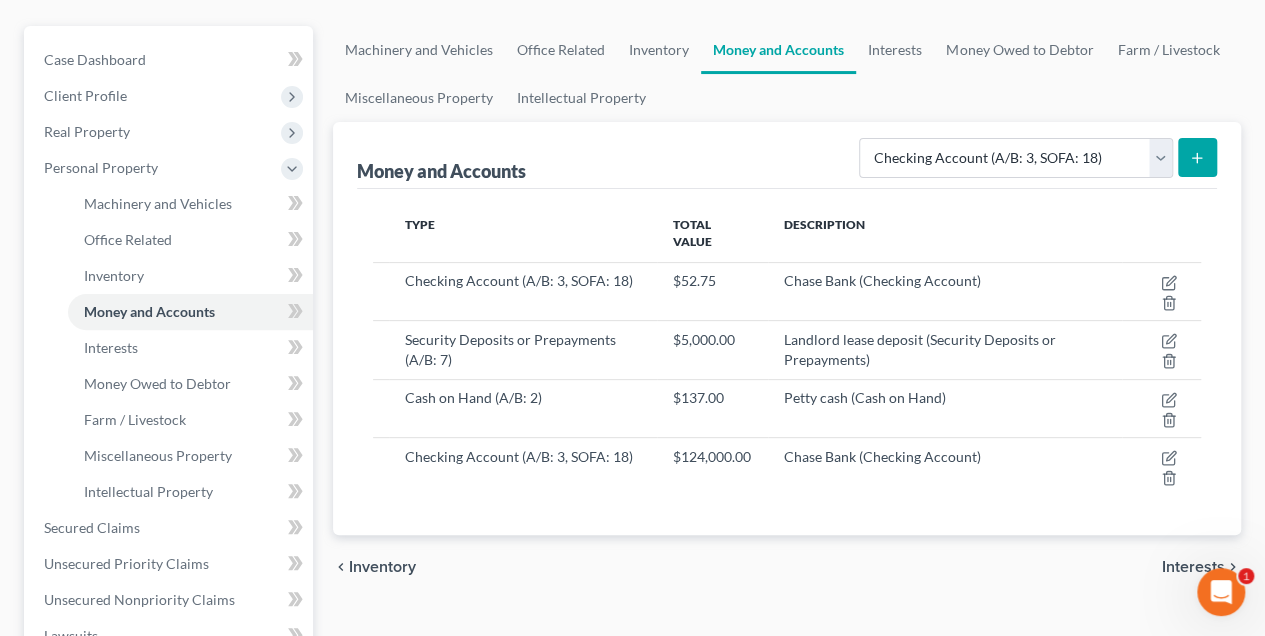 click 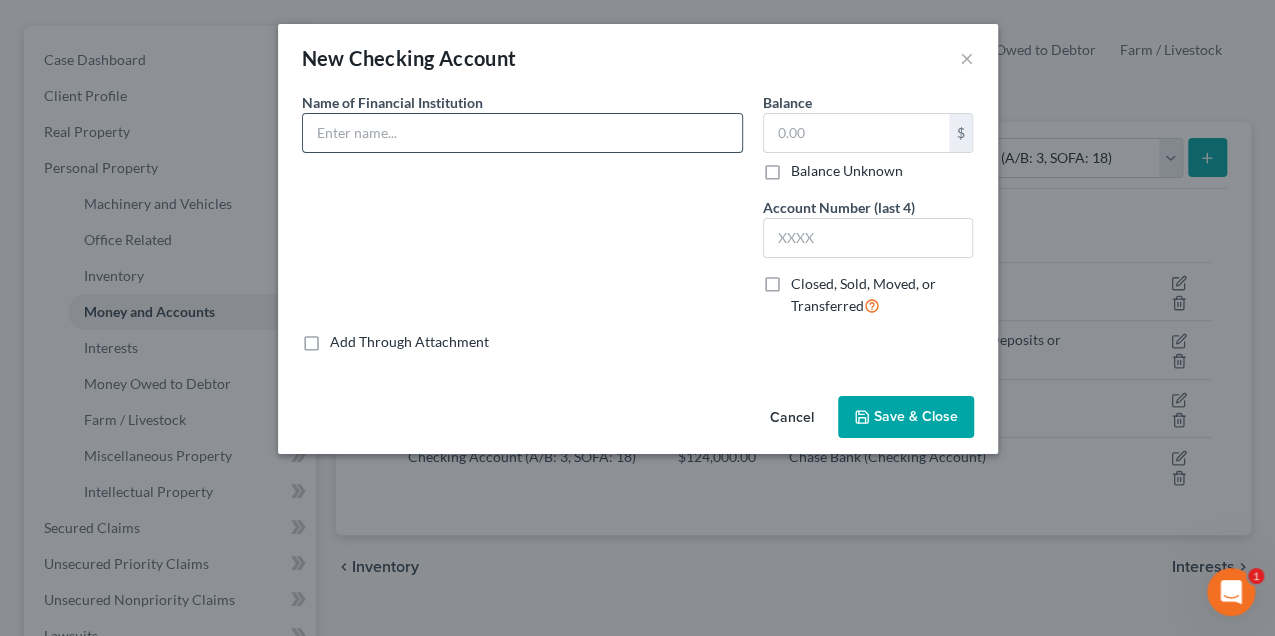 click at bounding box center (522, 133) 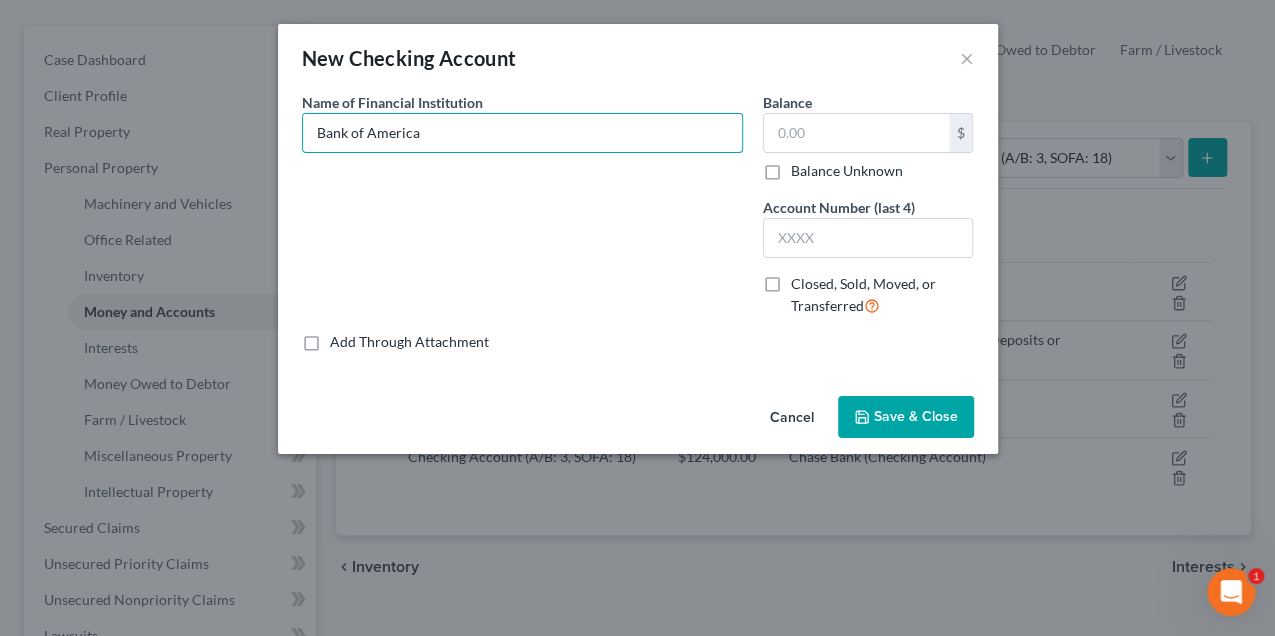 type on "Bank of America" 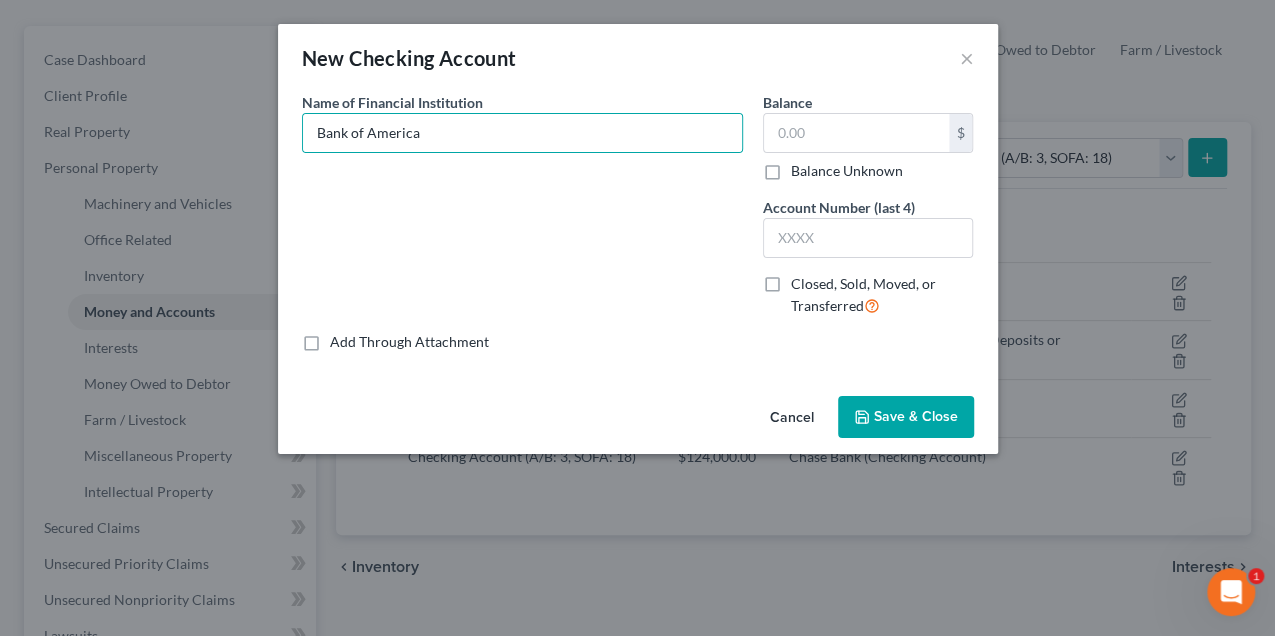 click on "Closed, Sold, Moved, or Transferred" at bounding box center [882, 295] 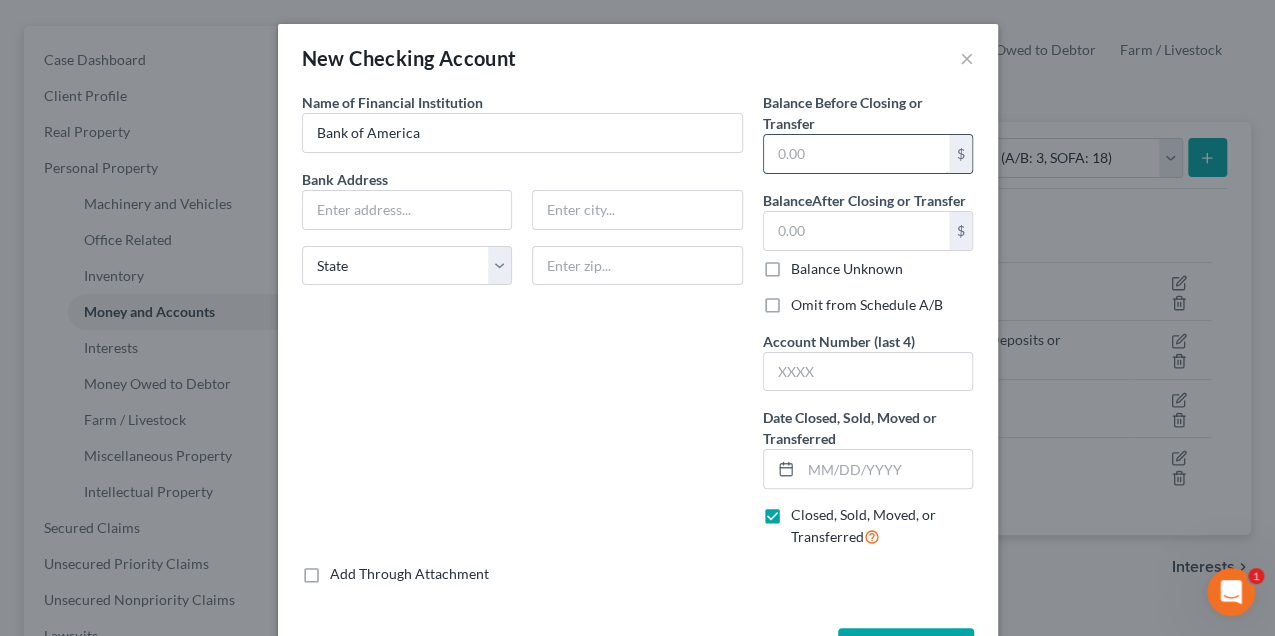 click at bounding box center (856, 154) 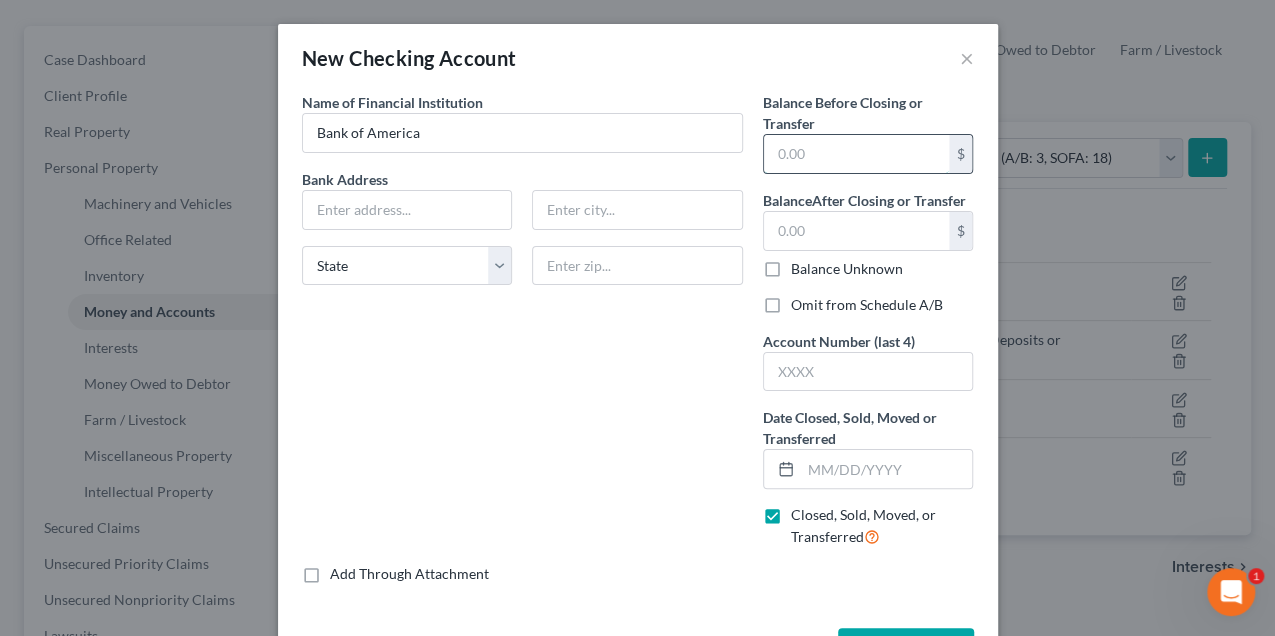 type on "5" 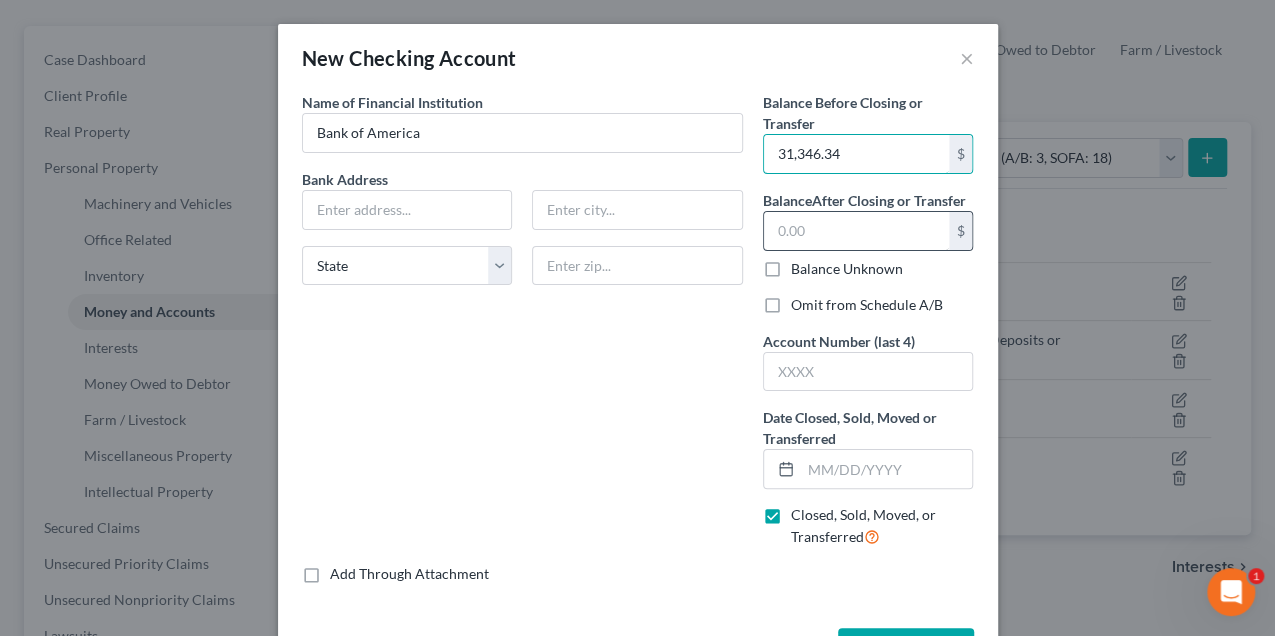 type on "31,346.34" 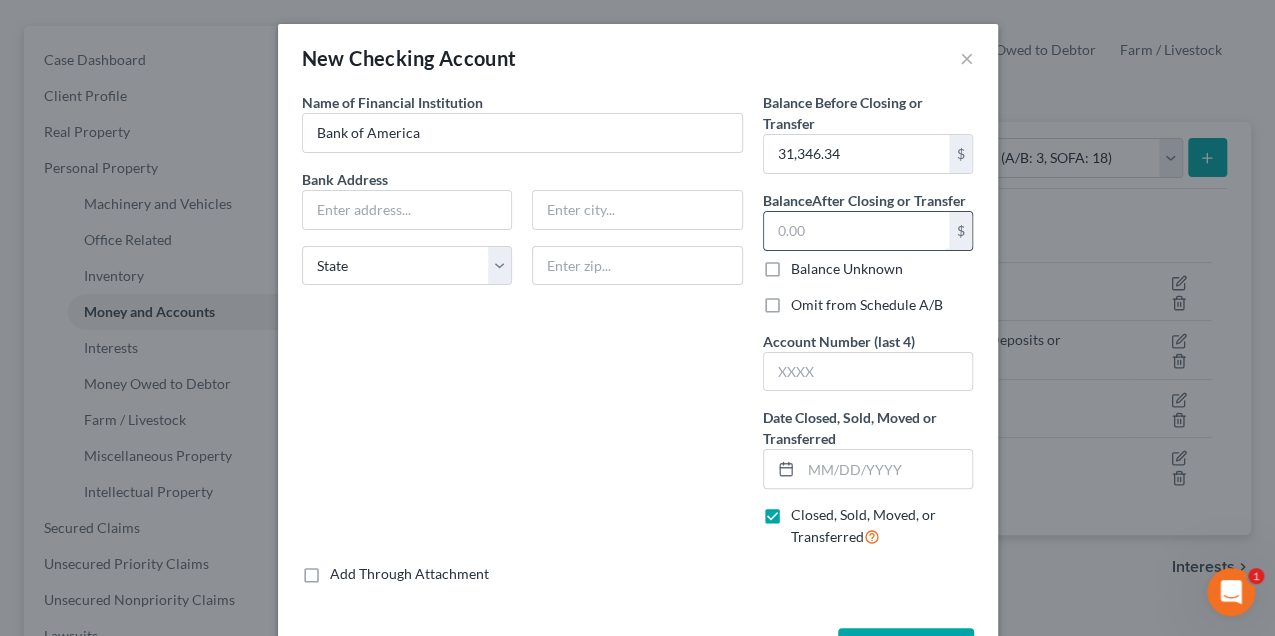 click at bounding box center (856, 231) 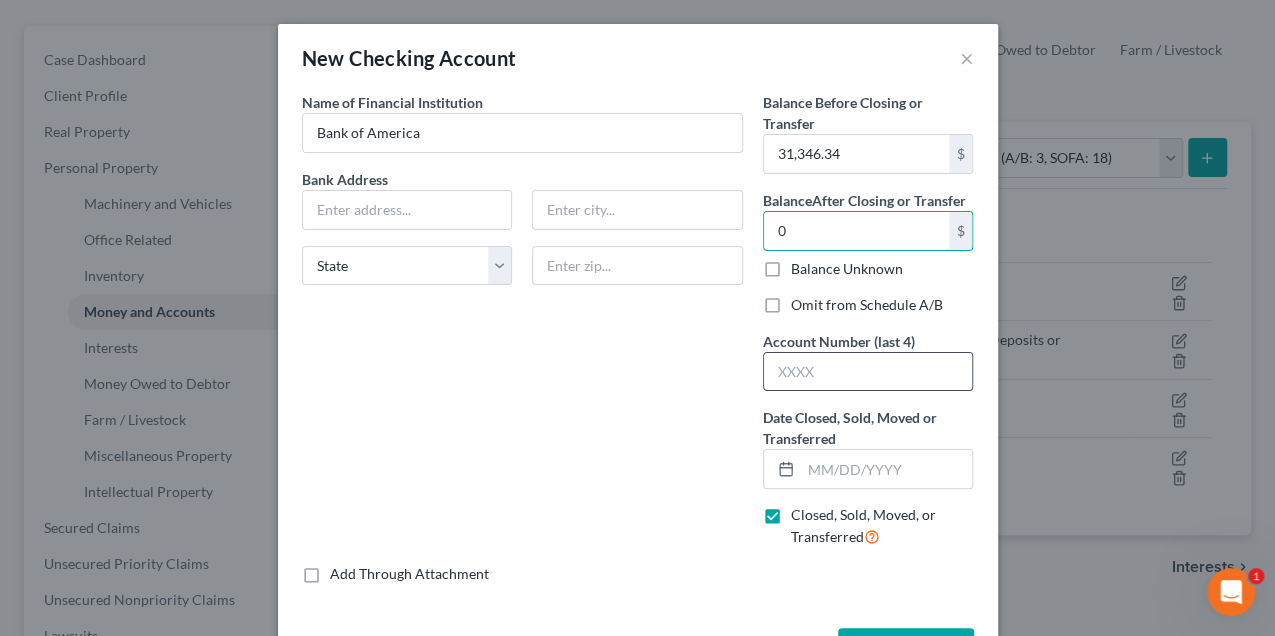 type on "0" 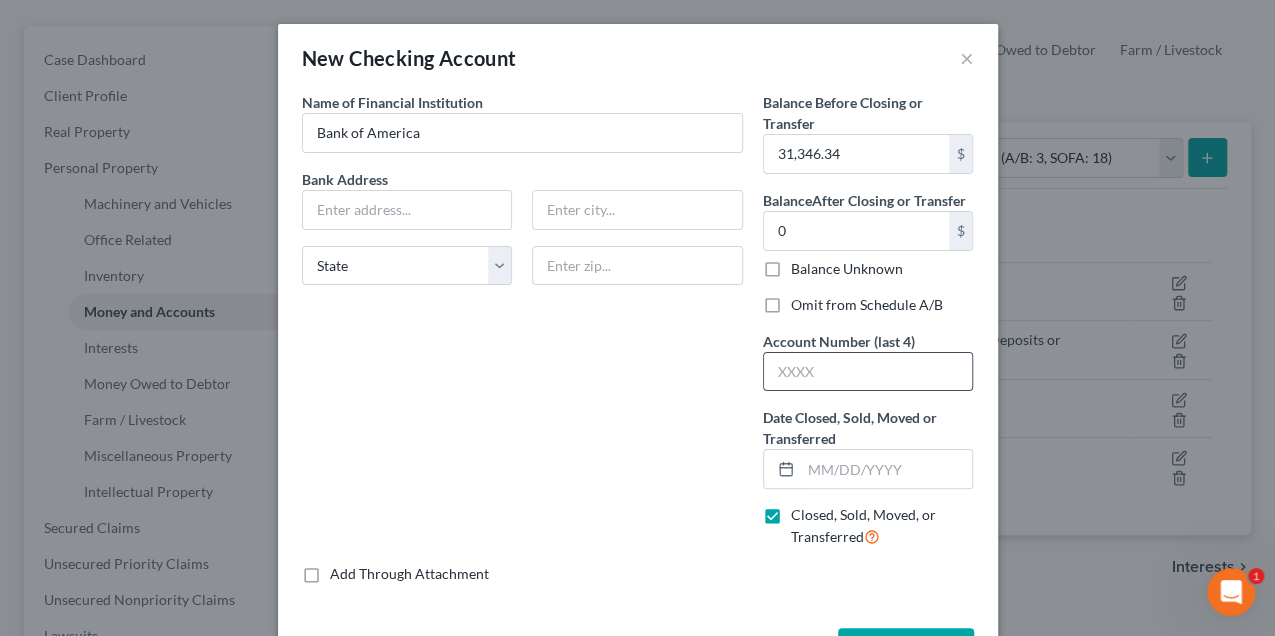 click at bounding box center (868, 372) 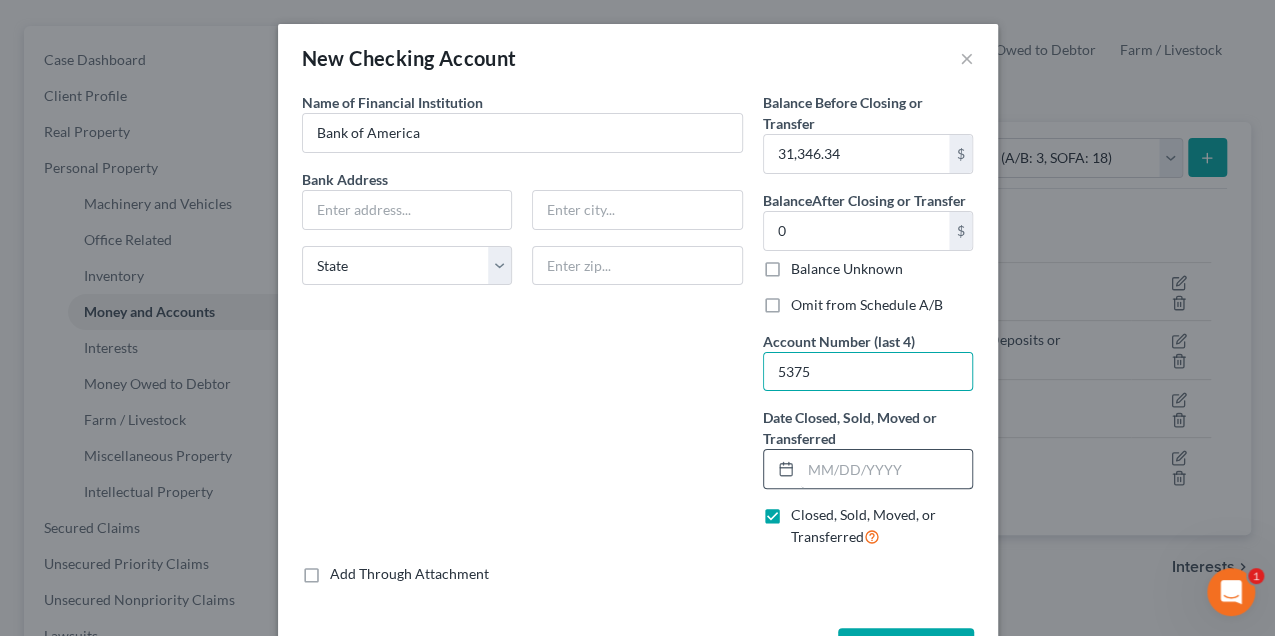 type on "5375" 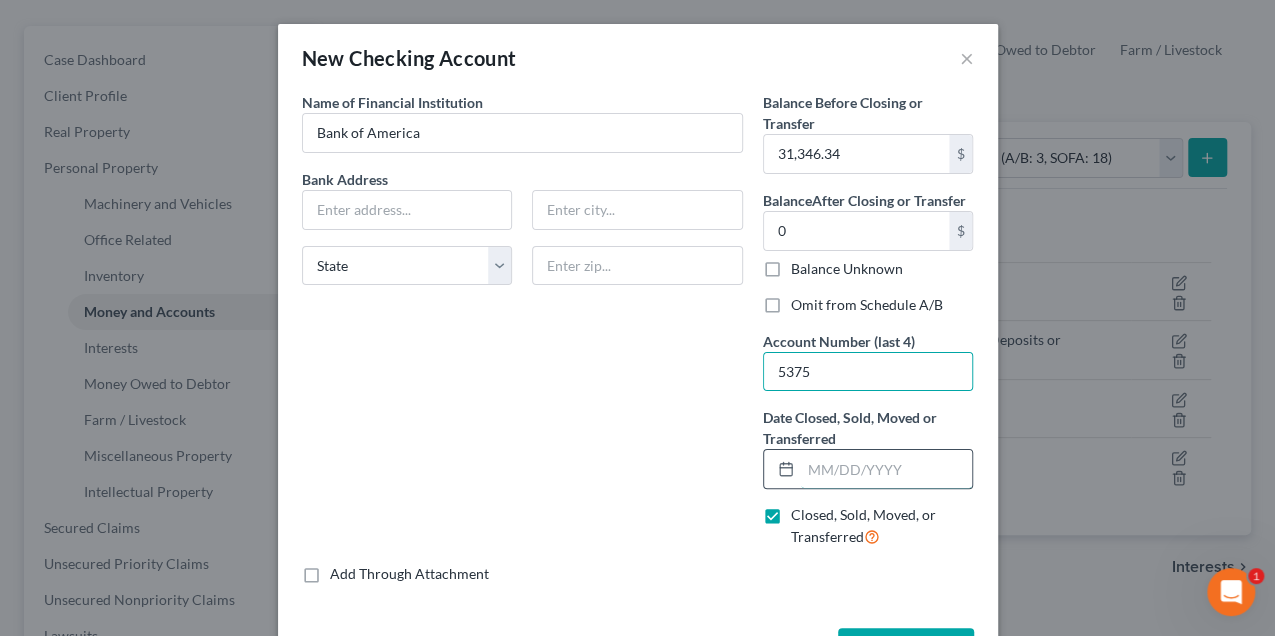 click at bounding box center [887, 469] 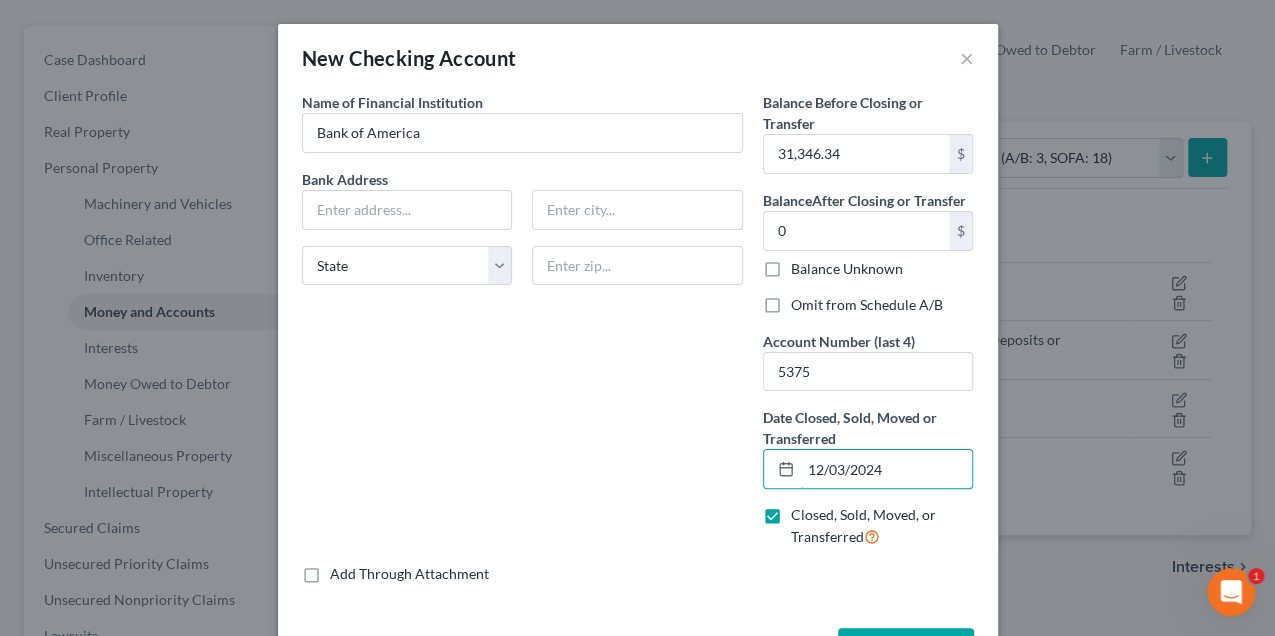 type on "12/03/2024" 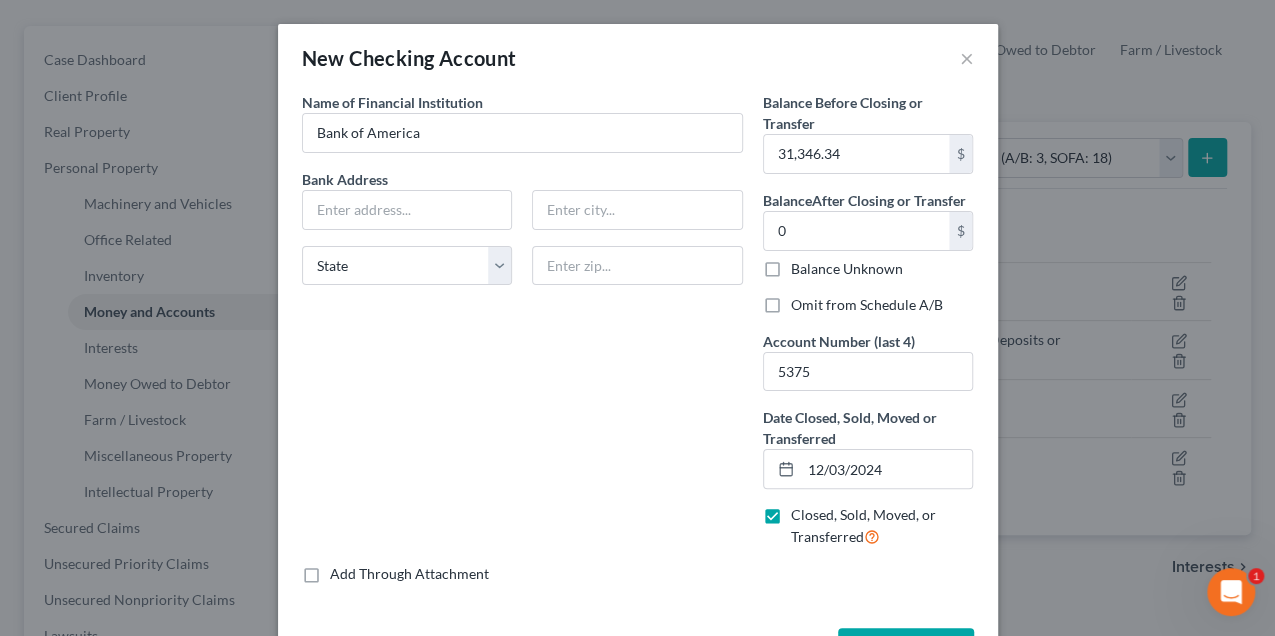 click on "Omit from Schedule A/B" at bounding box center [867, 305] 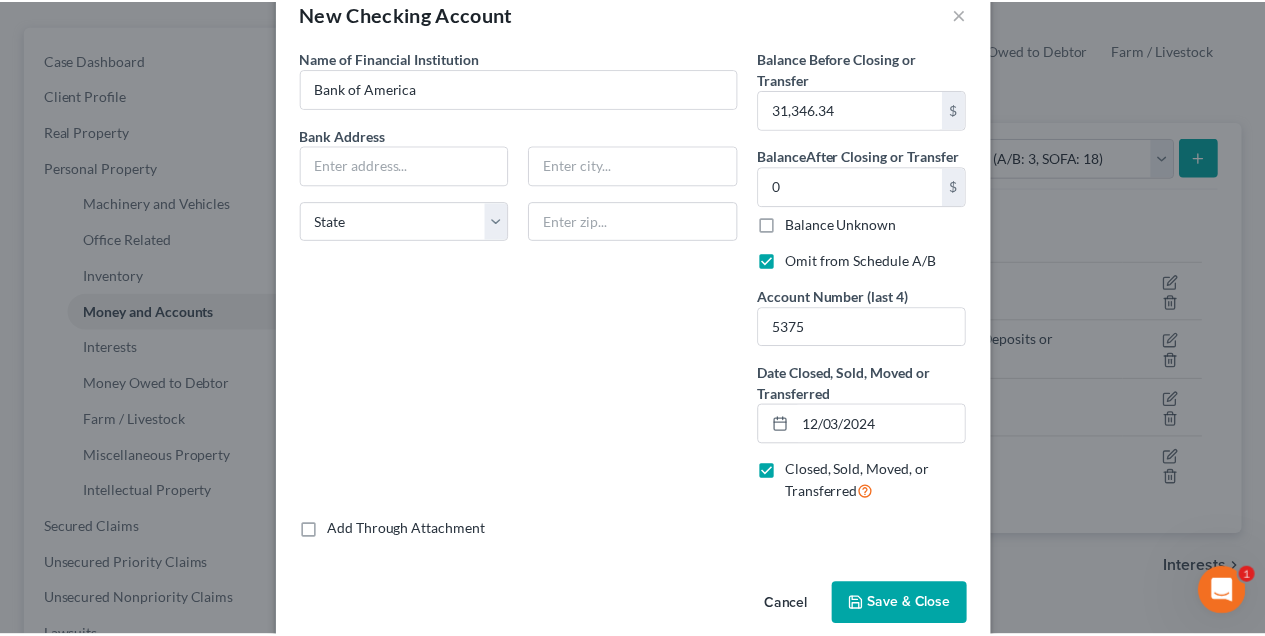 scroll, scrollTop: 48, scrollLeft: 0, axis: vertical 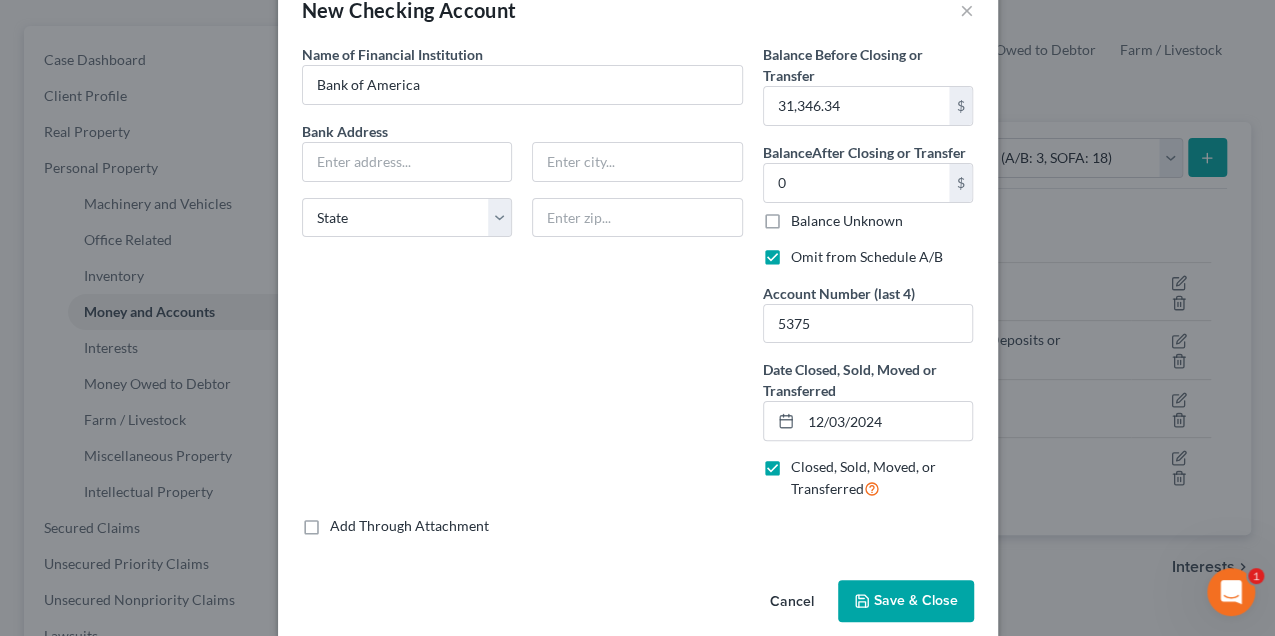click on "Save & Close" at bounding box center (916, 600) 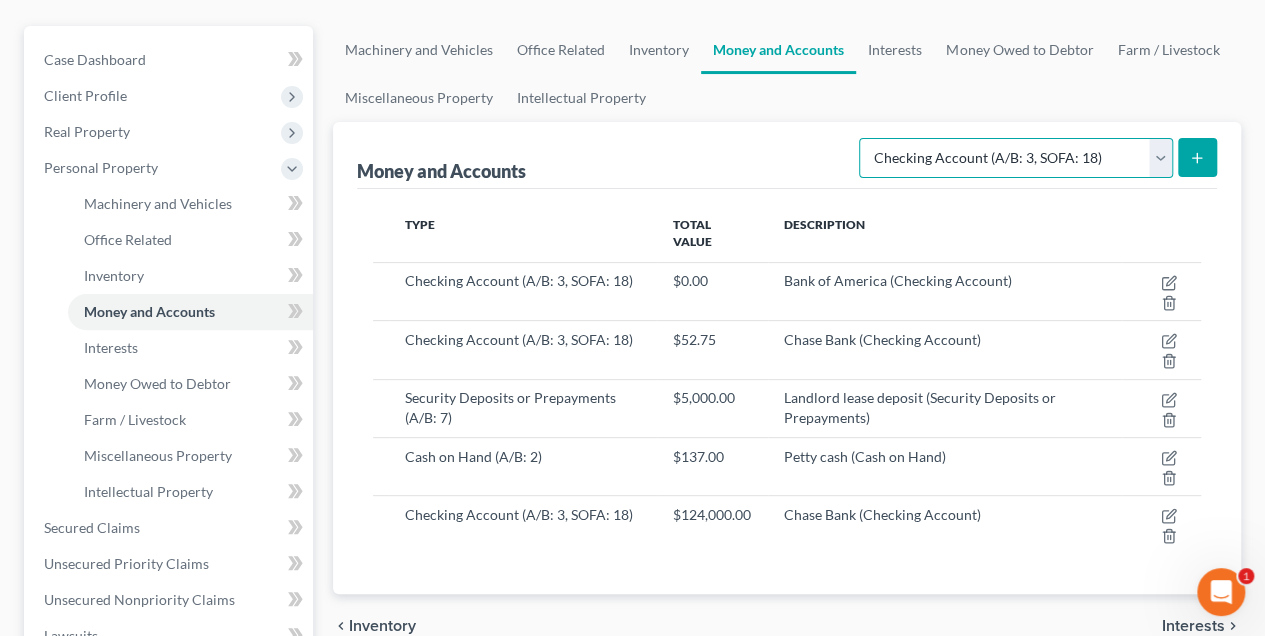 click on "Select Account Type Brokerage (A/B: 3, SOFA: 18) Cash on Hand (A/B: 2) Certificates of Deposit (A/B: 4, SOFA: 18) Checking Account (A/B: 3, SOFA: 18) Money Market (A/B: 3, SOFA: 18) Other Cash Equivalents (A/B: 4) Prepayments (A/B: 8) Safe Deposit Box (A/B: 4, SOFA: 18, 19) Savings Account (A/B: 3, SOFA: 18) Security Deposits or Prepayments (A/B: 7)" at bounding box center [1016, 158] 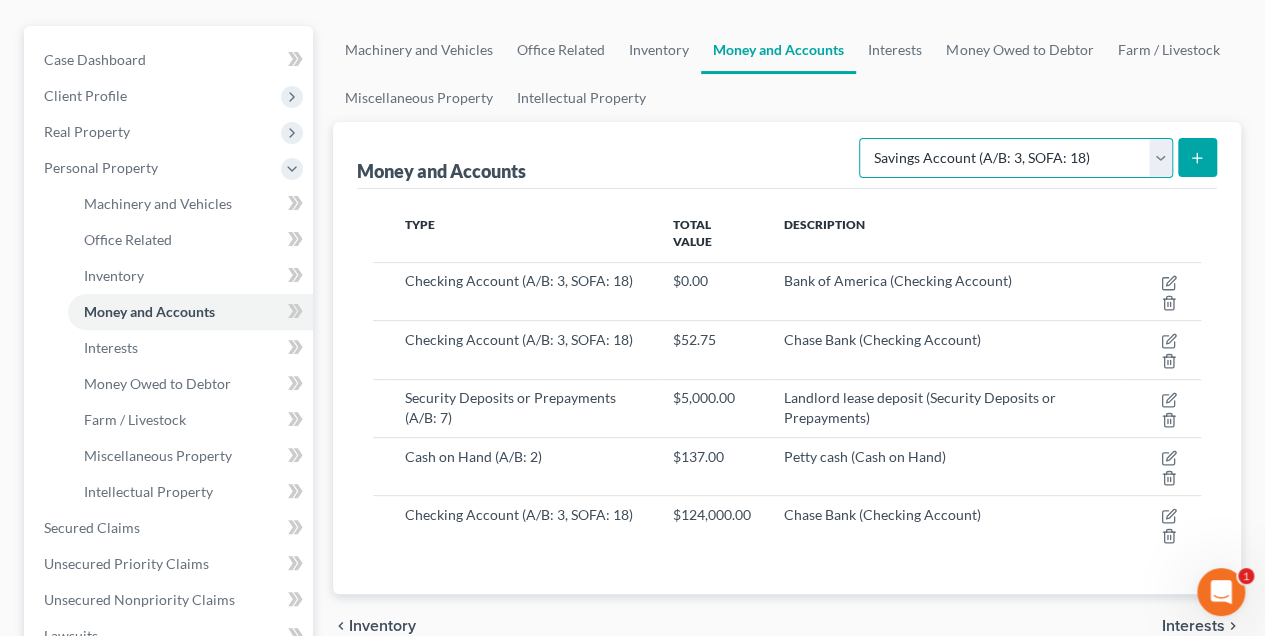 click on "Select Account Type Brokerage (A/B: 3, SOFA: 18) Cash on Hand (A/B: 2) Certificates of Deposit (A/B: 4, SOFA: 18) Checking Account (A/B: 3, SOFA: 18) Money Market (A/B: 3, SOFA: 18) Other Cash Equivalents (A/B: 4) Prepayments (A/B: 8) Safe Deposit Box (A/B: 4, SOFA: 18, 19) Savings Account (A/B: 3, SOFA: 18) Security Deposits or Prepayments (A/B: 7)" at bounding box center [1016, 158] 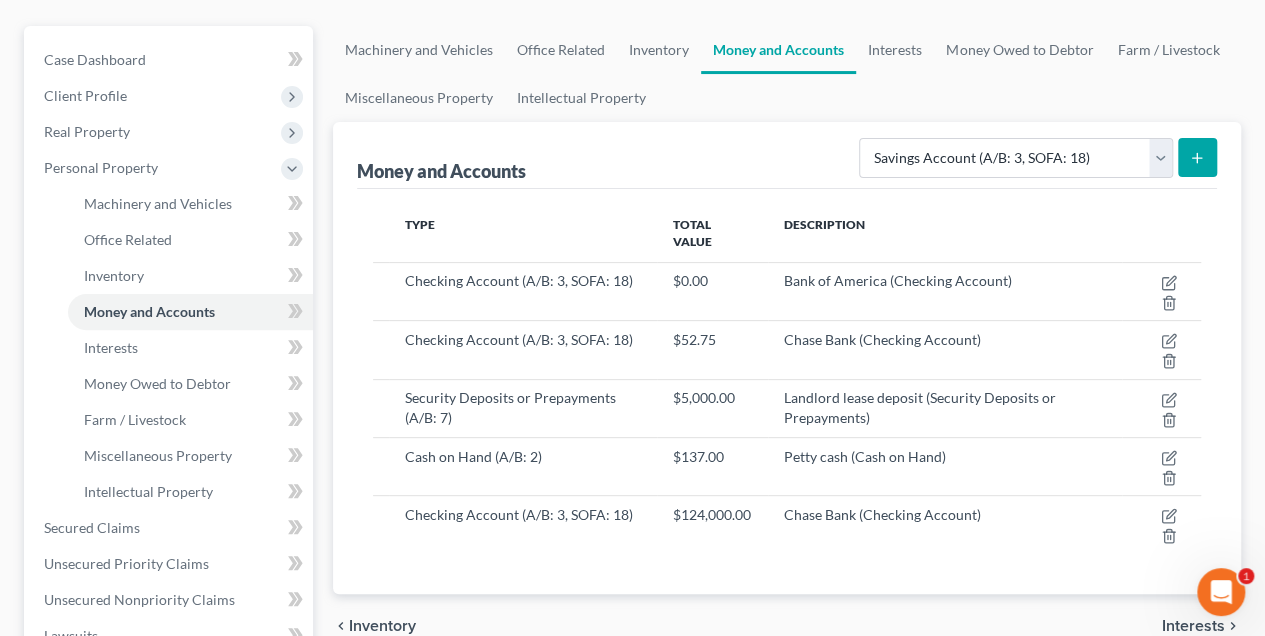 click 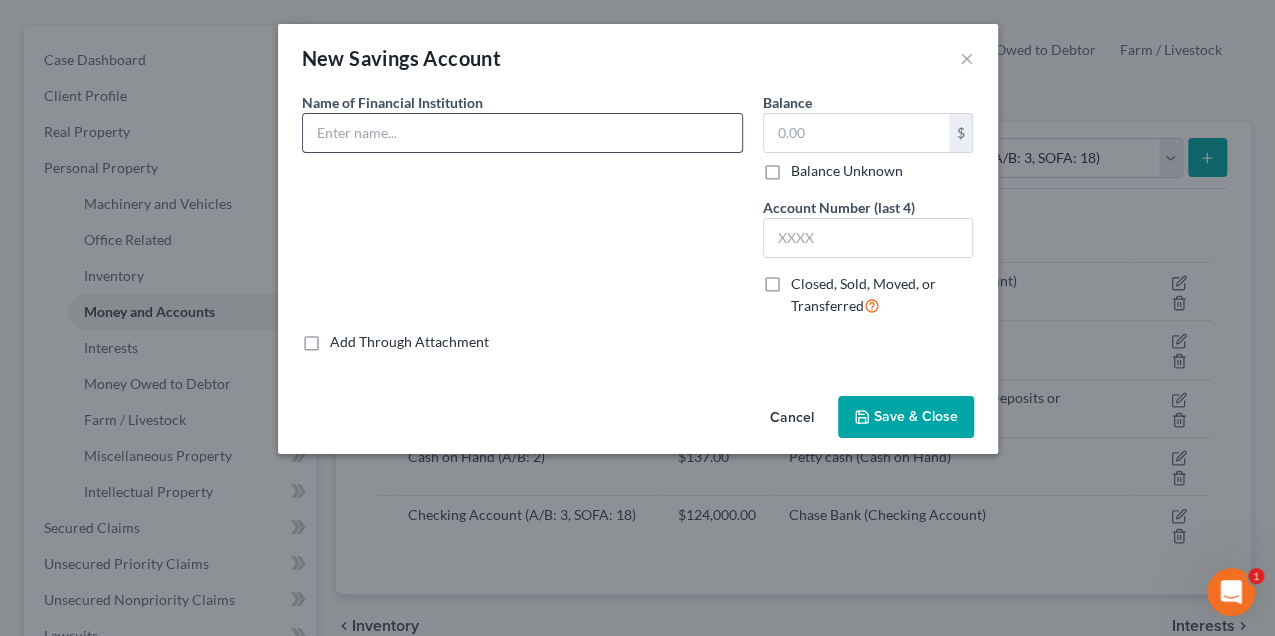 click at bounding box center (522, 133) 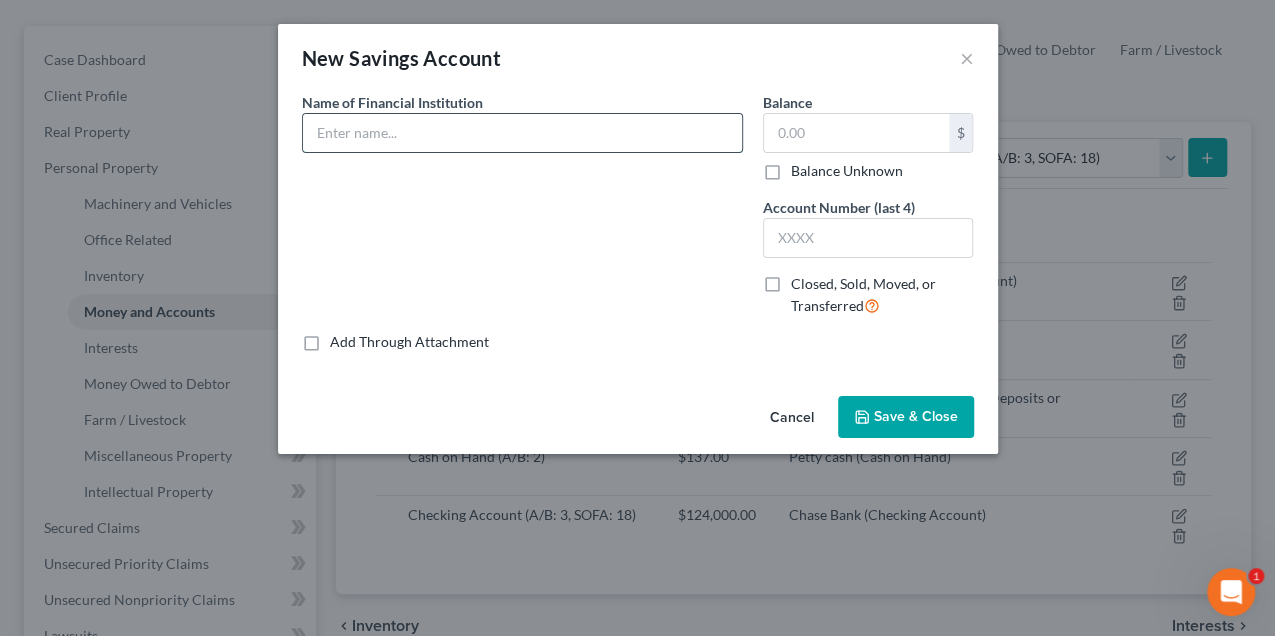 type on "Bank of America" 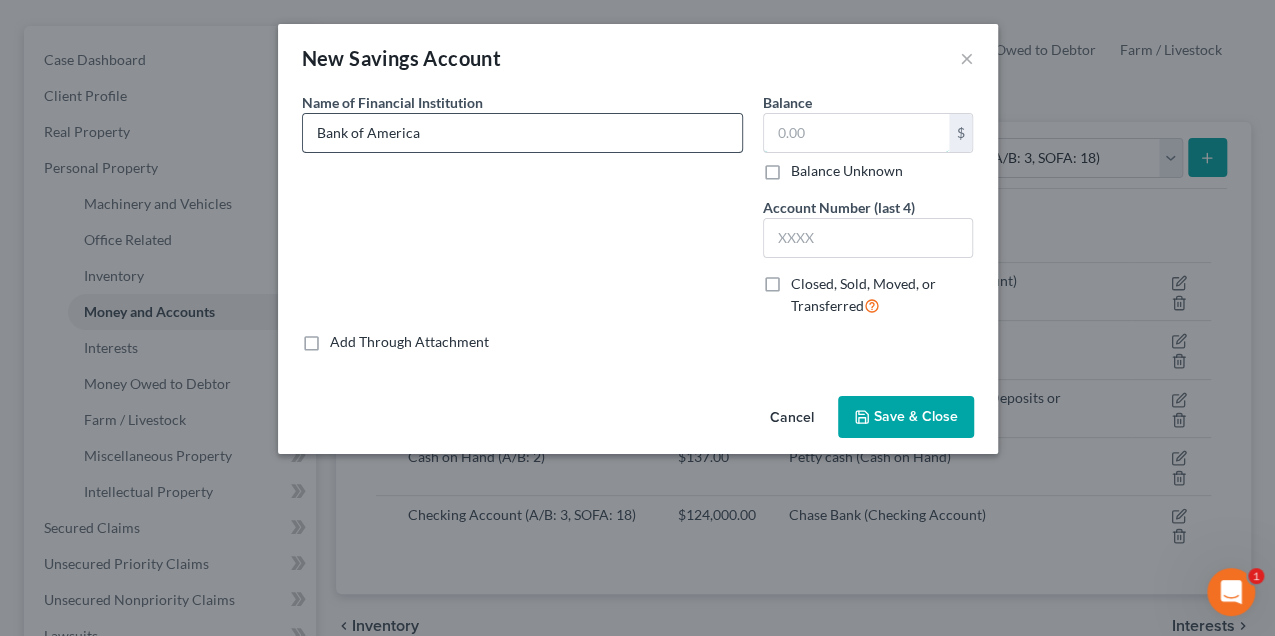 type on "0" 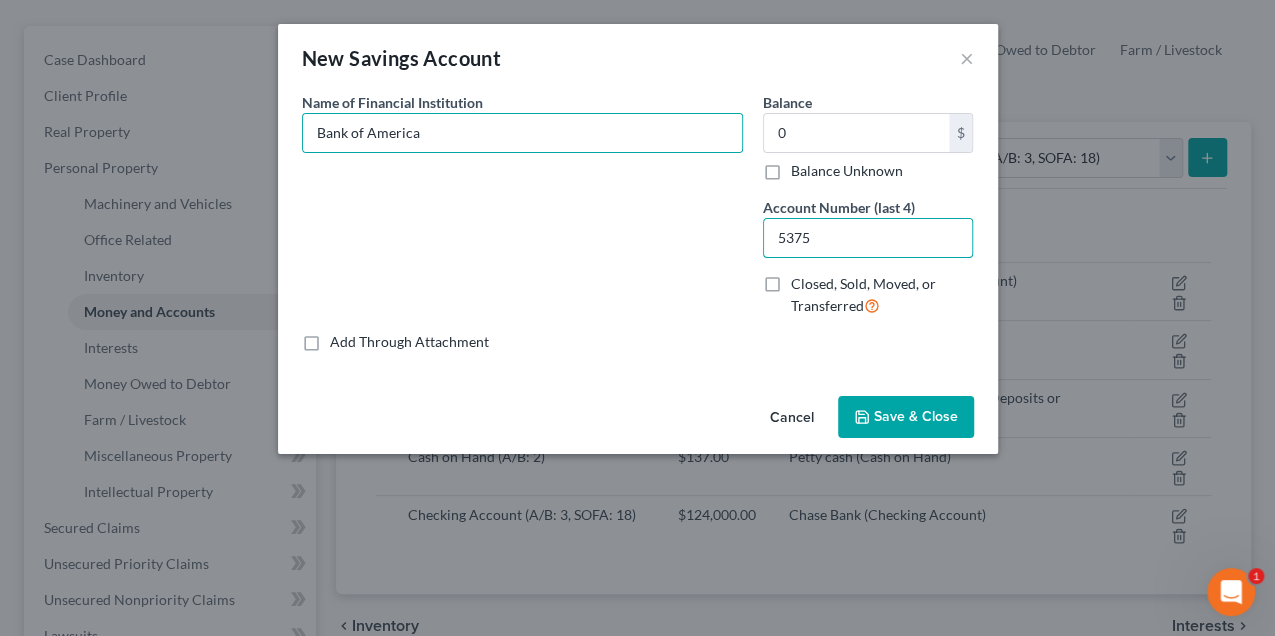 drag, startPoint x: 842, startPoint y: 234, endPoint x: 733, endPoint y: 234, distance: 109 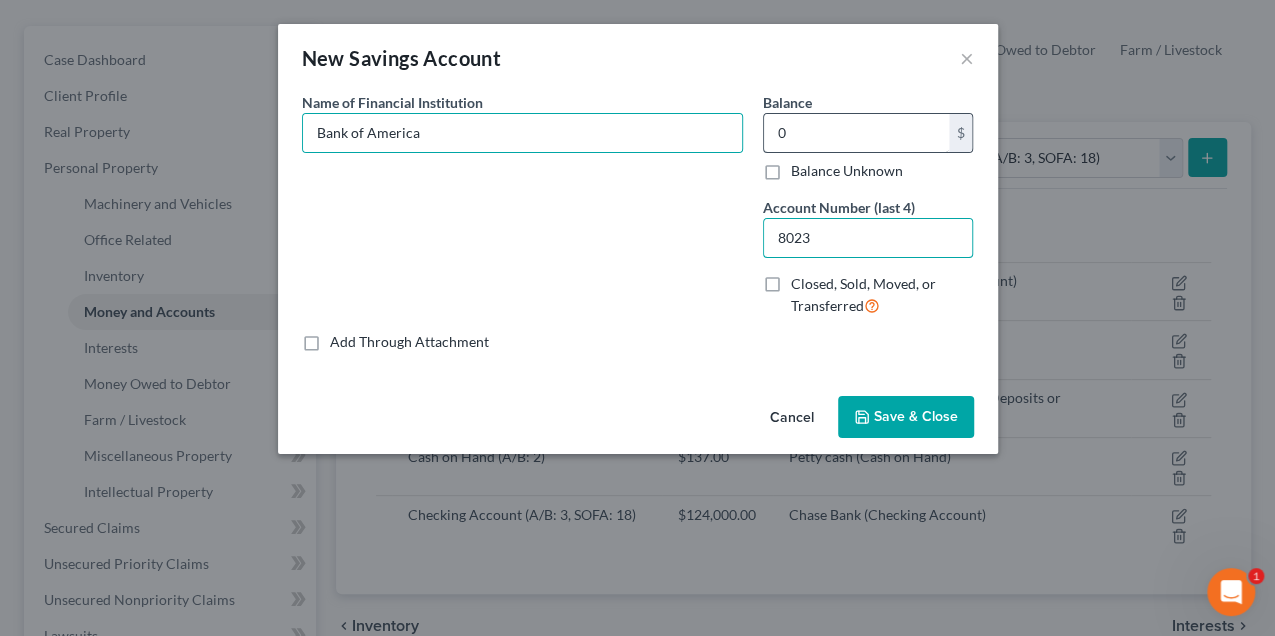 type on "8023" 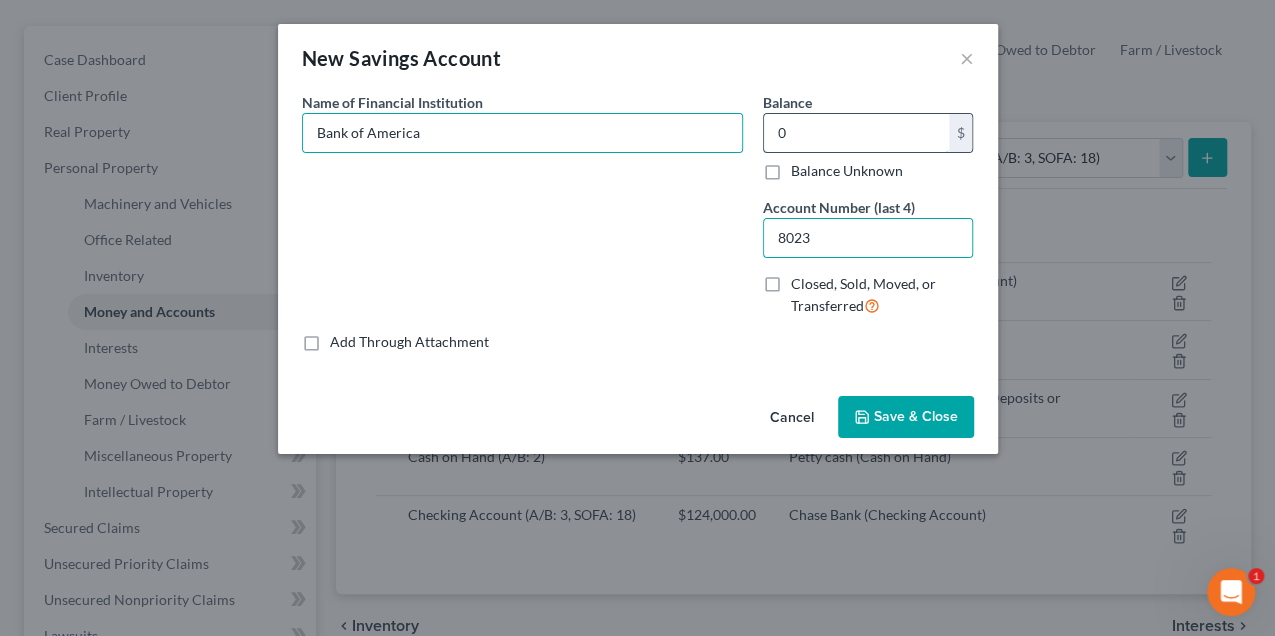 click on "0" at bounding box center (856, 133) 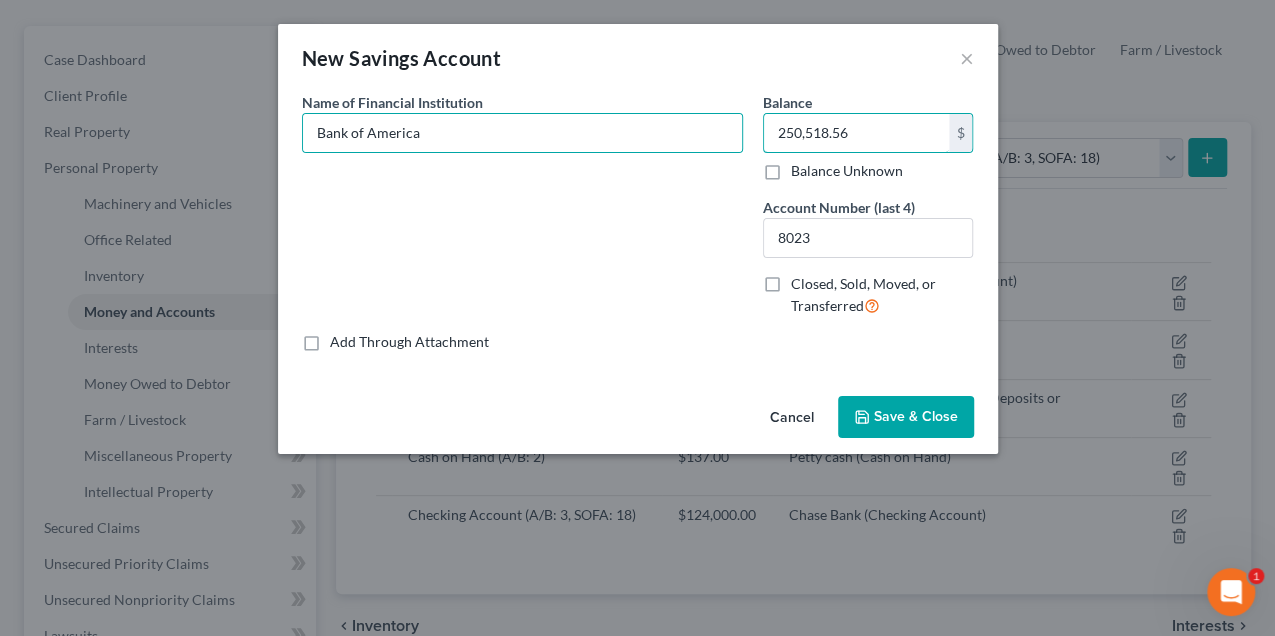 type on "250,518.56" 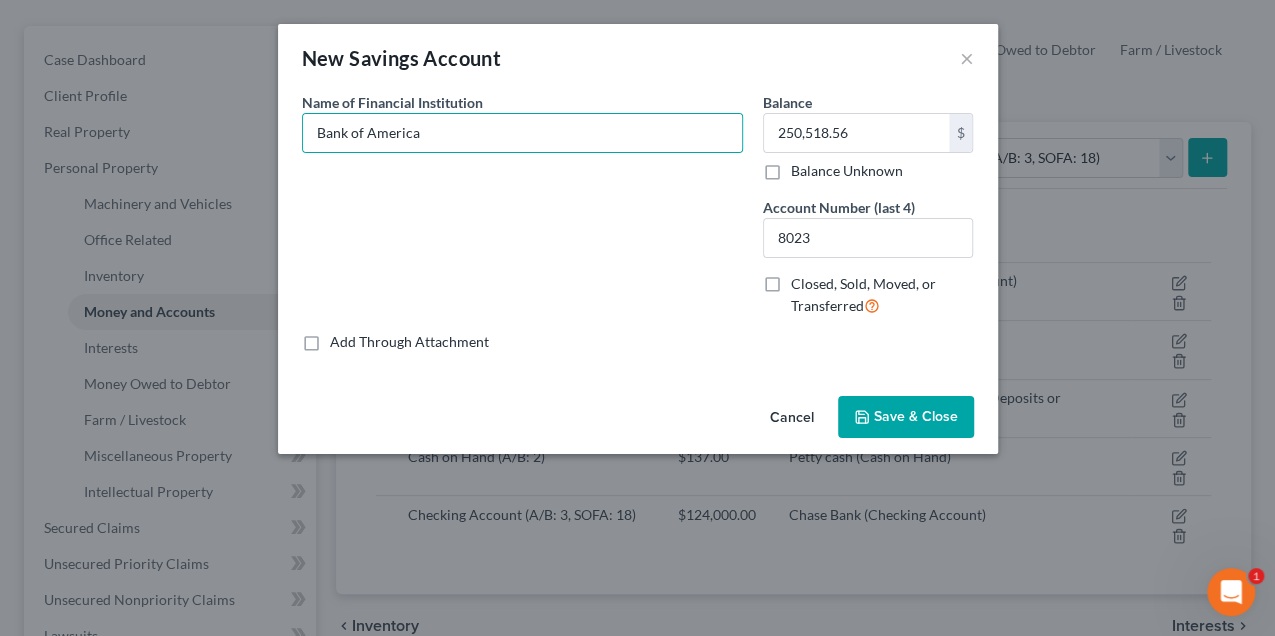 click on "Closed, Sold, Moved, or Transferred" at bounding box center [882, 295] 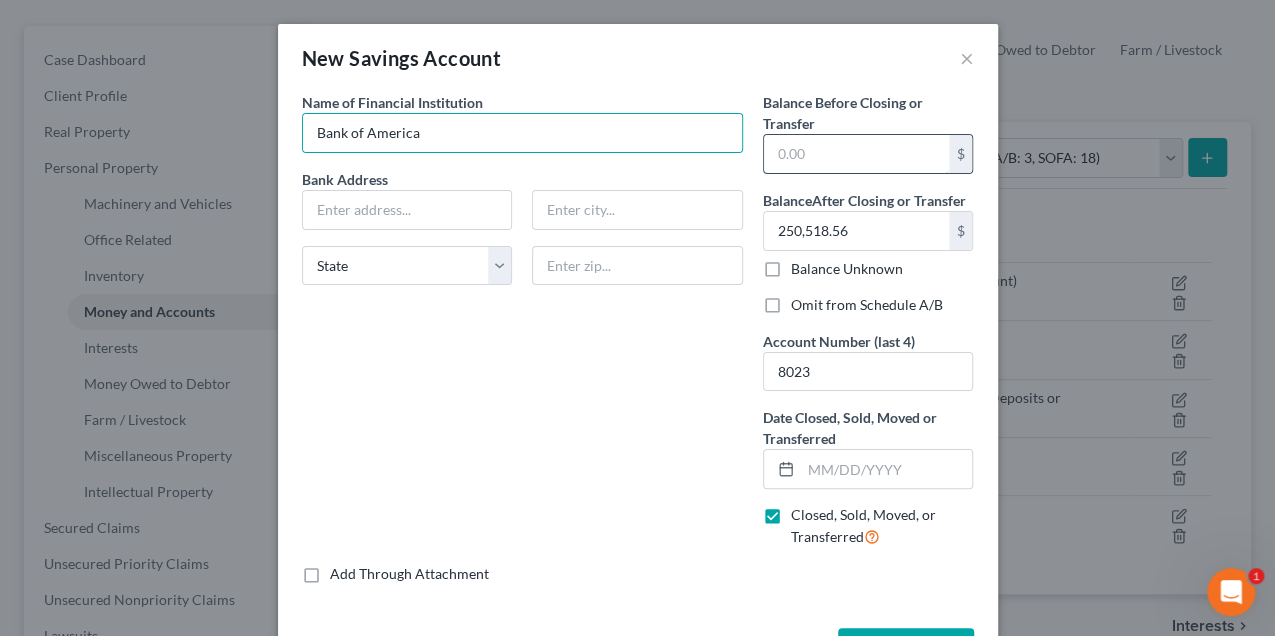 click at bounding box center [856, 154] 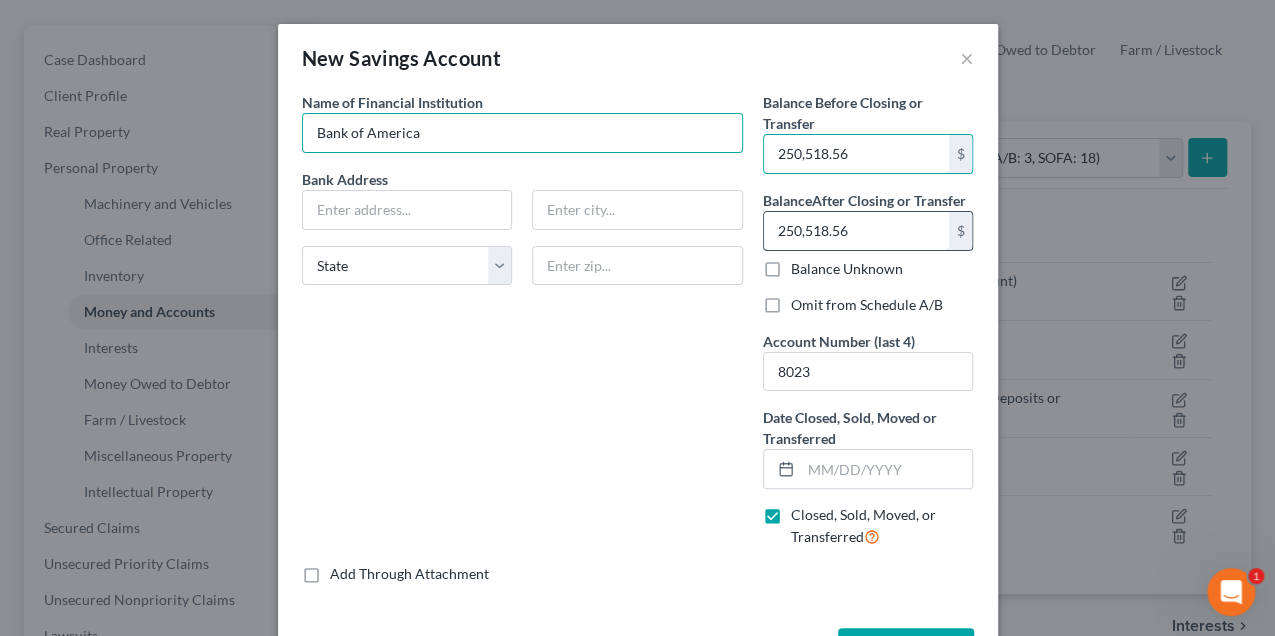 type on "250,518.56" 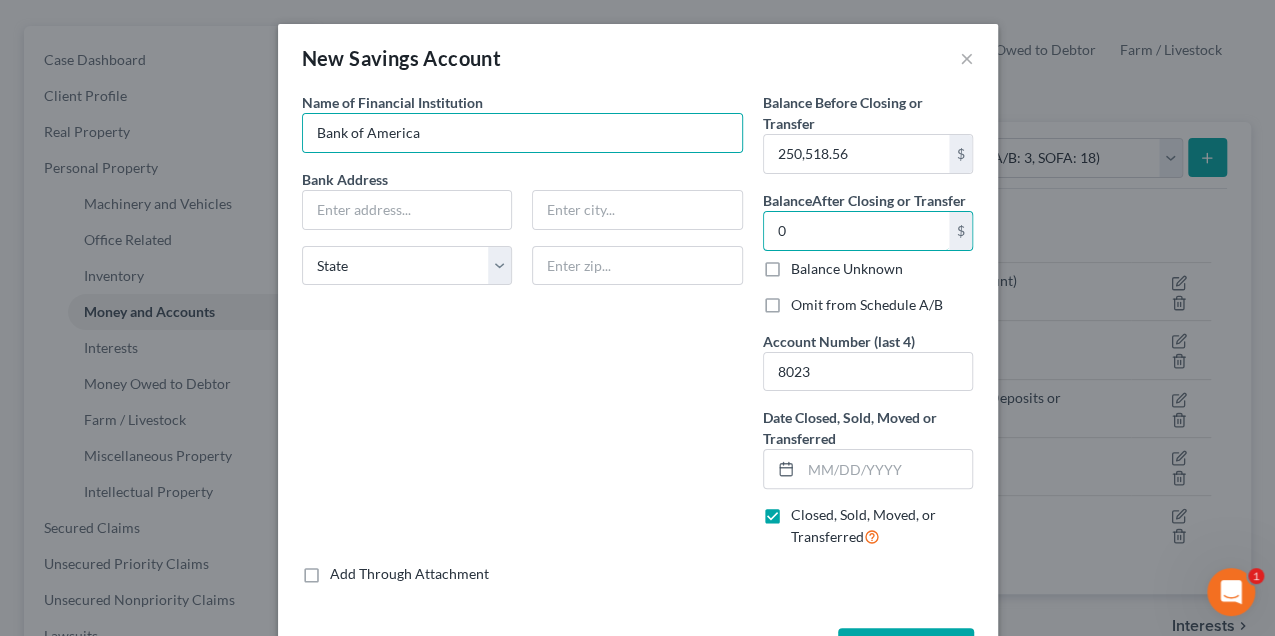 type on "0" 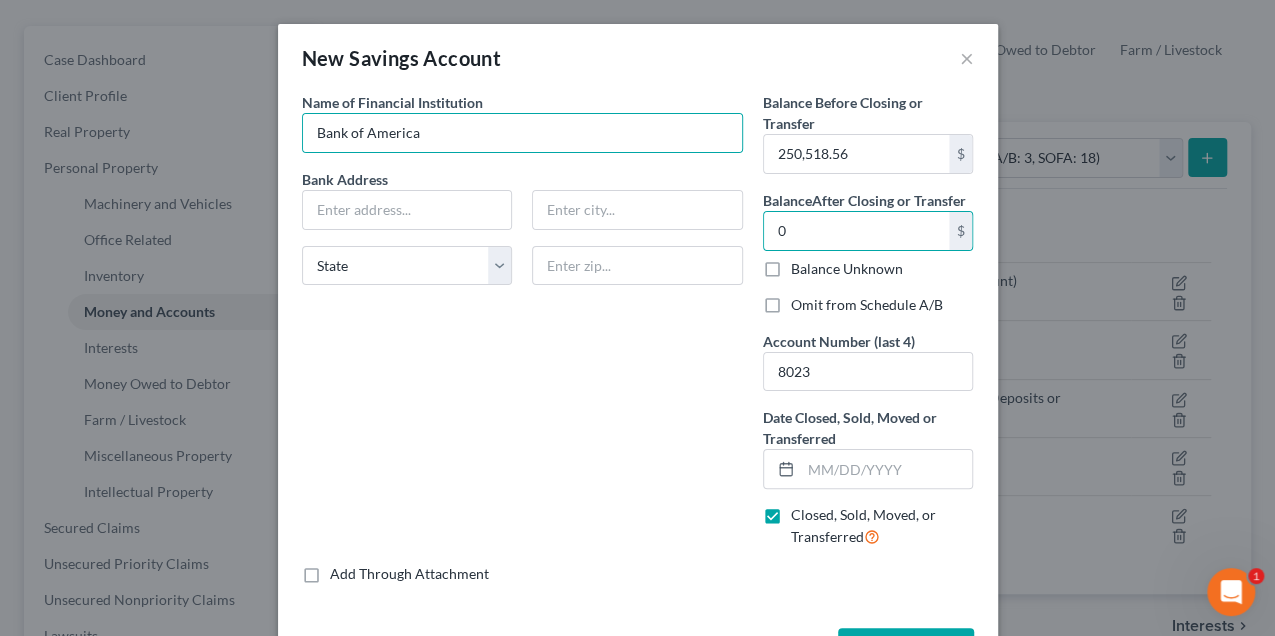 click on "Omit from Schedule A/B" at bounding box center (867, 305) 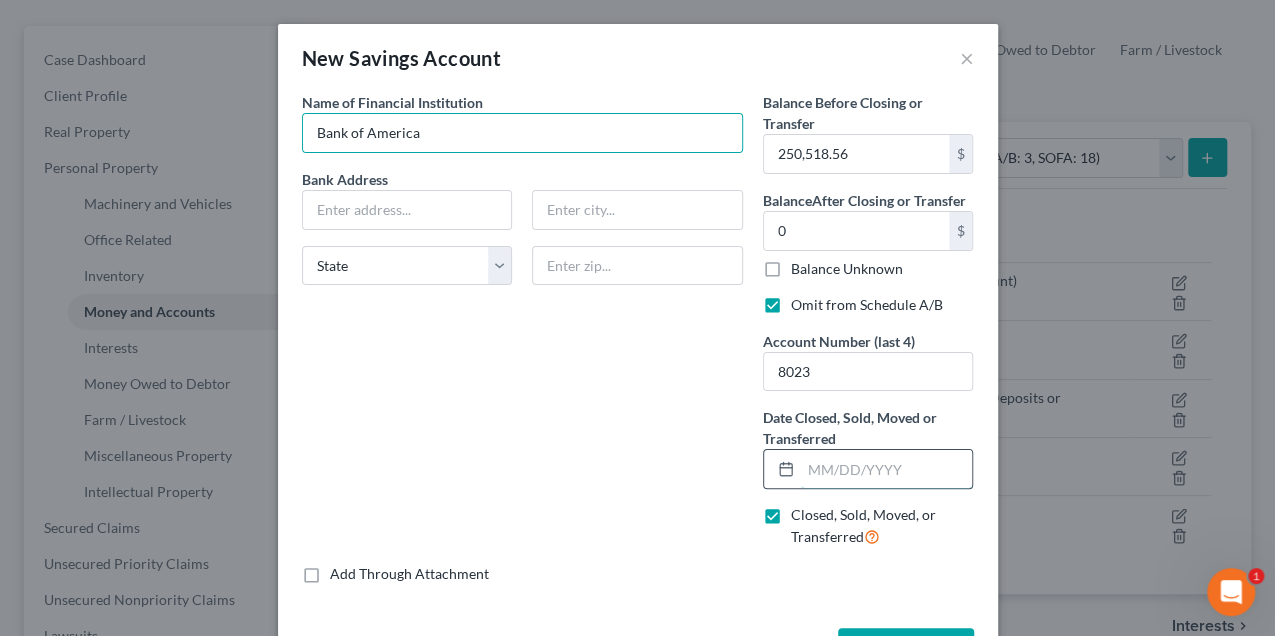 click at bounding box center (887, 469) 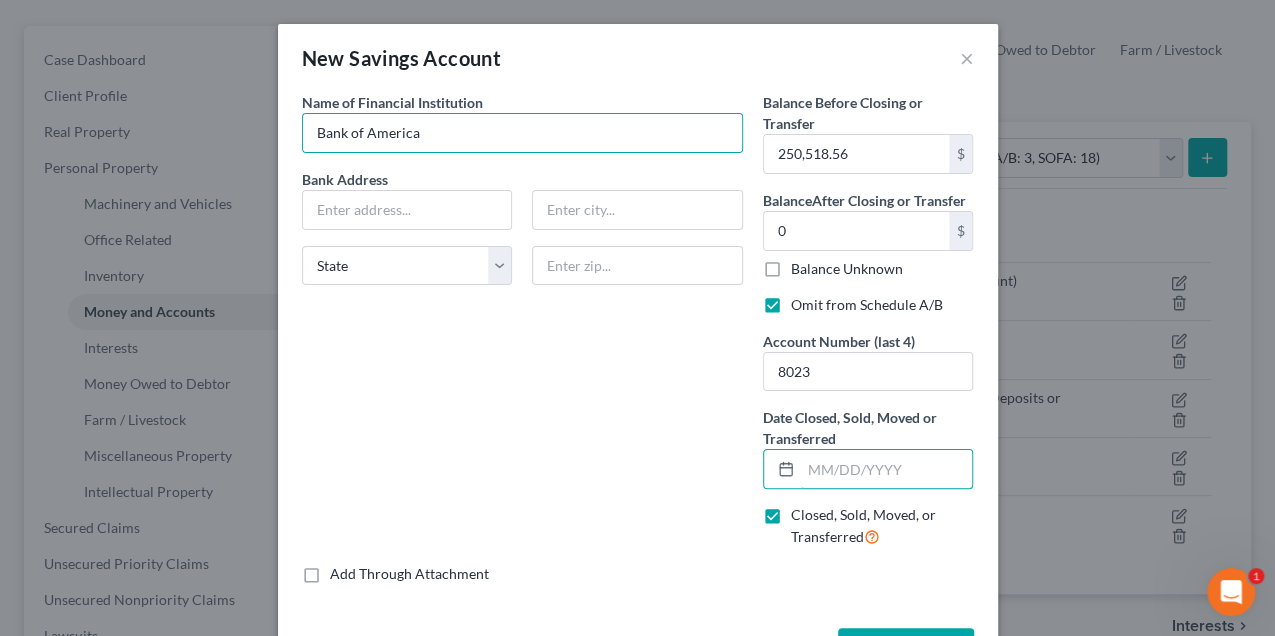 type on "12/03/2024" 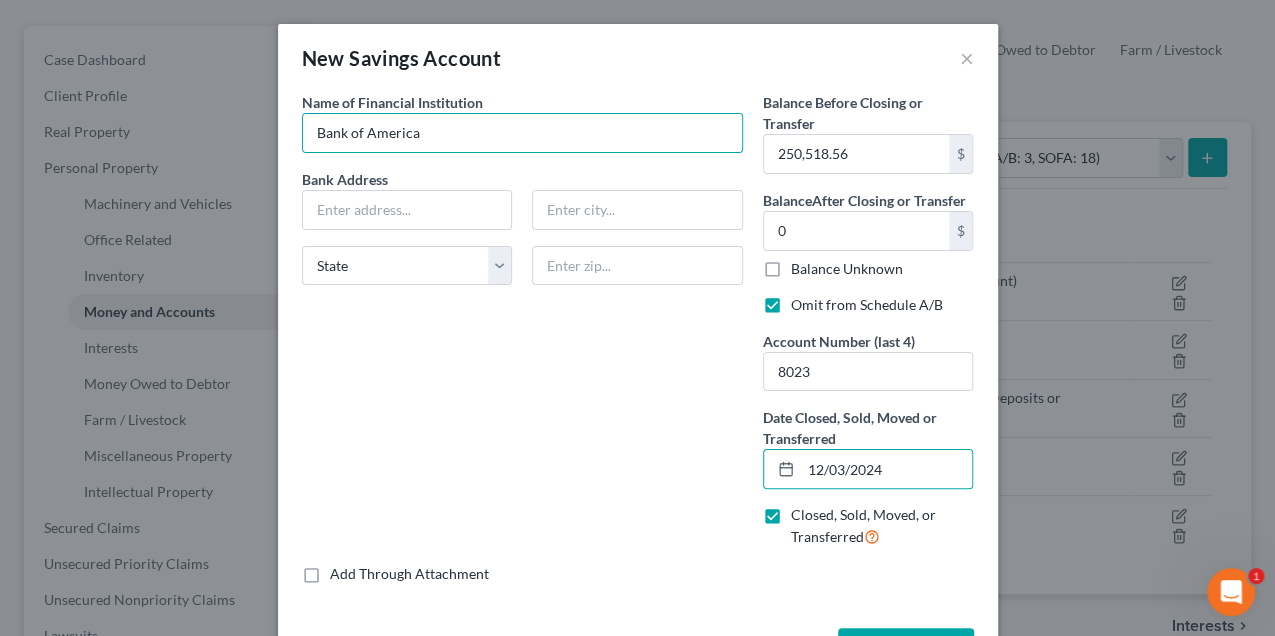 click on "Save & Close" at bounding box center (906, 649) 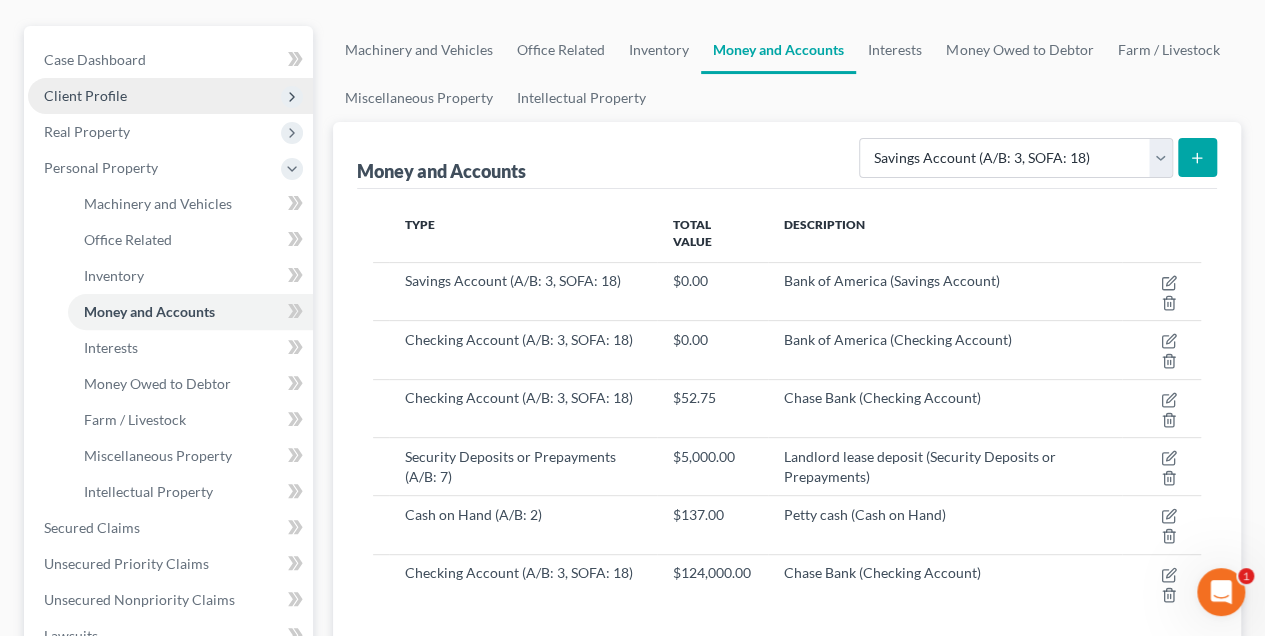 click on "Client Profile" at bounding box center (85, 95) 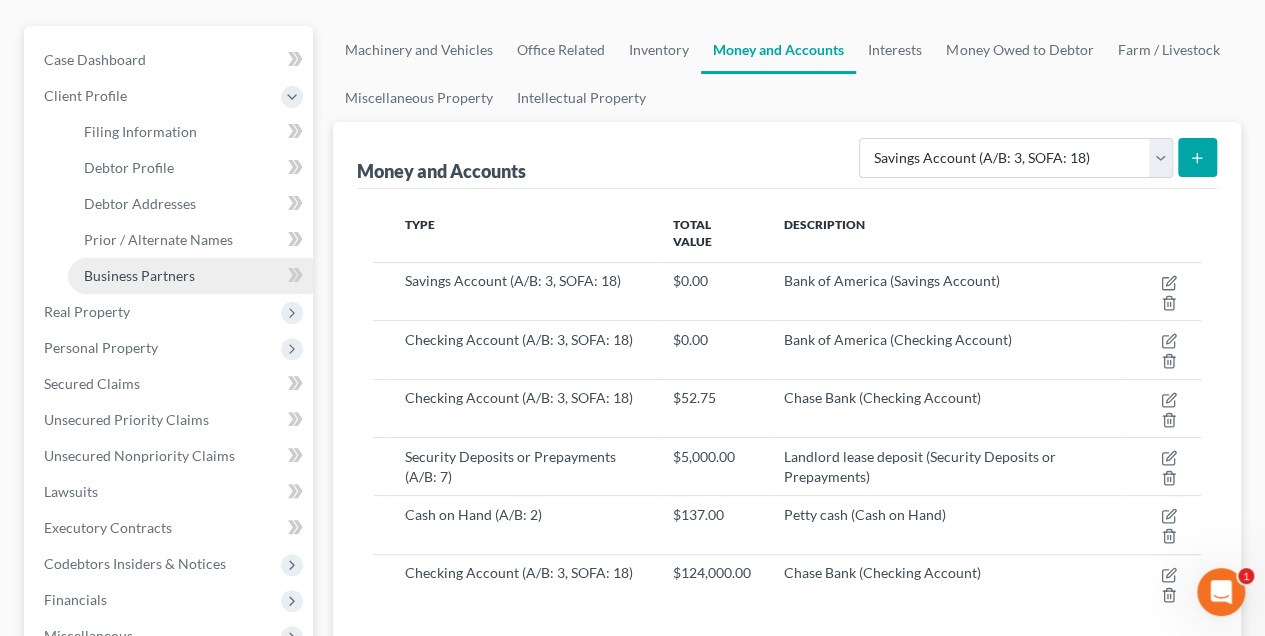 click on "Business Partners" at bounding box center (139, 275) 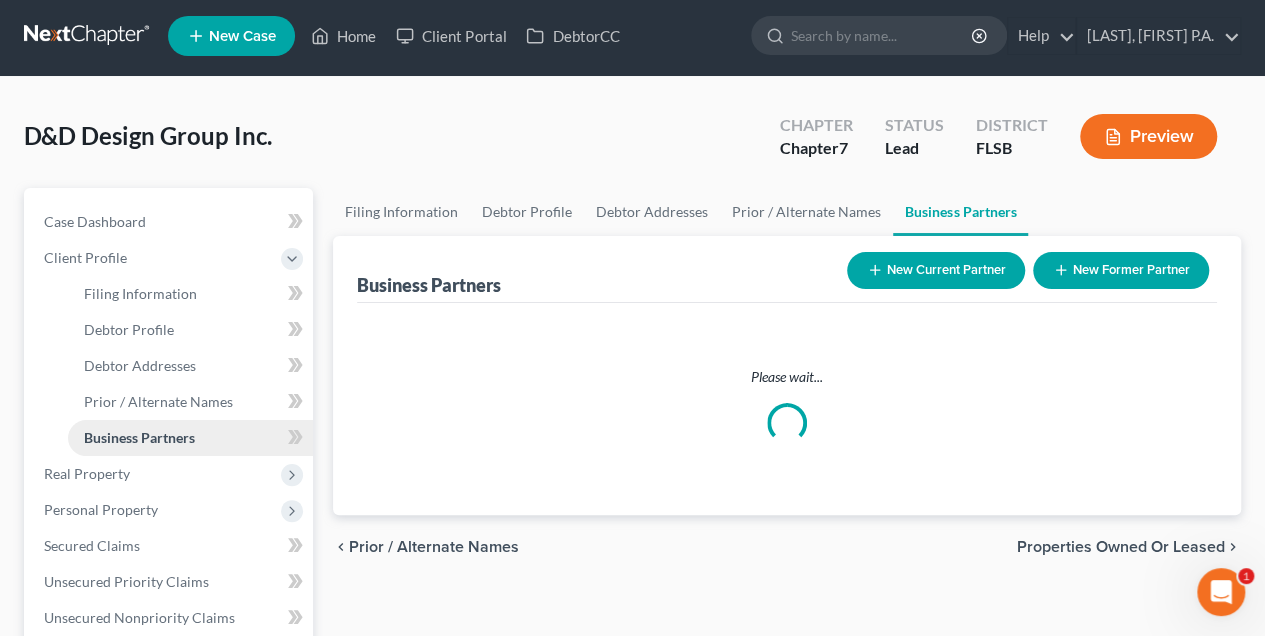 scroll, scrollTop: 0, scrollLeft: 0, axis: both 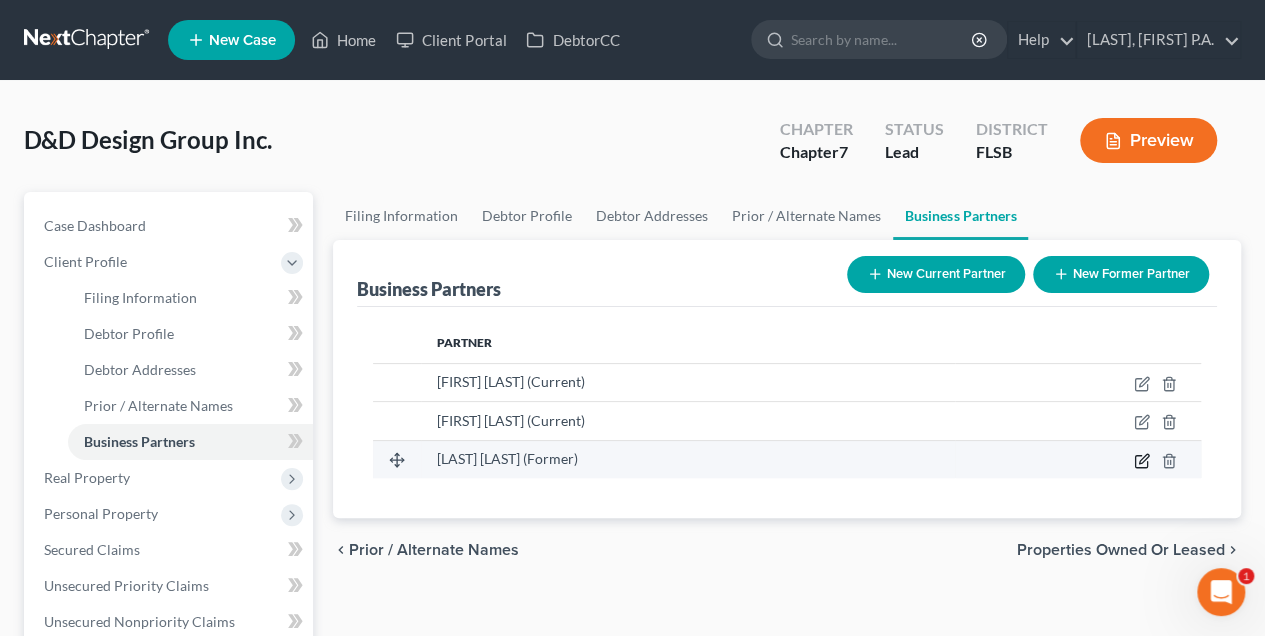 click 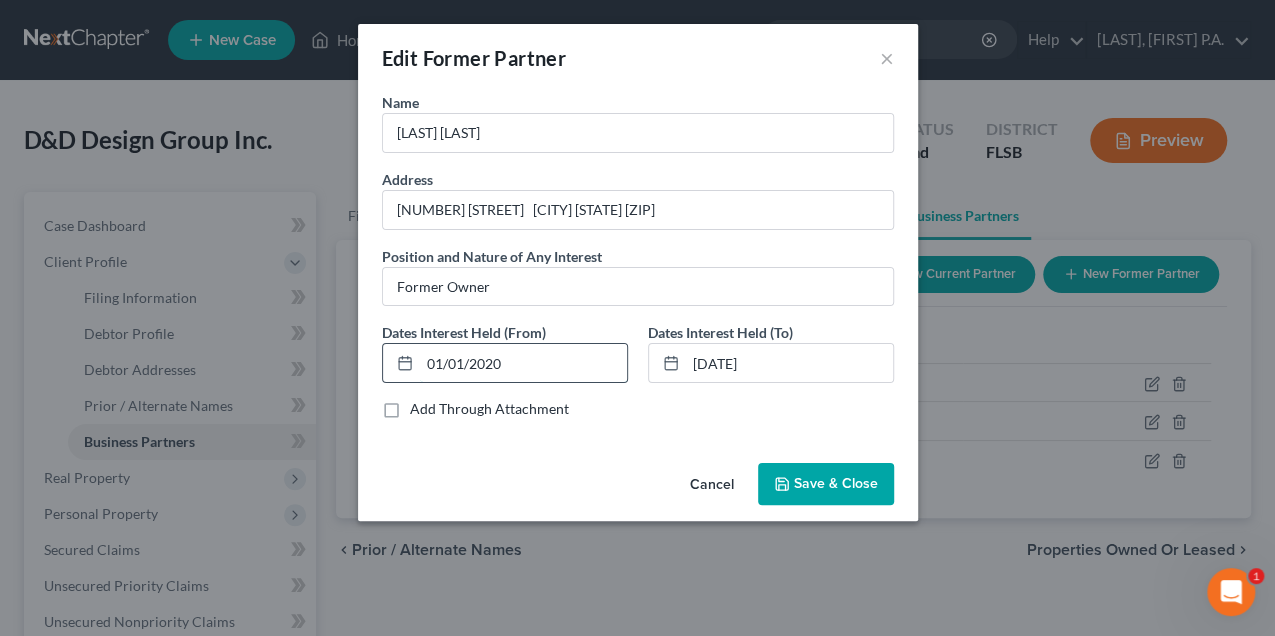 drag, startPoint x: 514, startPoint y: 367, endPoint x: 400, endPoint y: 360, distance: 114.21471 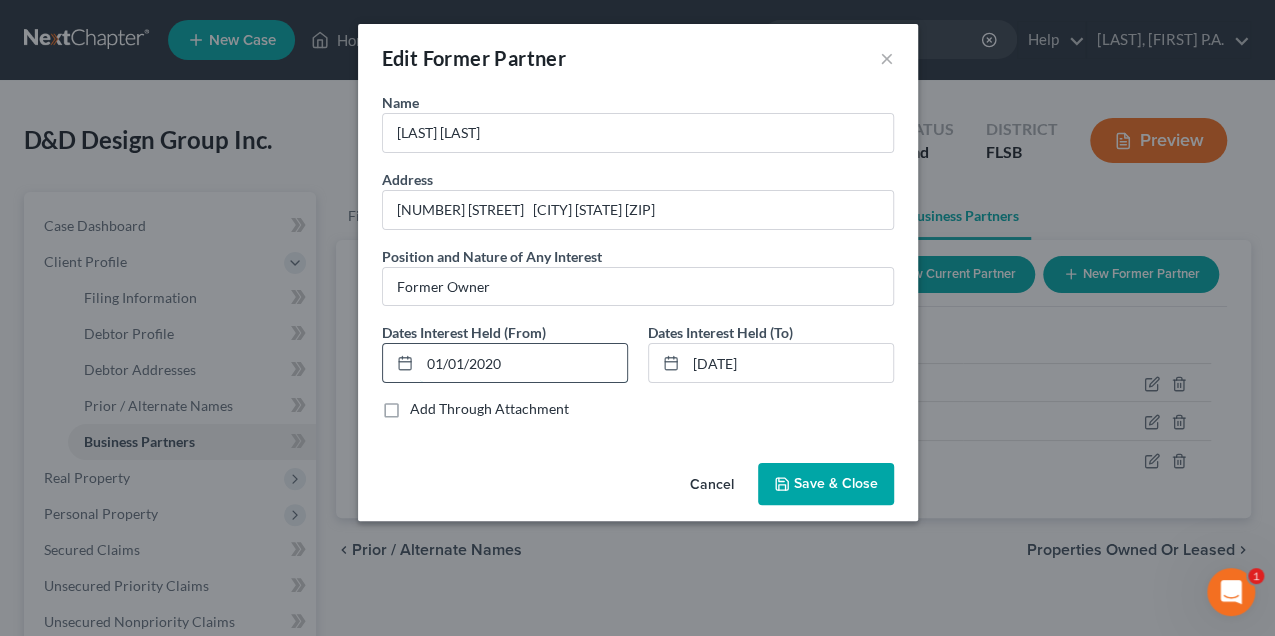 click on "01/01/2020" at bounding box center [505, 363] 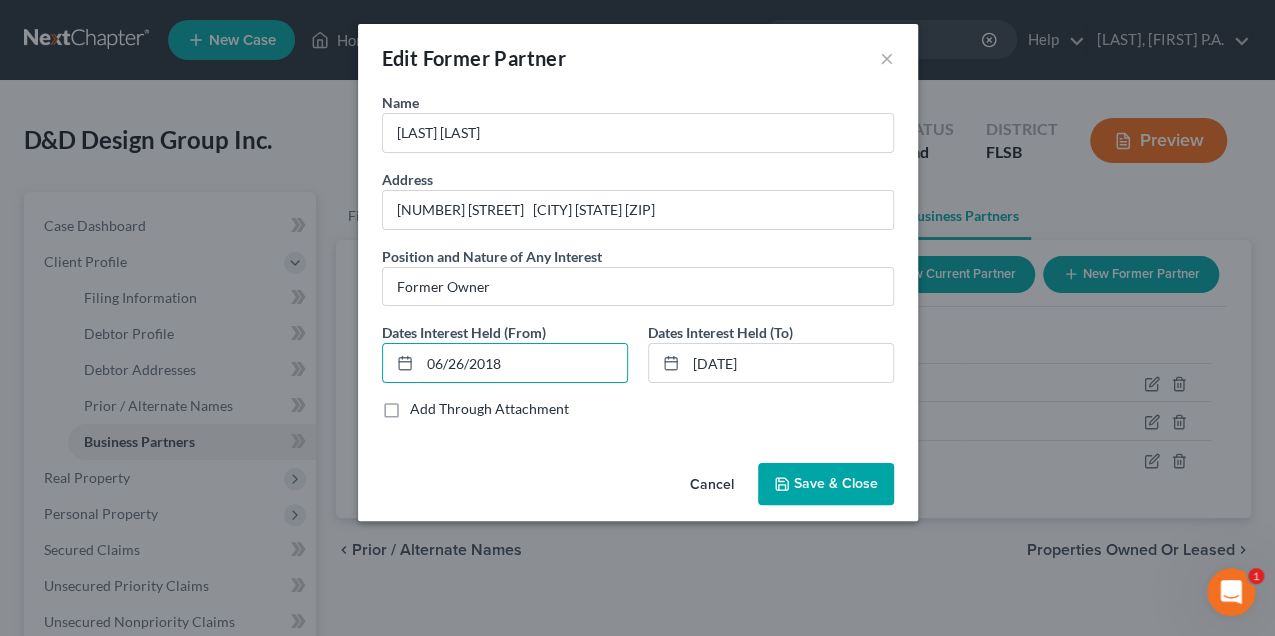type on "06/26/2018" 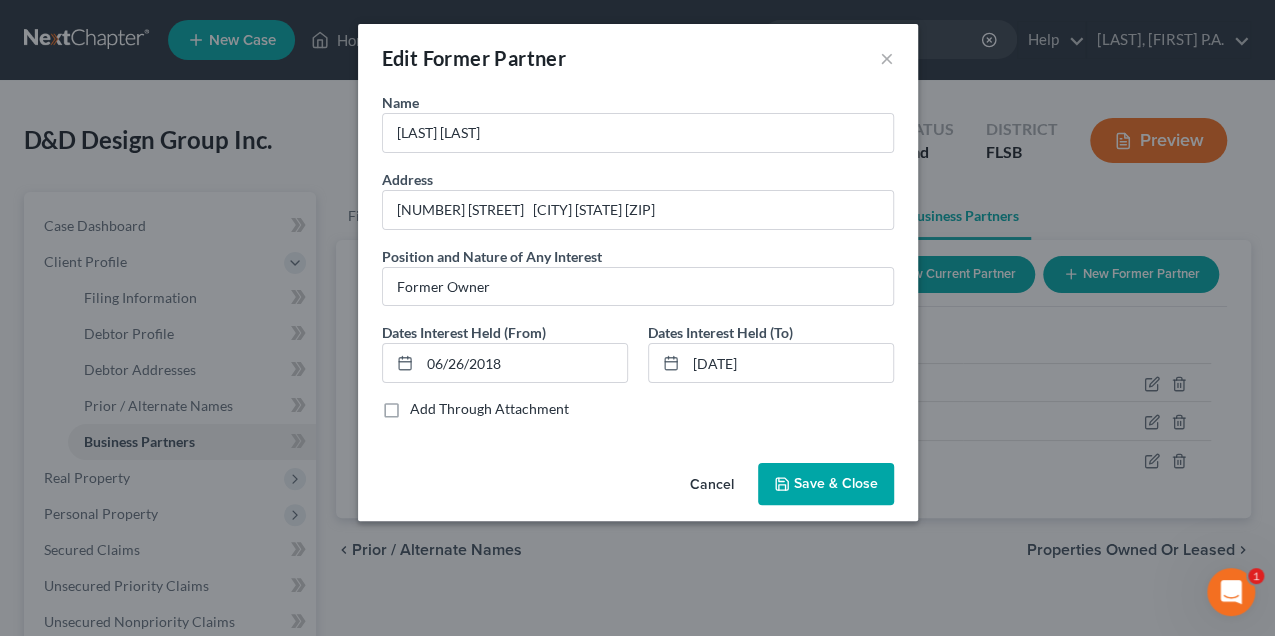 click on "Save & Close" at bounding box center (836, 483) 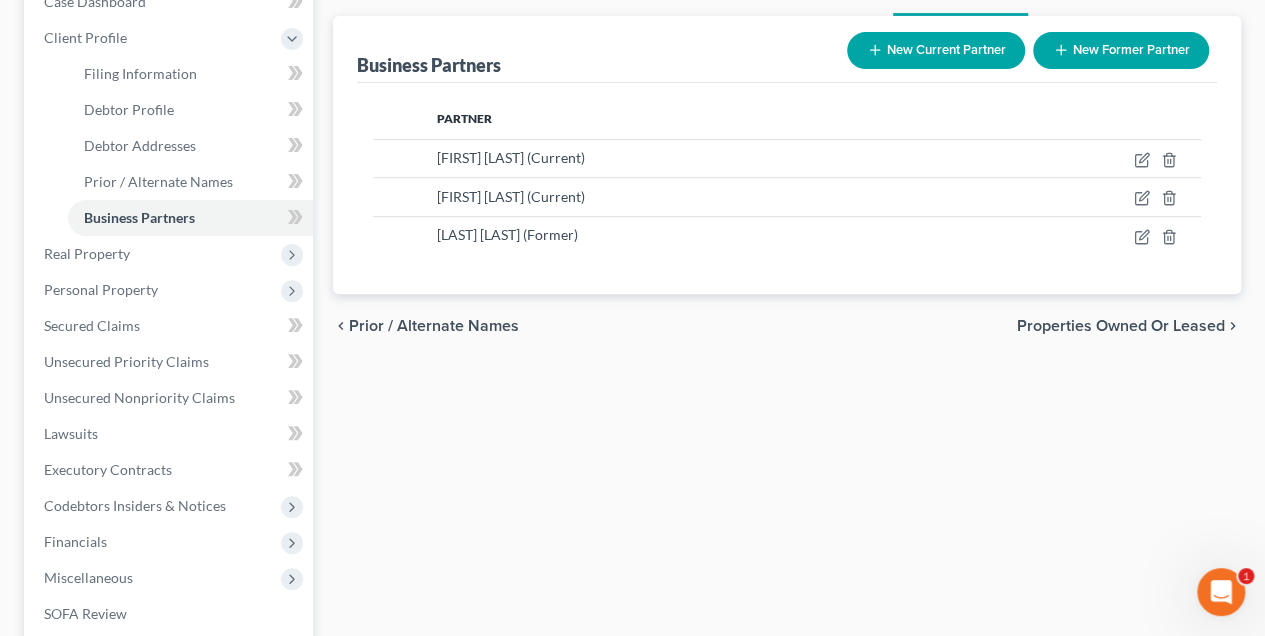 scroll, scrollTop: 296, scrollLeft: 0, axis: vertical 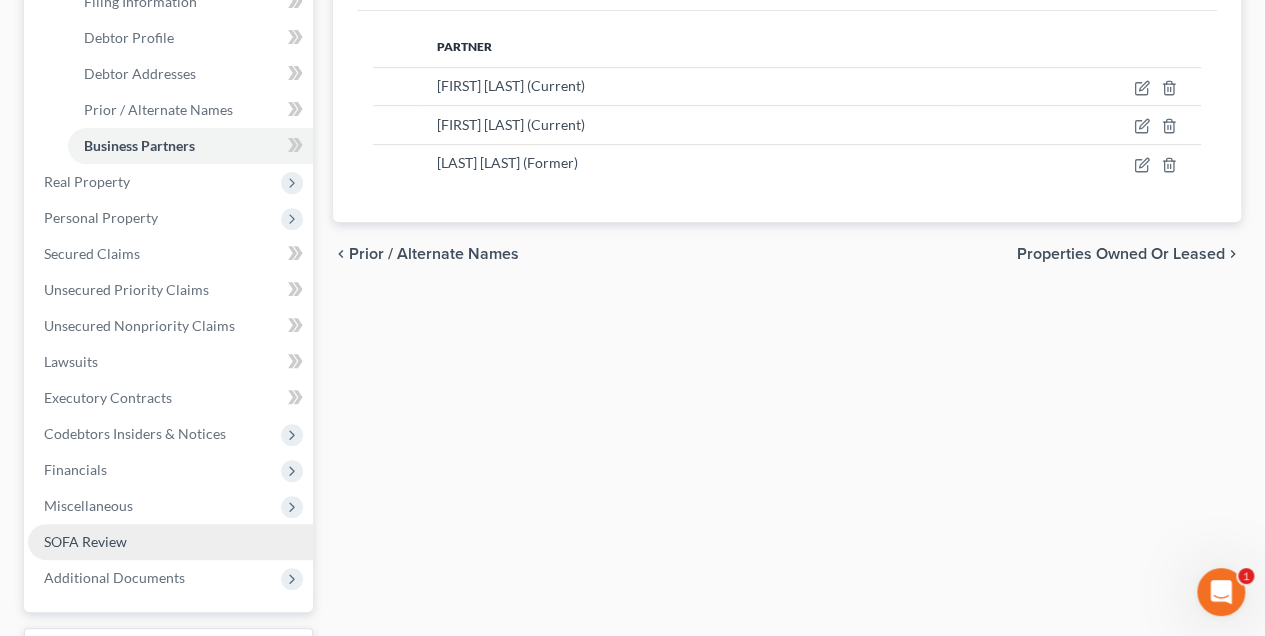 click on "SOFA Review" at bounding box center (85, 541) 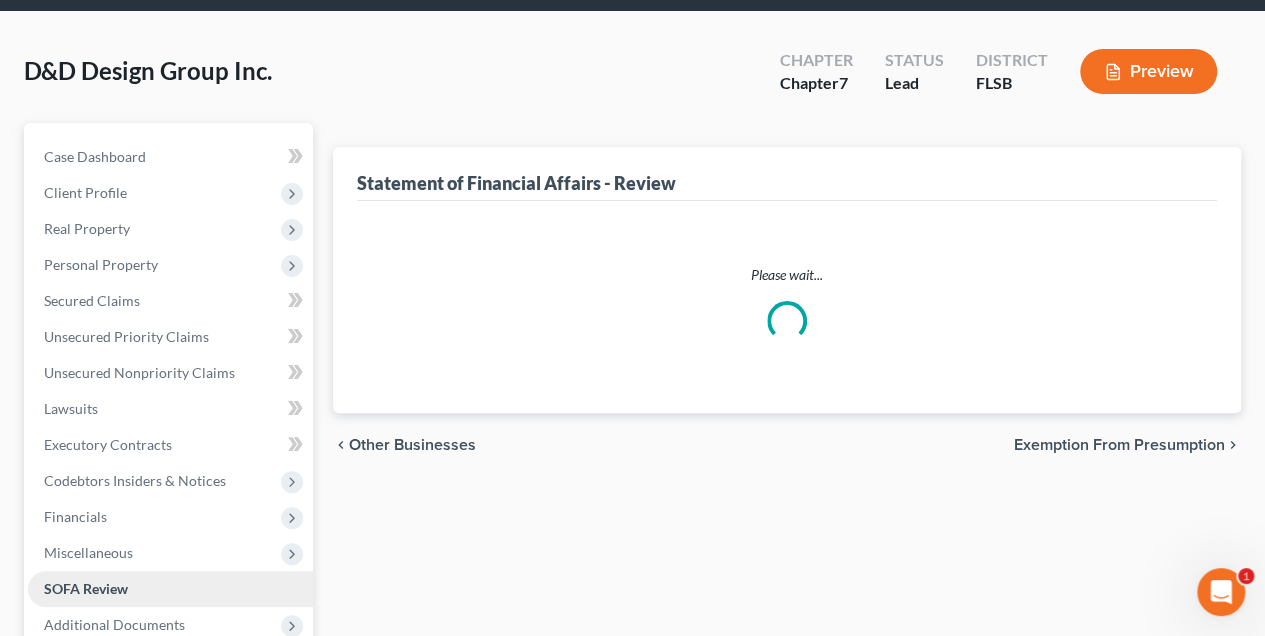 scroll, scrollTop: 0, scrollLeft: 0, axis: both 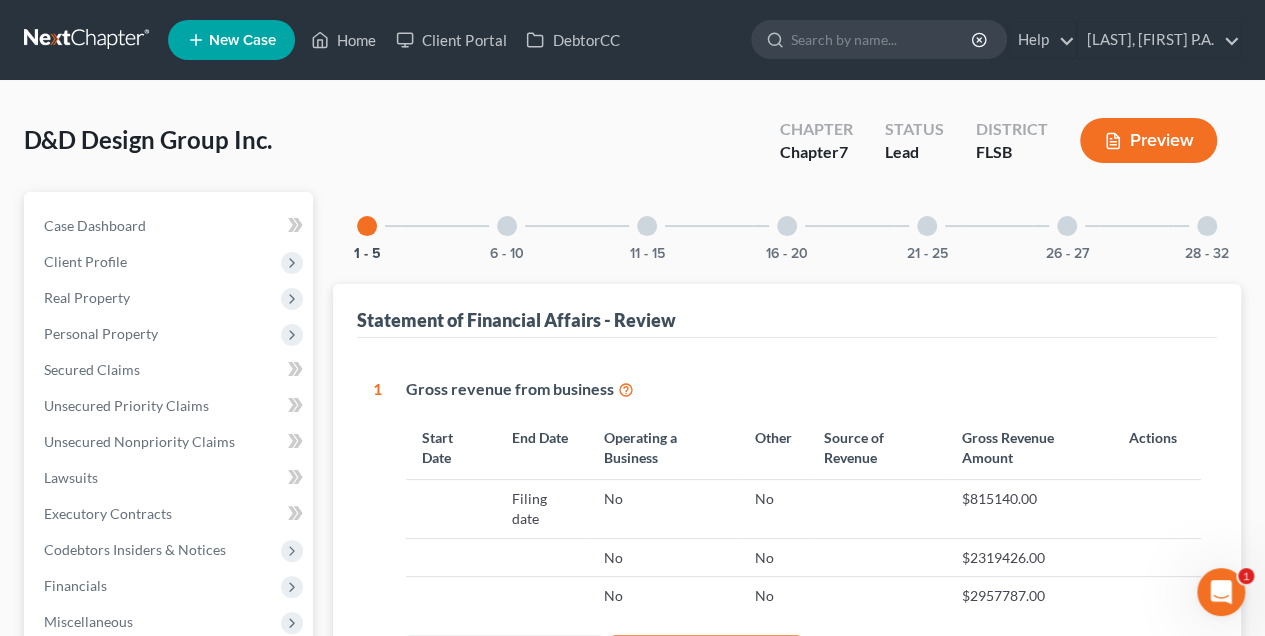 click at bounding box center [1067, 226] 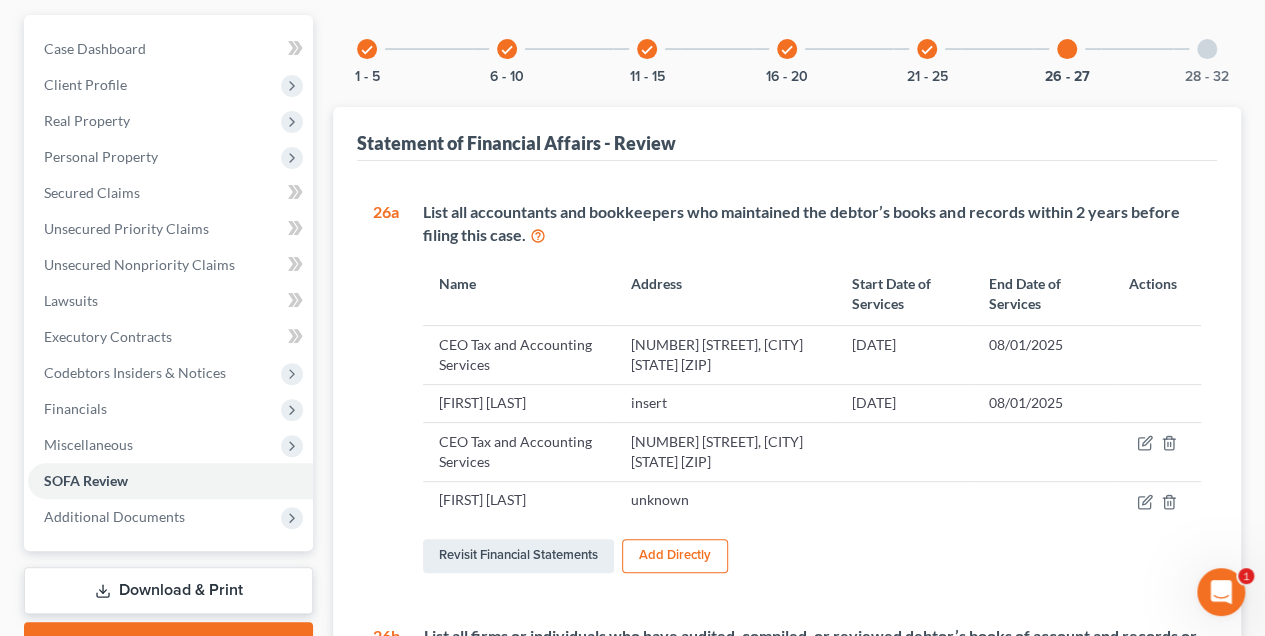 scroll, scrollTop: 176, scrollLeft: 0, axis: vertical 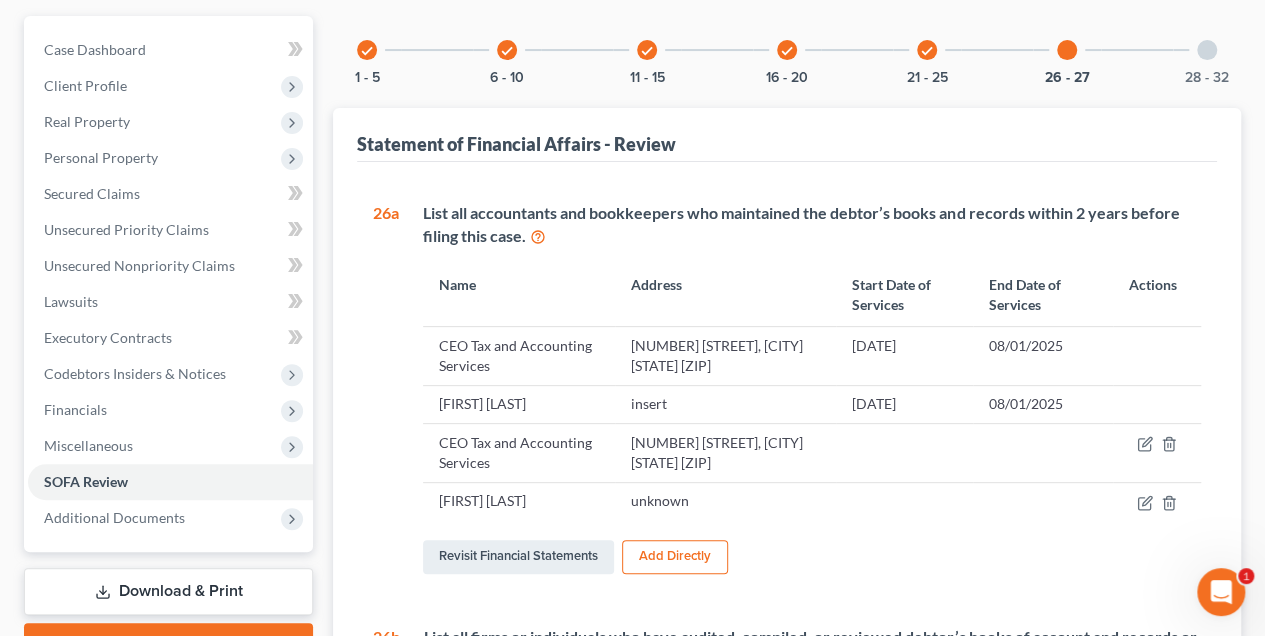 click at bounding box center [1207, 50] 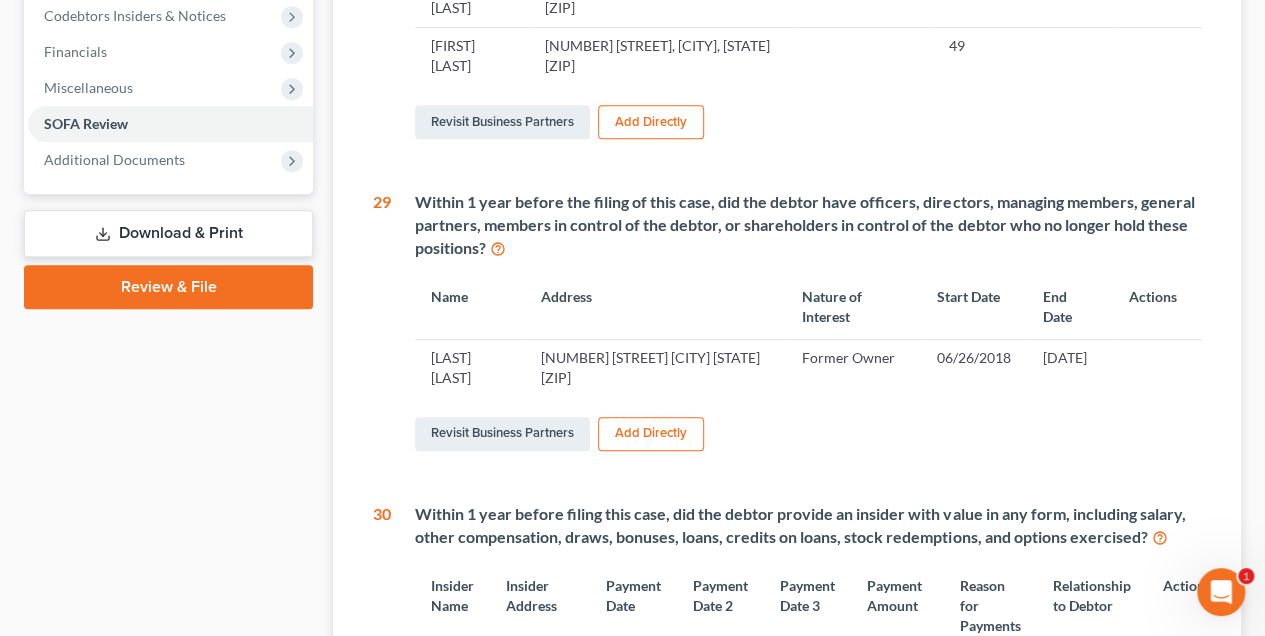 scroll, scrollTop: 538, scrollLeft: 0, axis: vertical 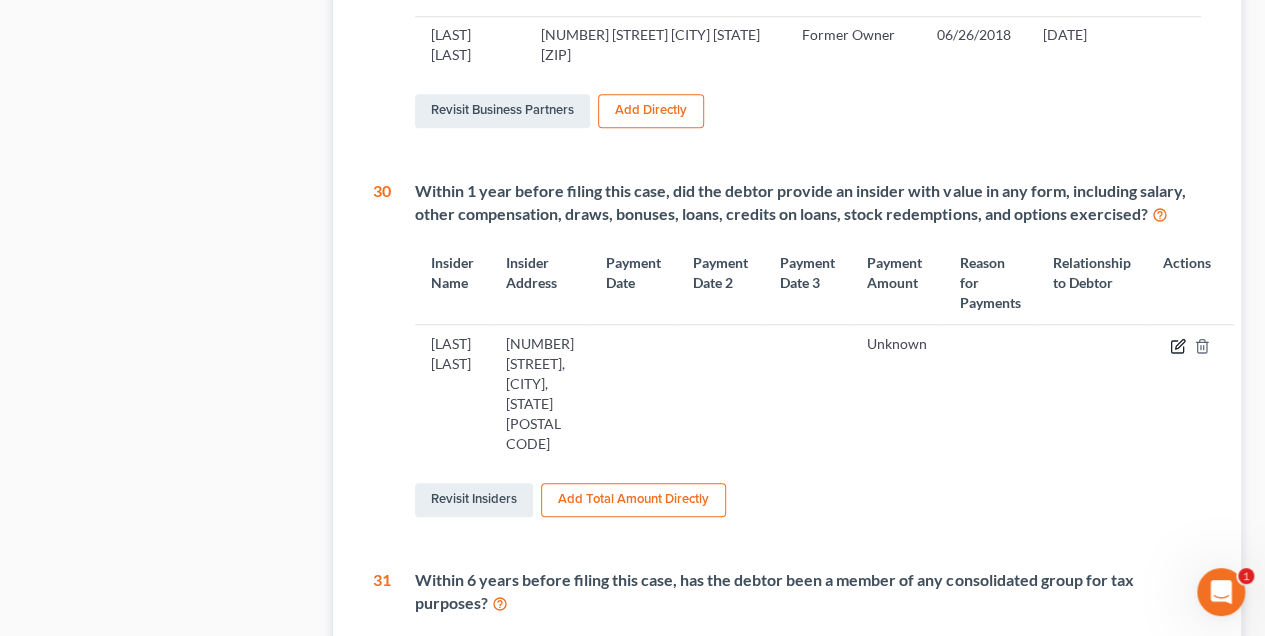 click 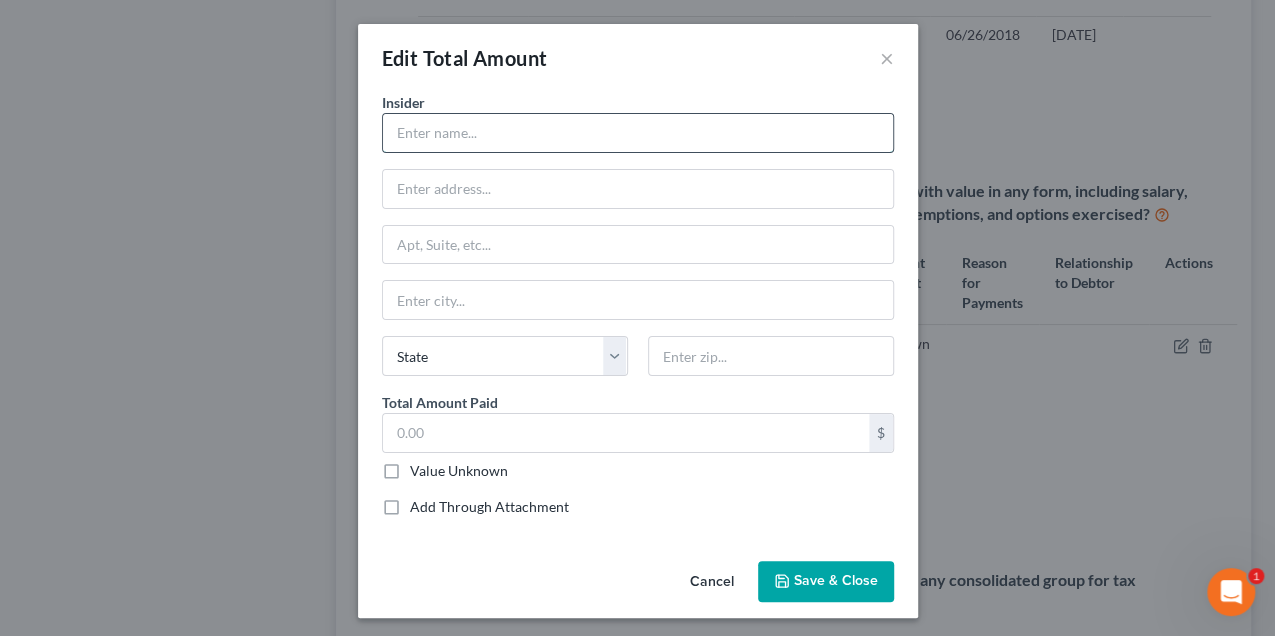 click at bounding box center (638, 133) 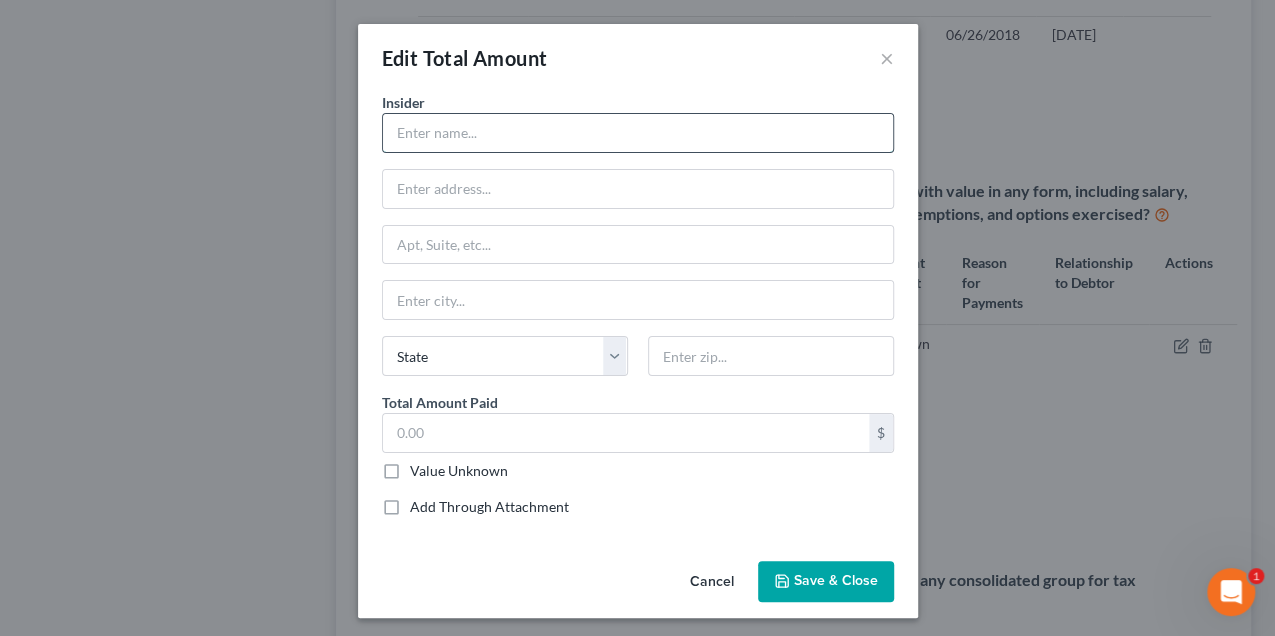 type on "[LAST] [LAST]" 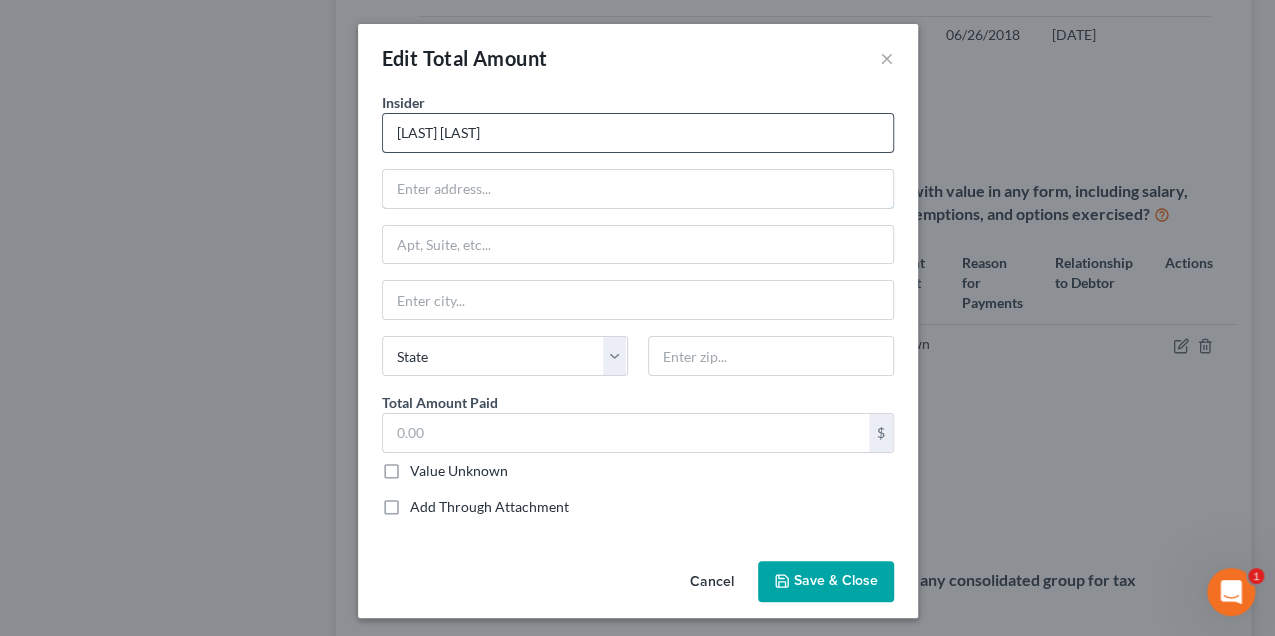 type on "[NUMBER] [STREET]" 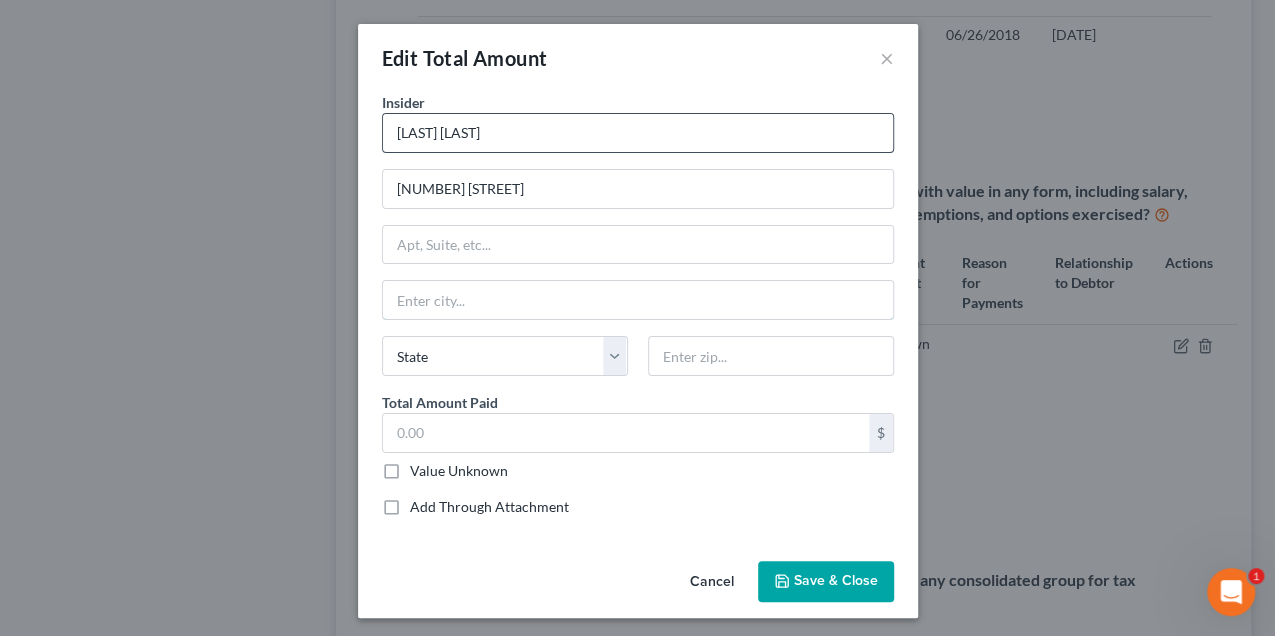 type on "West Palm Beach" 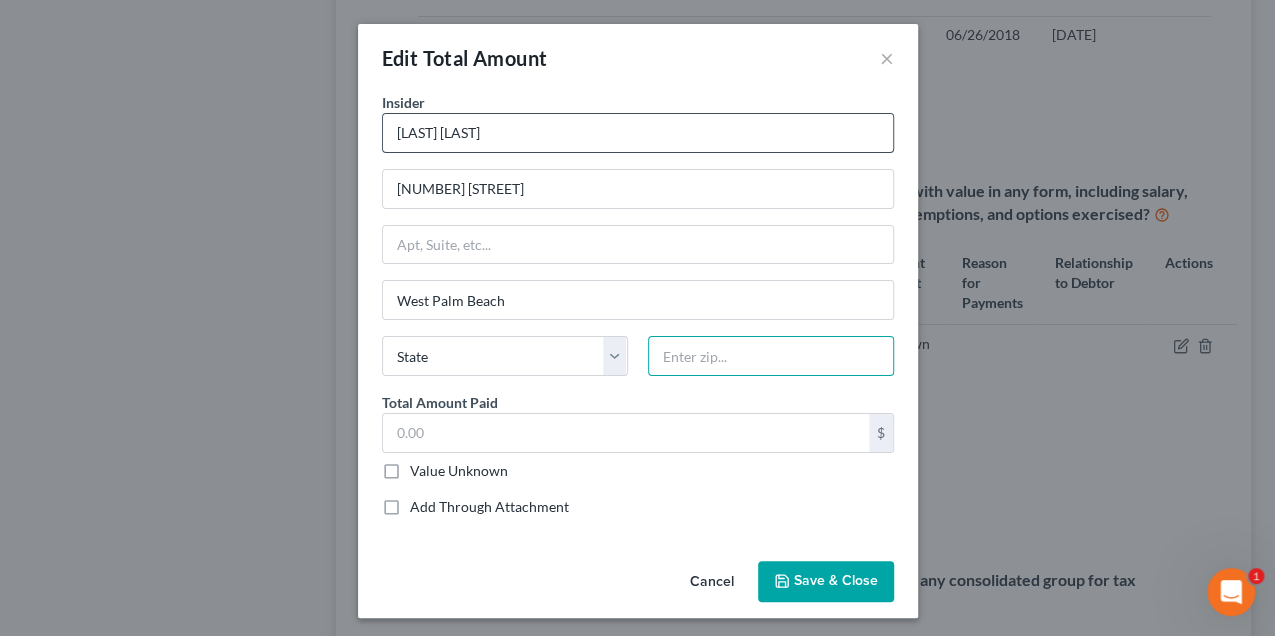 type on "33410" 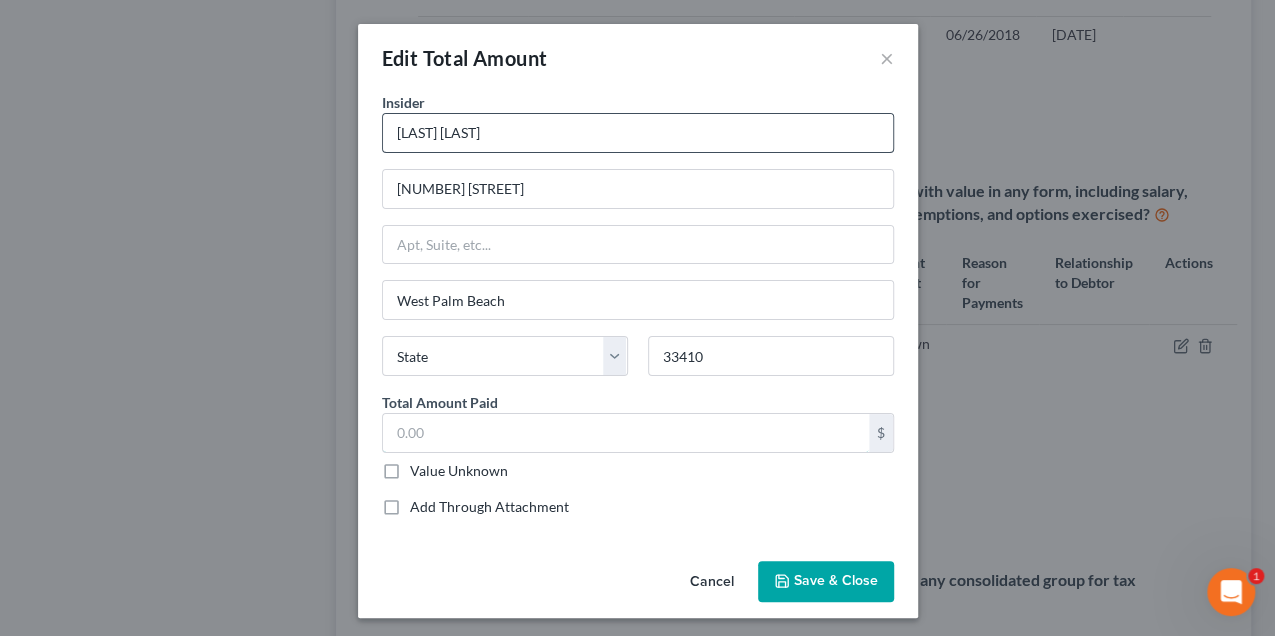 type on "20,0000" 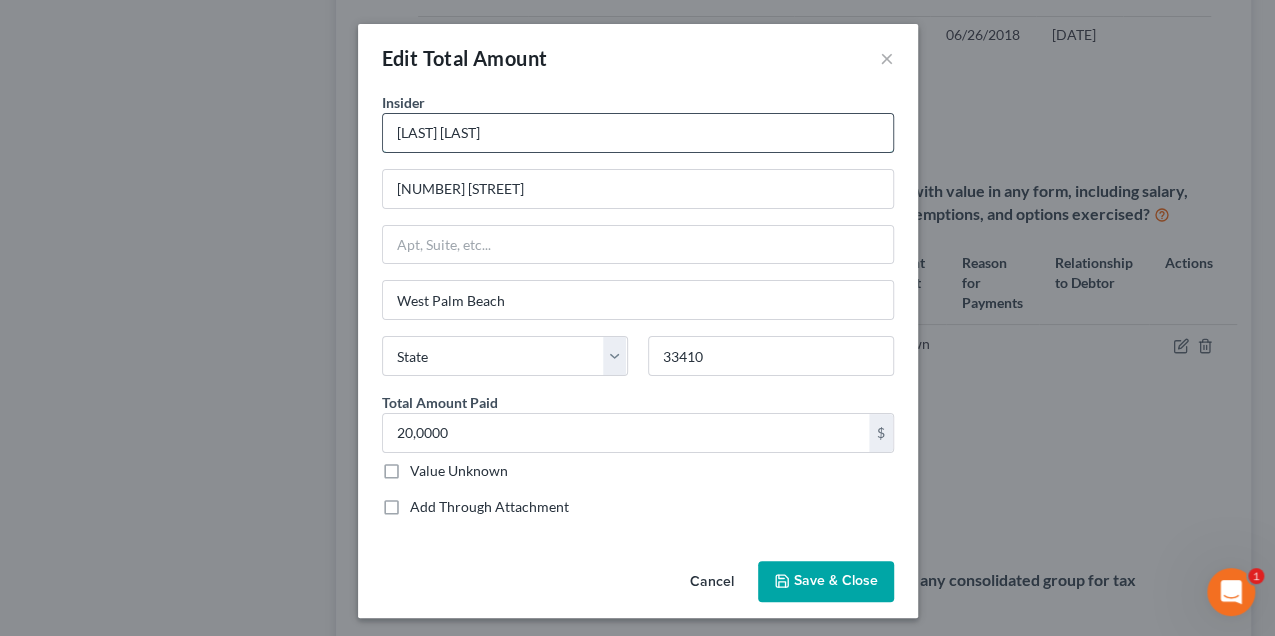 select on "9" 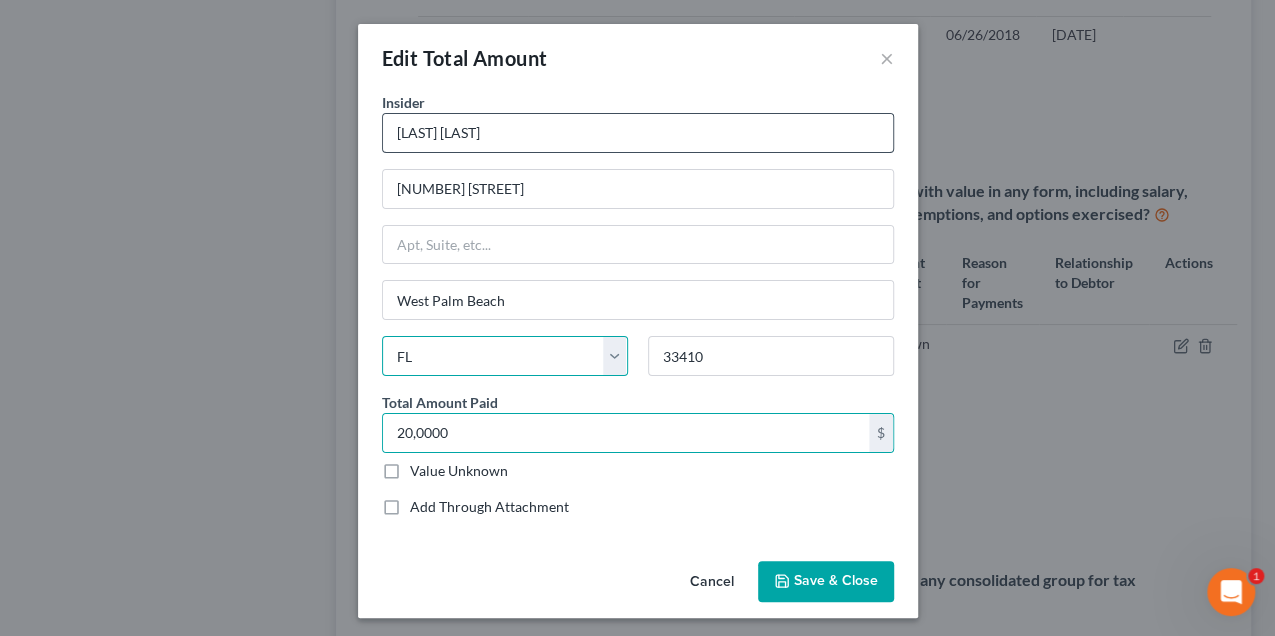 select 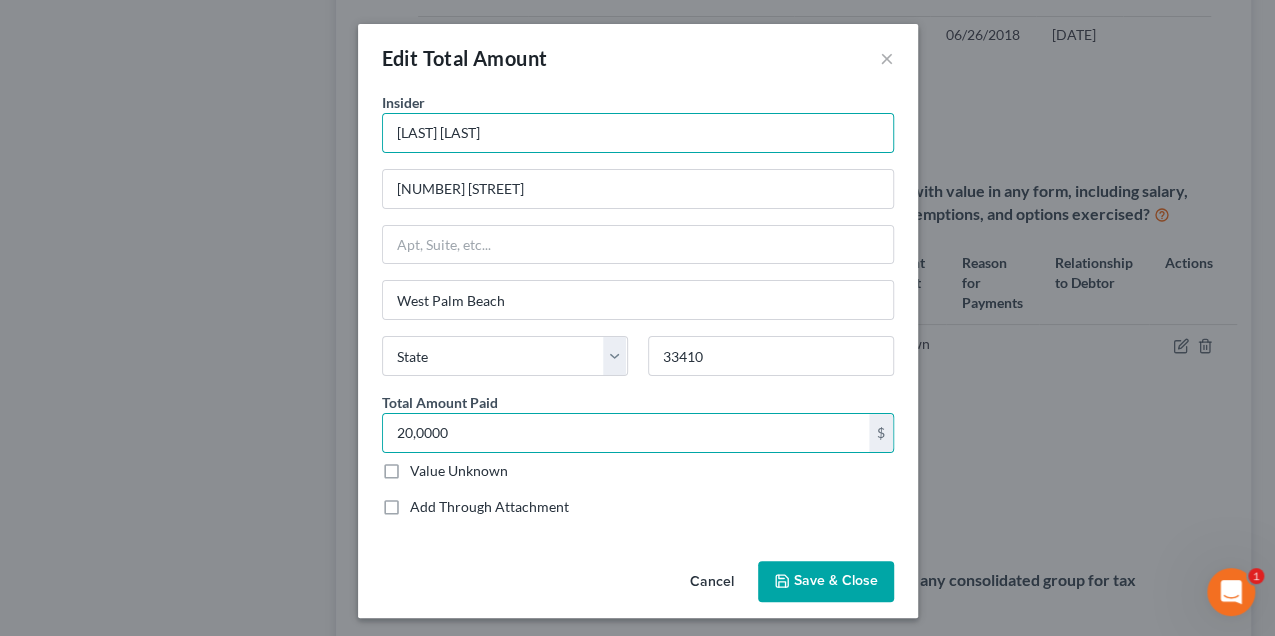 click on "Add Through Attachment" at bounding box center [489, 507] 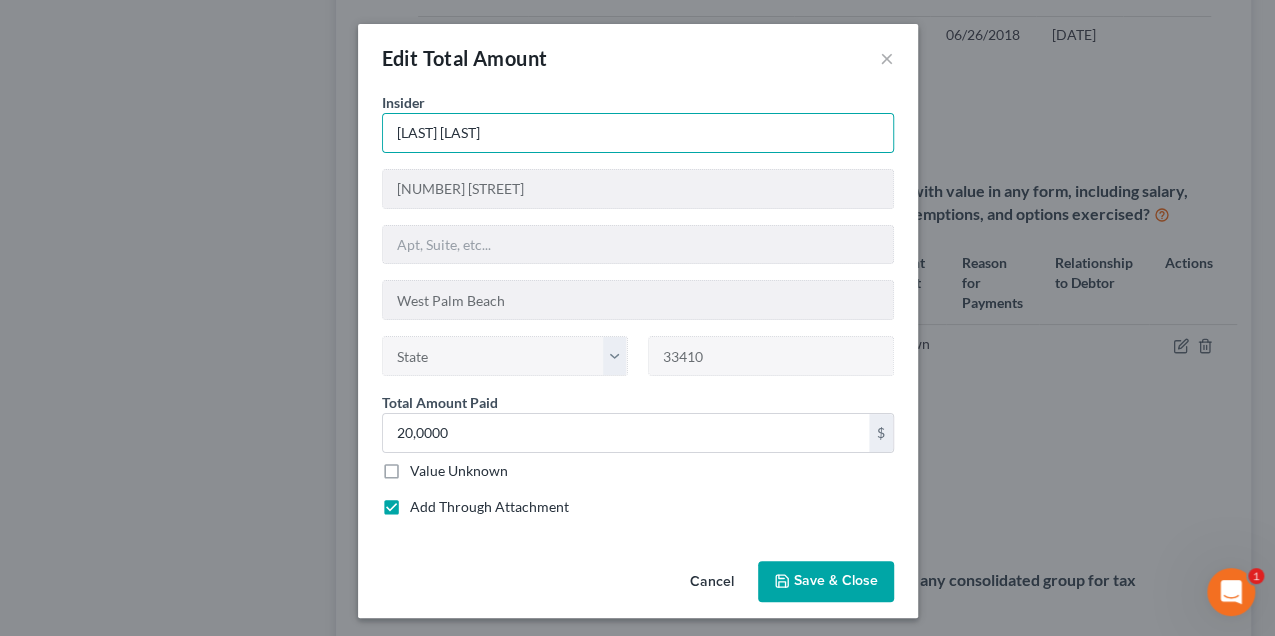 type on "See Attached SOFA Part 13, Question 30" 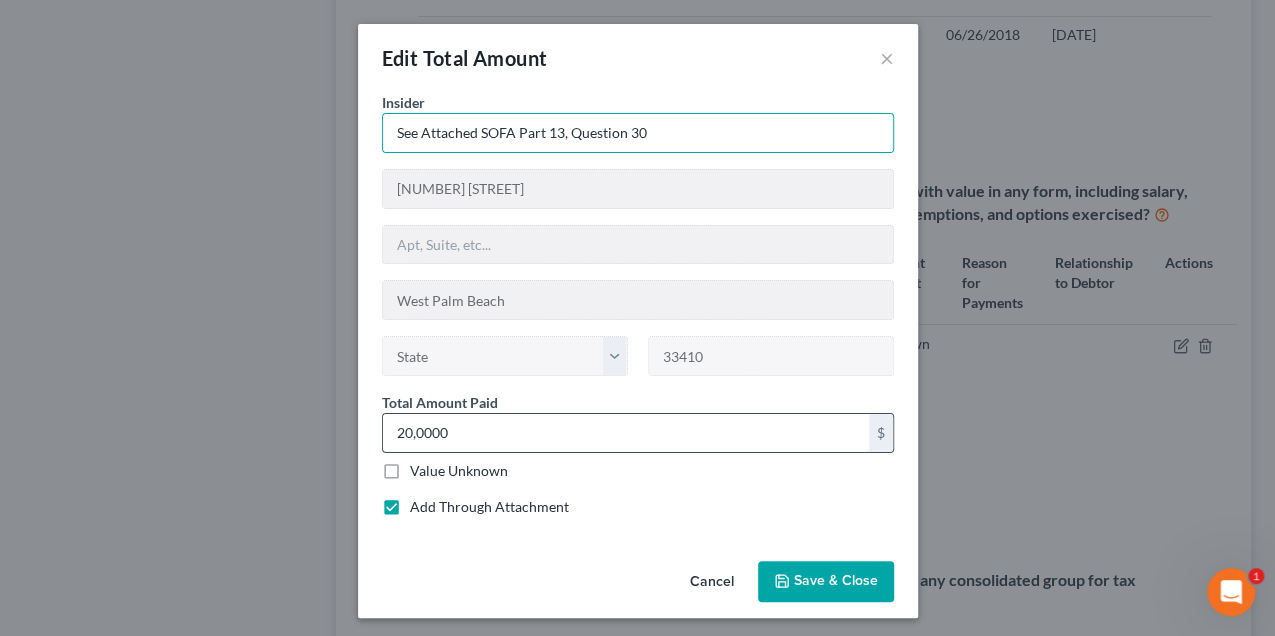 type on "200,000" 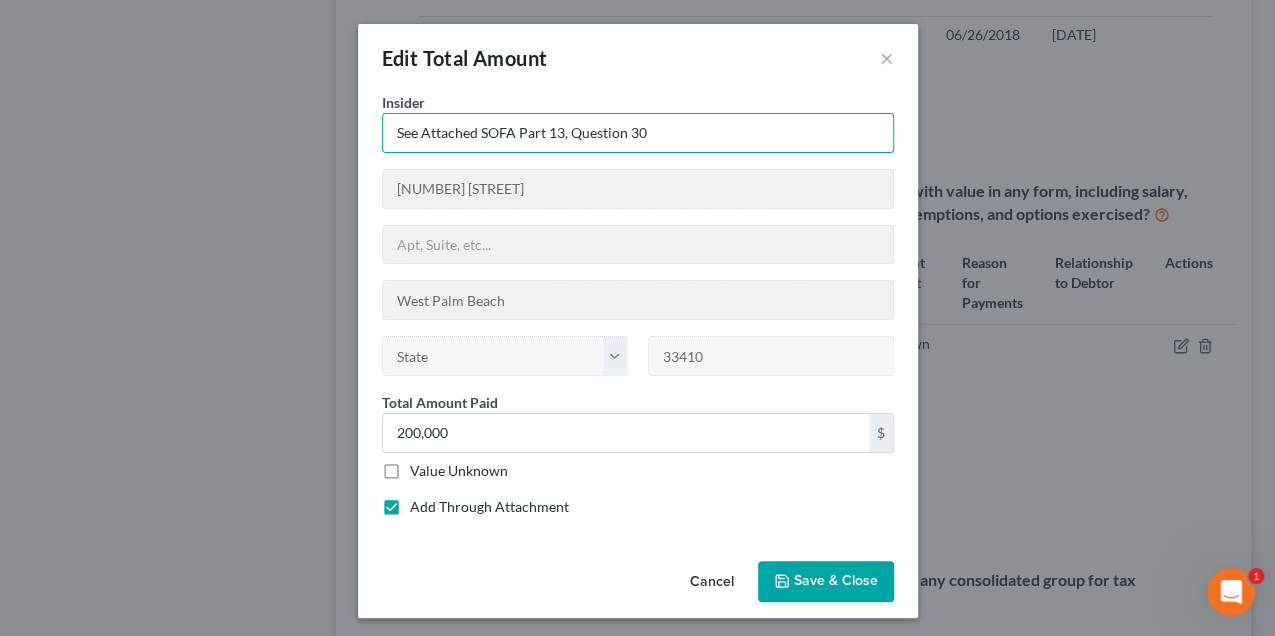 click on "Save & Close" at bounding box center [836, 581] 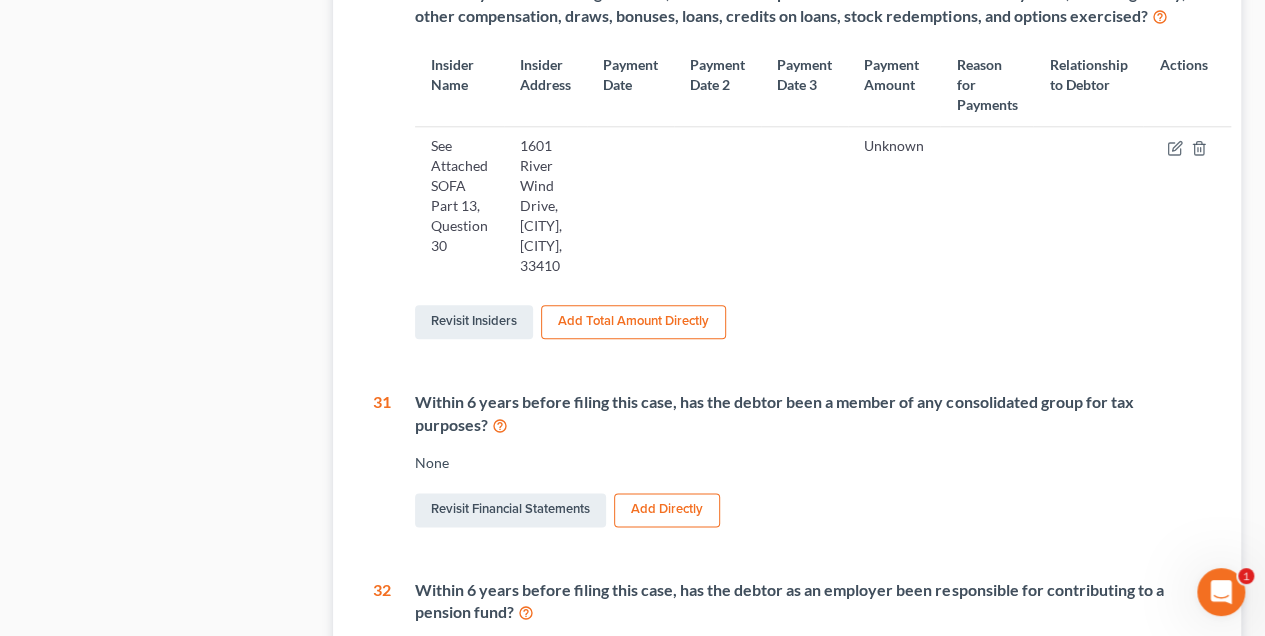 scroll, scrollTop: 1060, scrollLeft: 0, axis: vertical 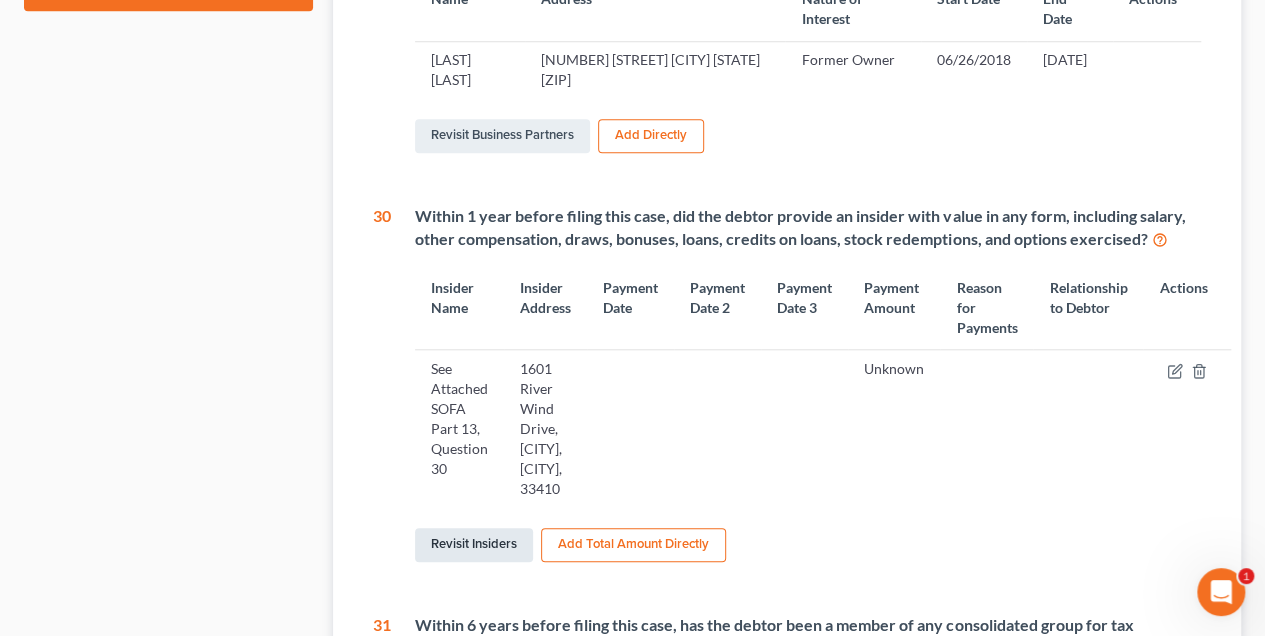 click on "Revisit Insiders" at bounding box center [474, 545] 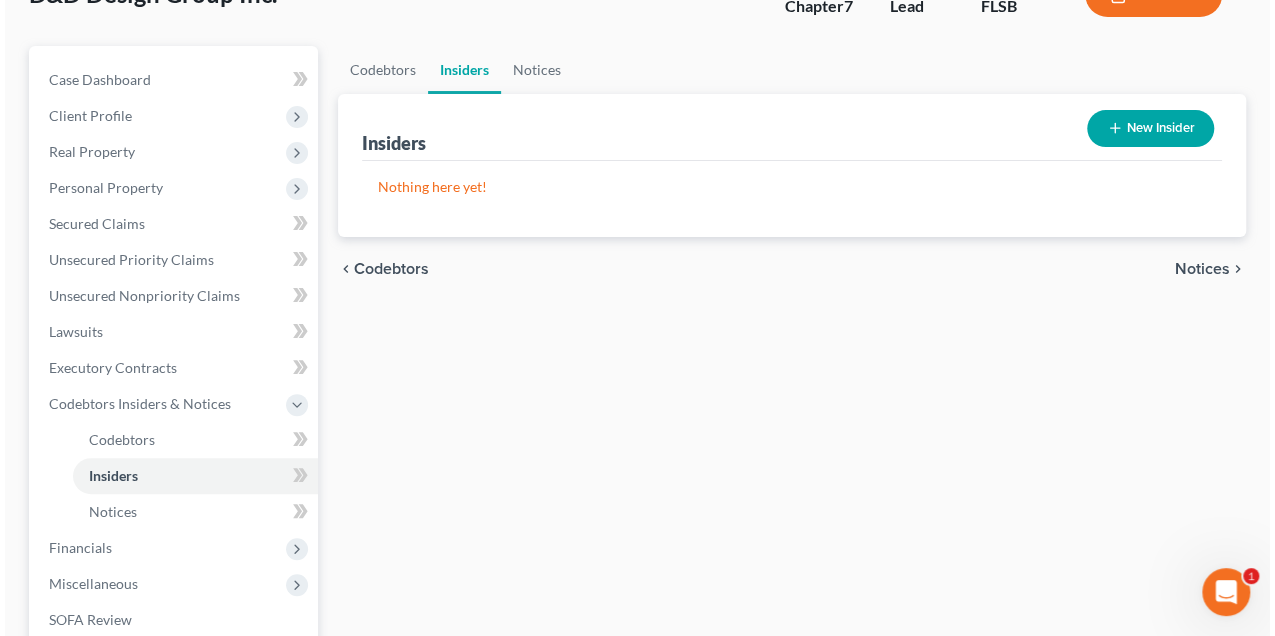 scroll, scrollTop: 0, scrollLeft: 0, axis: both 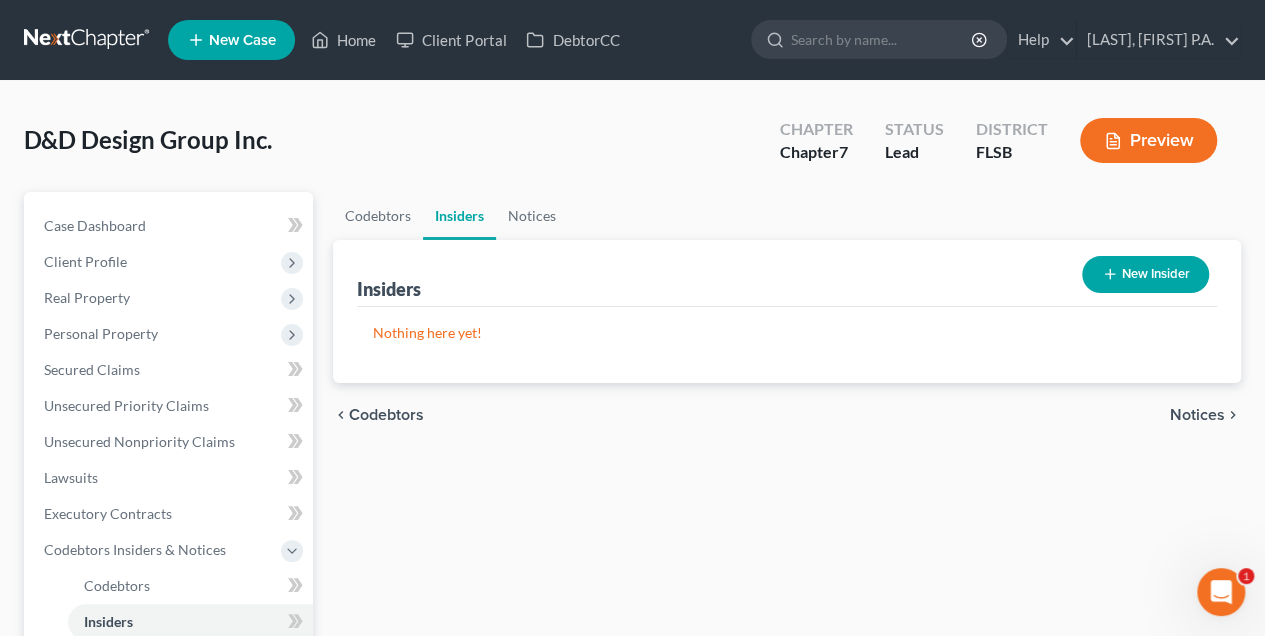 click on "New Insider" at bounding box center (1145, 274) 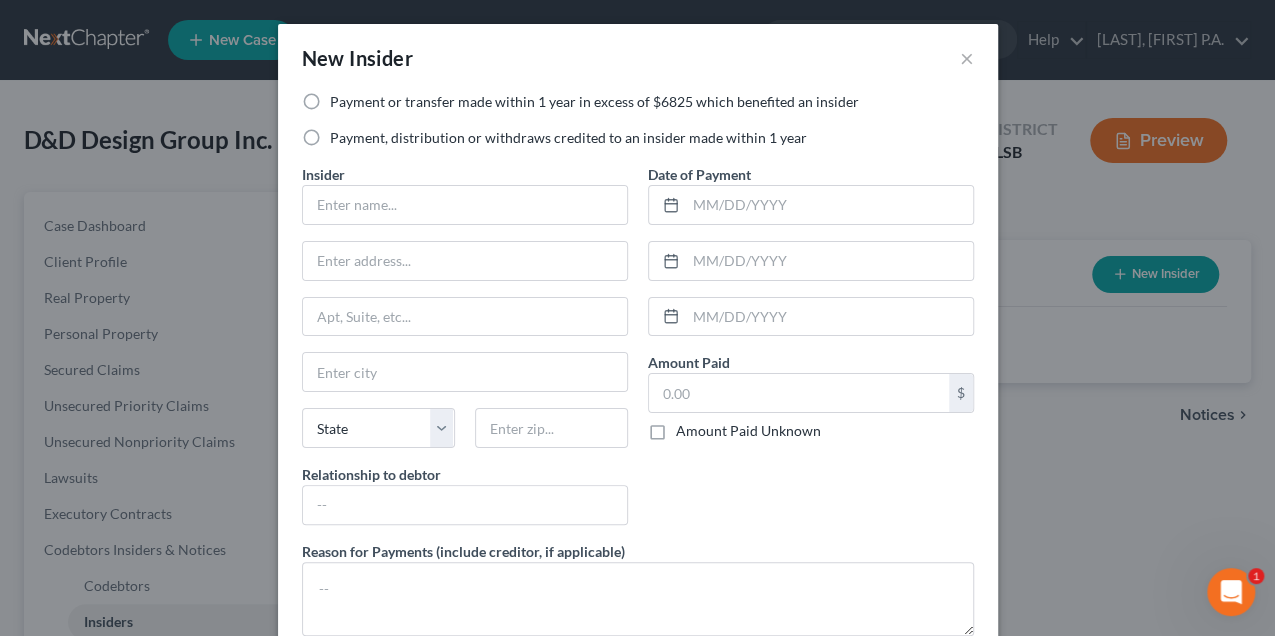 click on "Payment or transfer made within 1 year in excess of $6825 which benefited an insider" at bounding box center (594, 102) 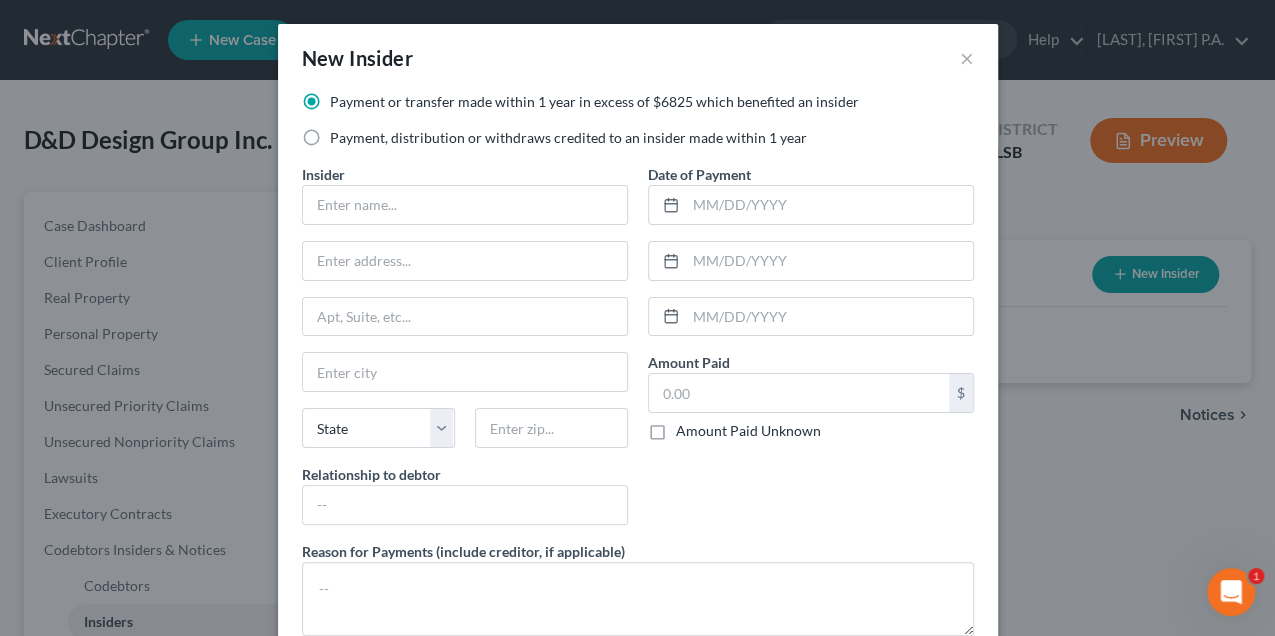 click on "Payment, distribution or withdraws credited to an insider made within 1 year" at bounding box center (568, 138) 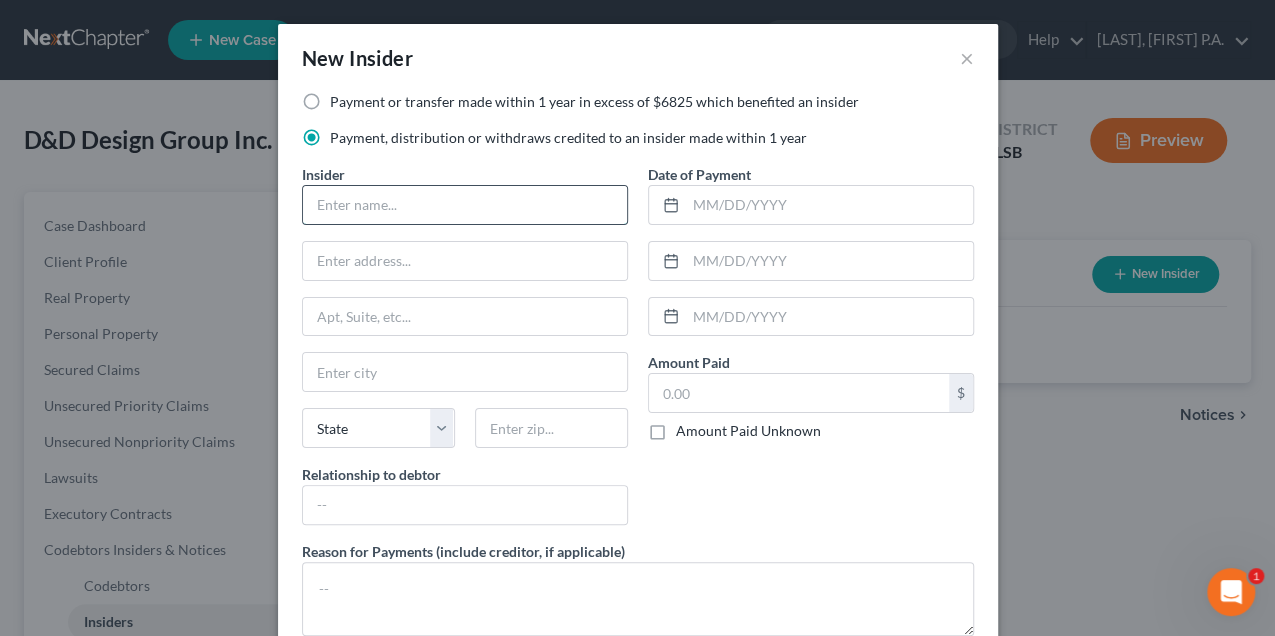 click at bounding box center (465, 205) 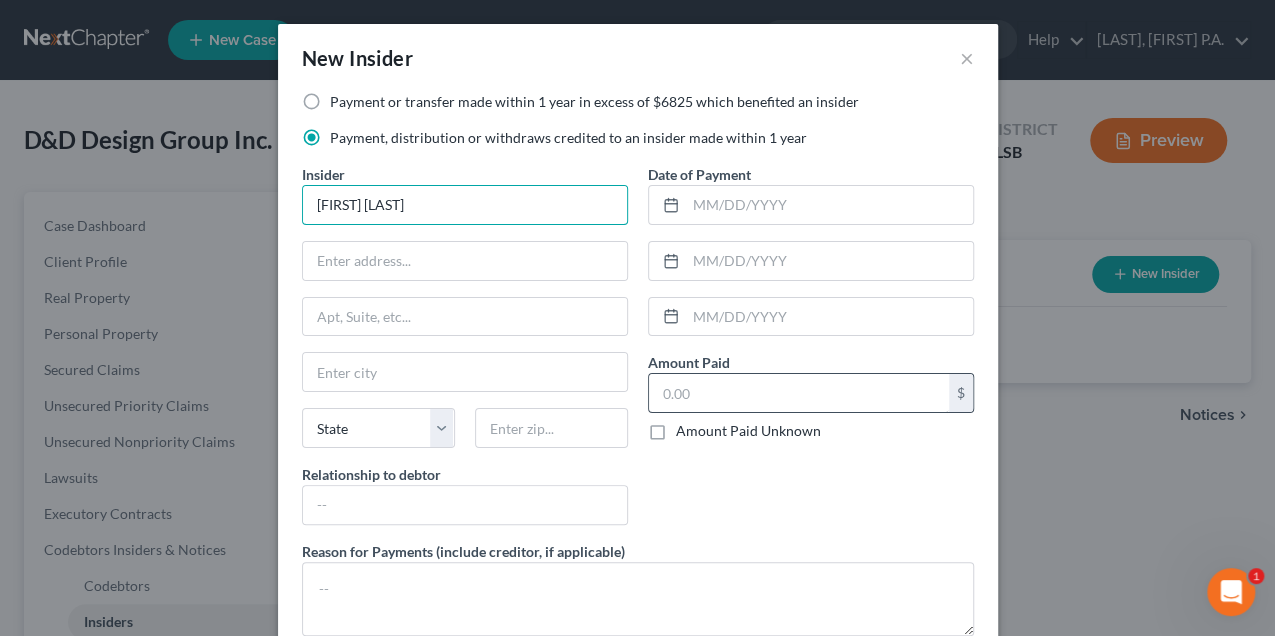 type on "[FIRST] [LAST]" 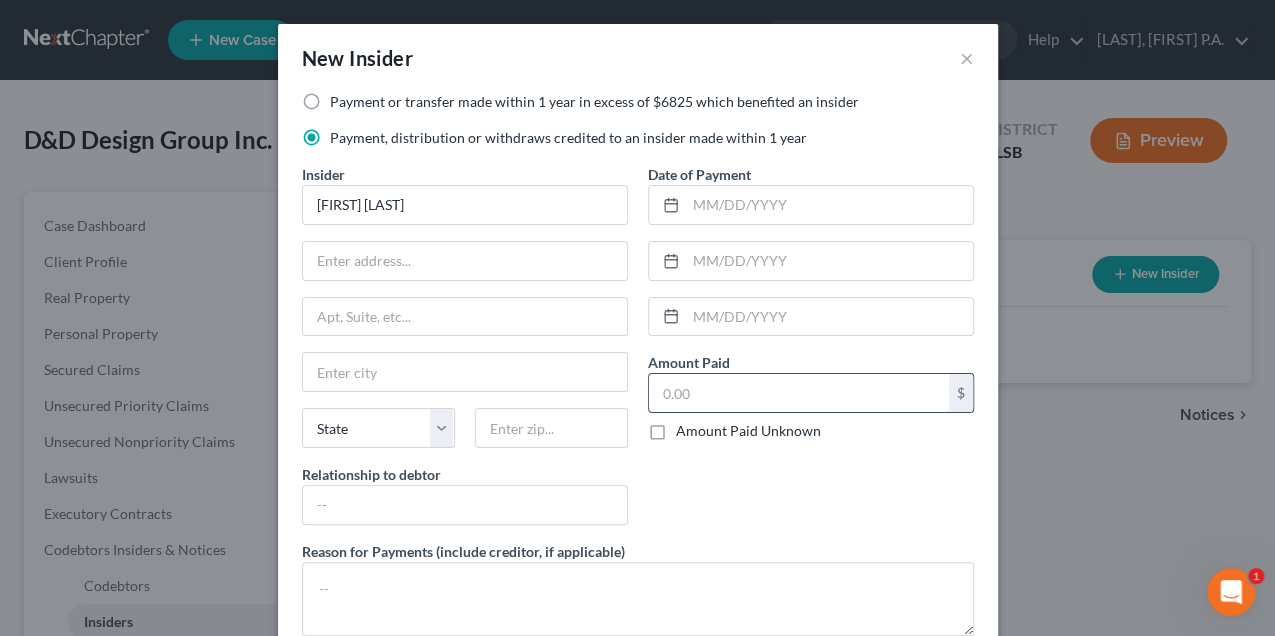 click at bounding box center (799, 393) 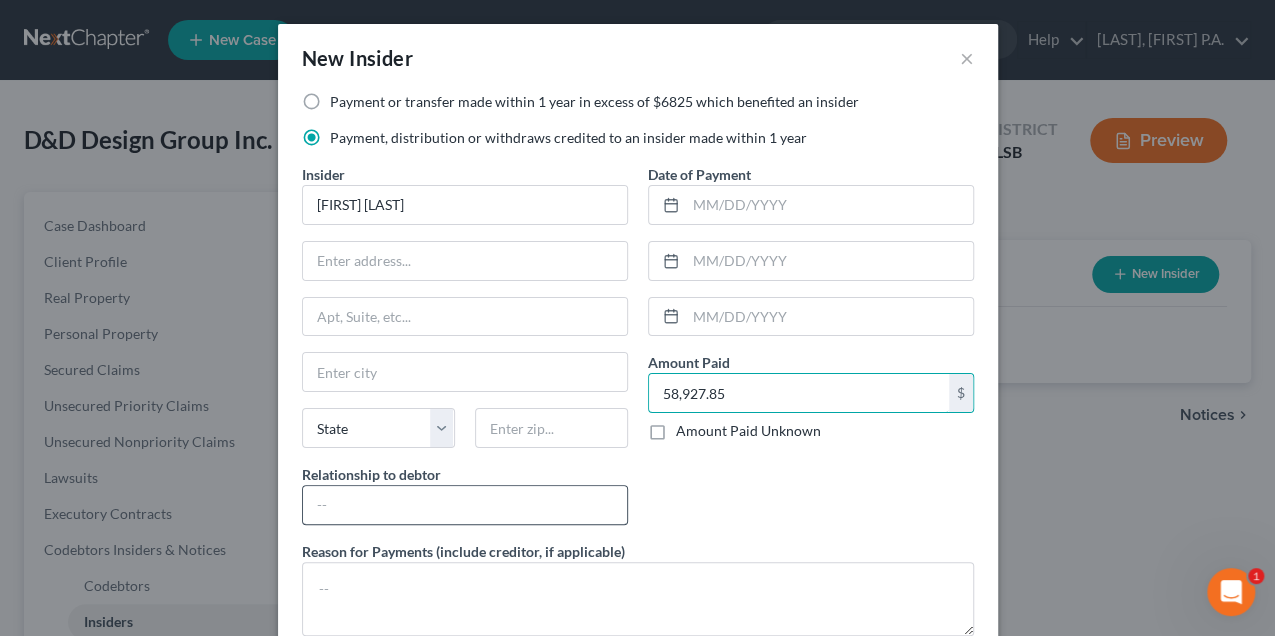 type on "58,927.85" 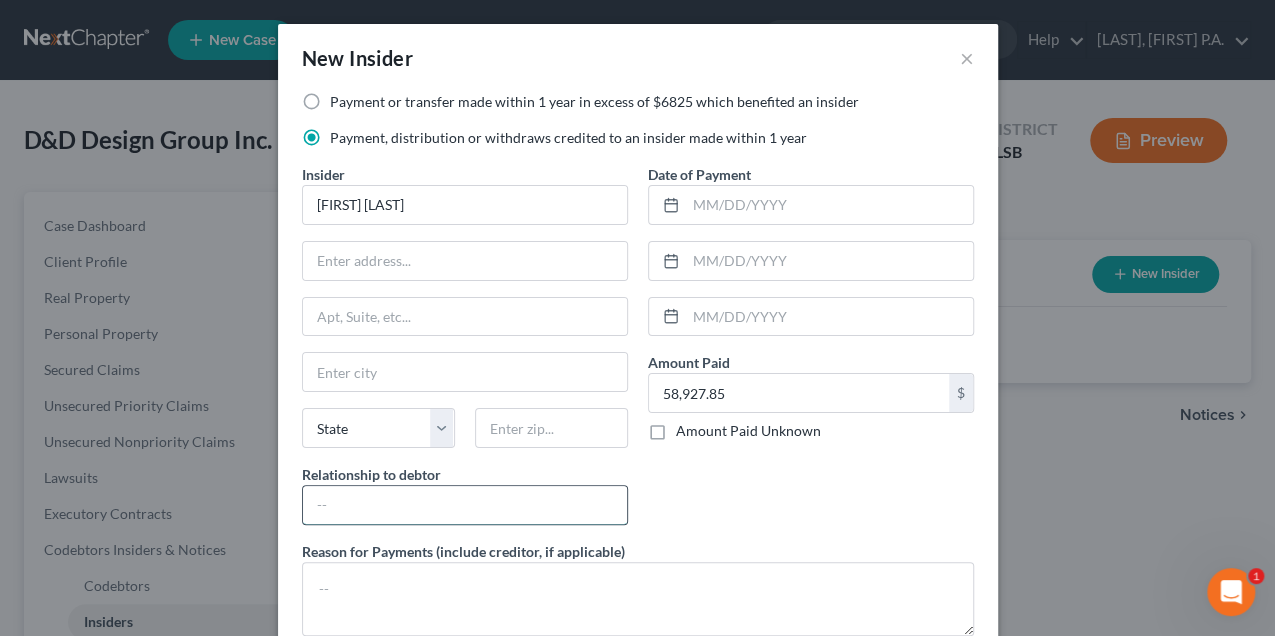click at bounding box center (465, 505) 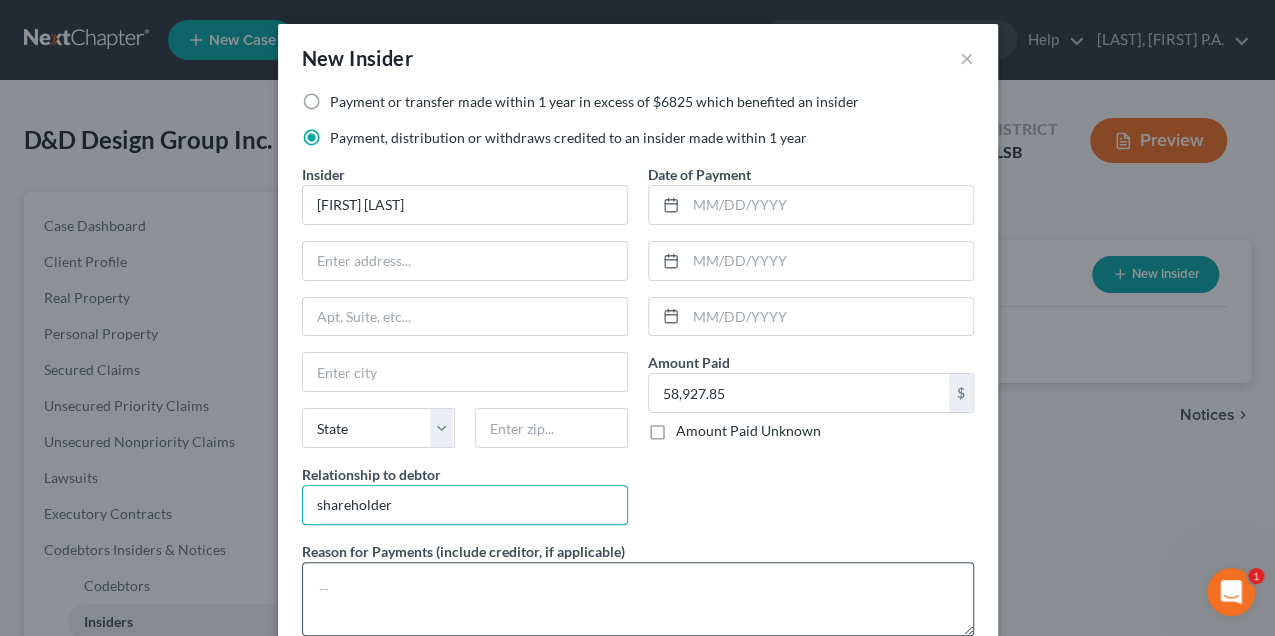 type on "shareholder" 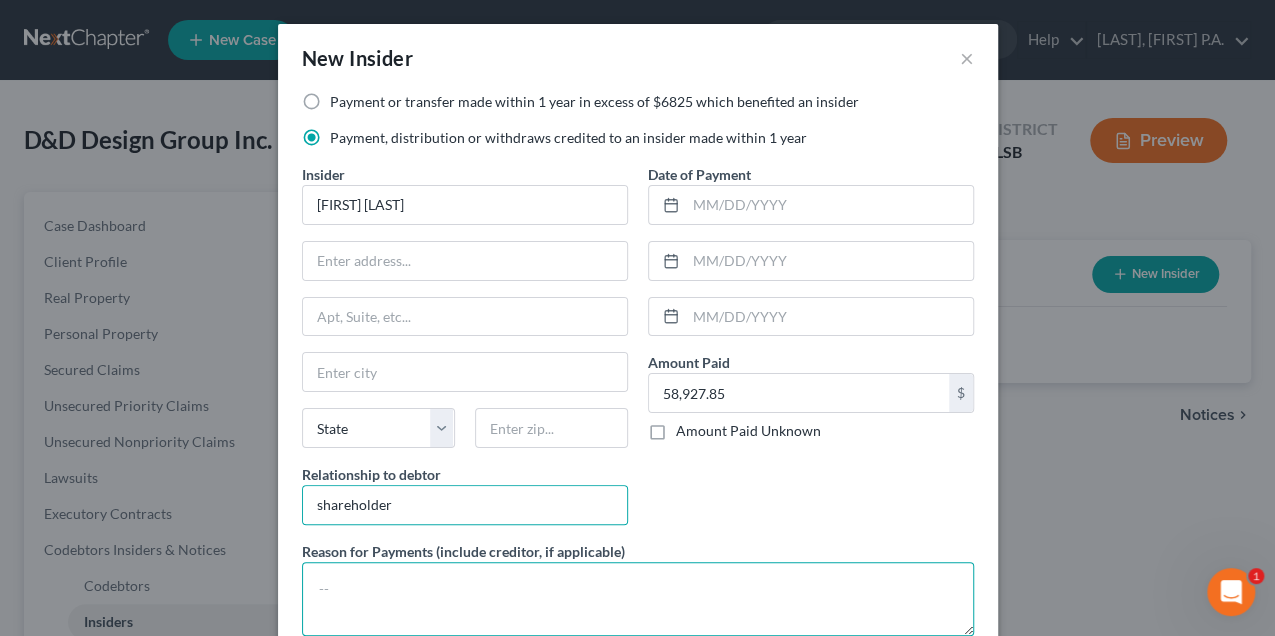 click at bounding box center [638, 599] 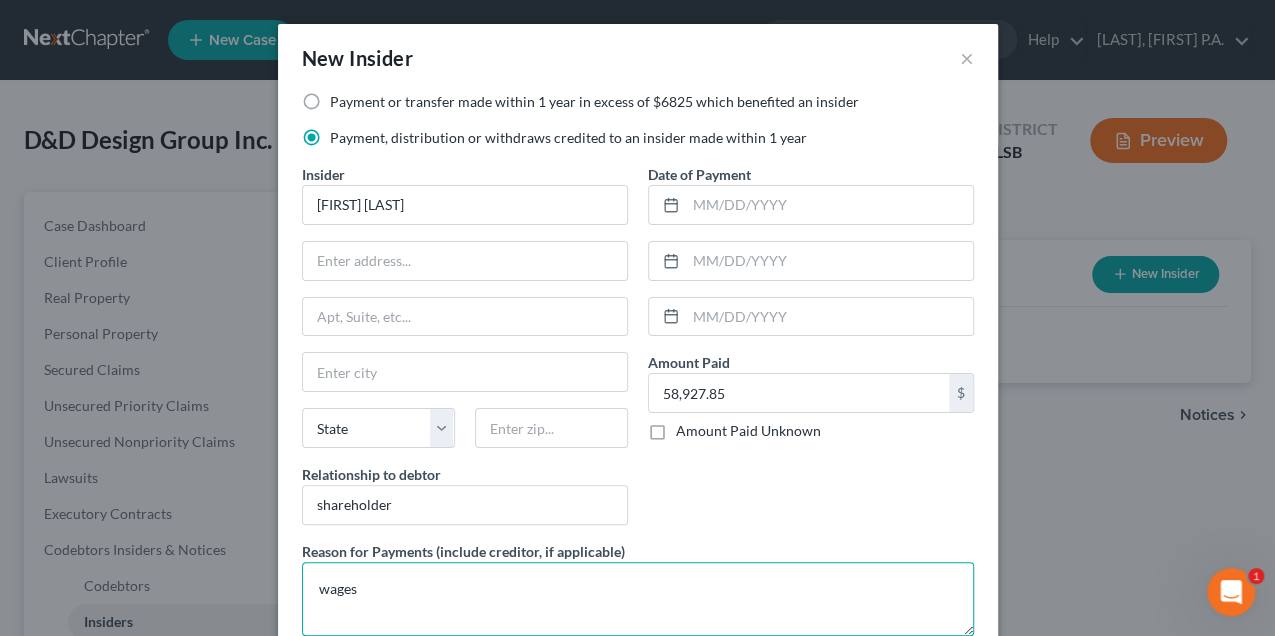 type on "wages" 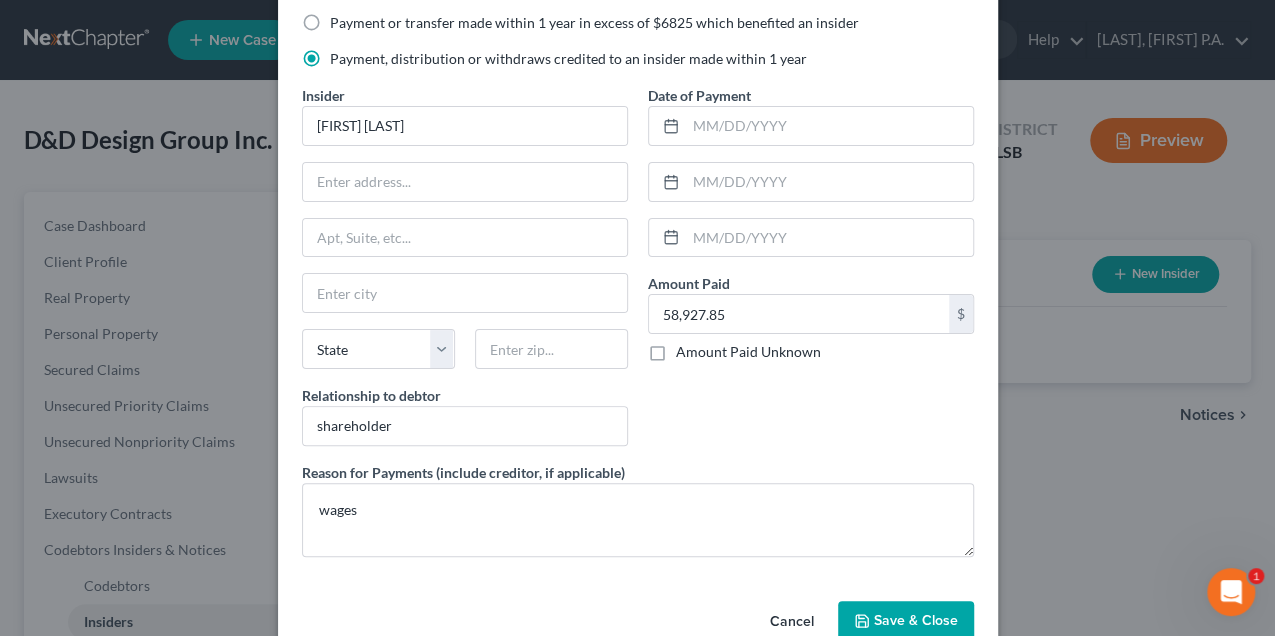 scroll, scrollTop: 112, scrollLeft: 0, axis: vertical 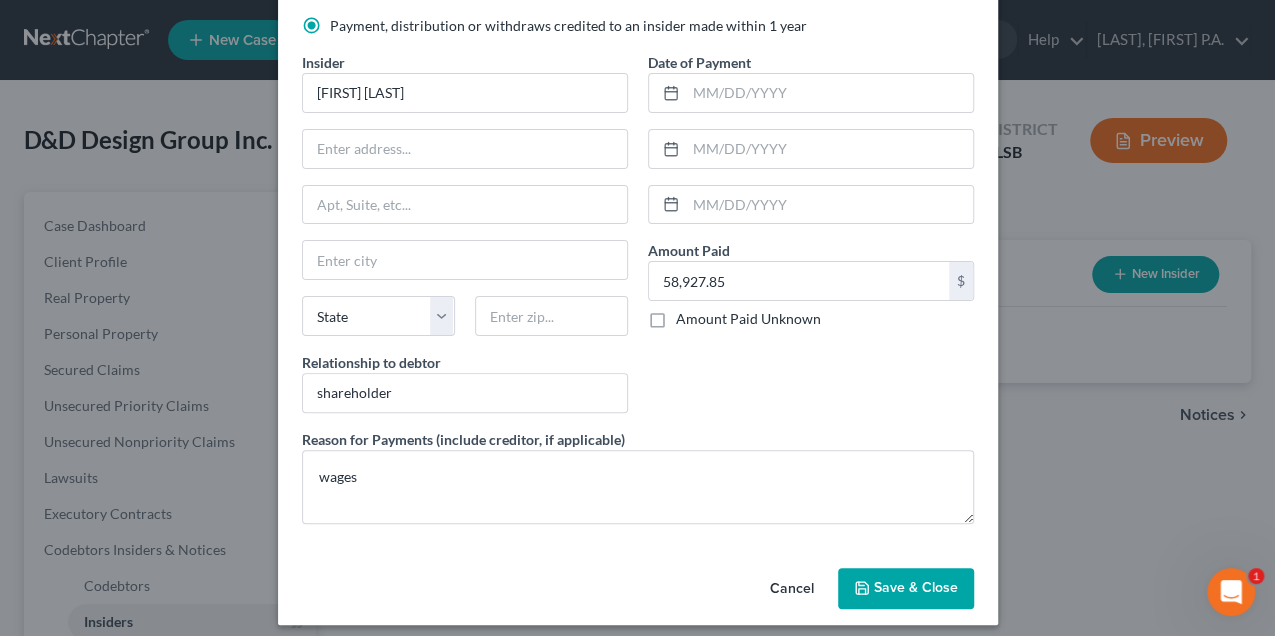 click on "Save & Close" at bounding box center [916, 588] 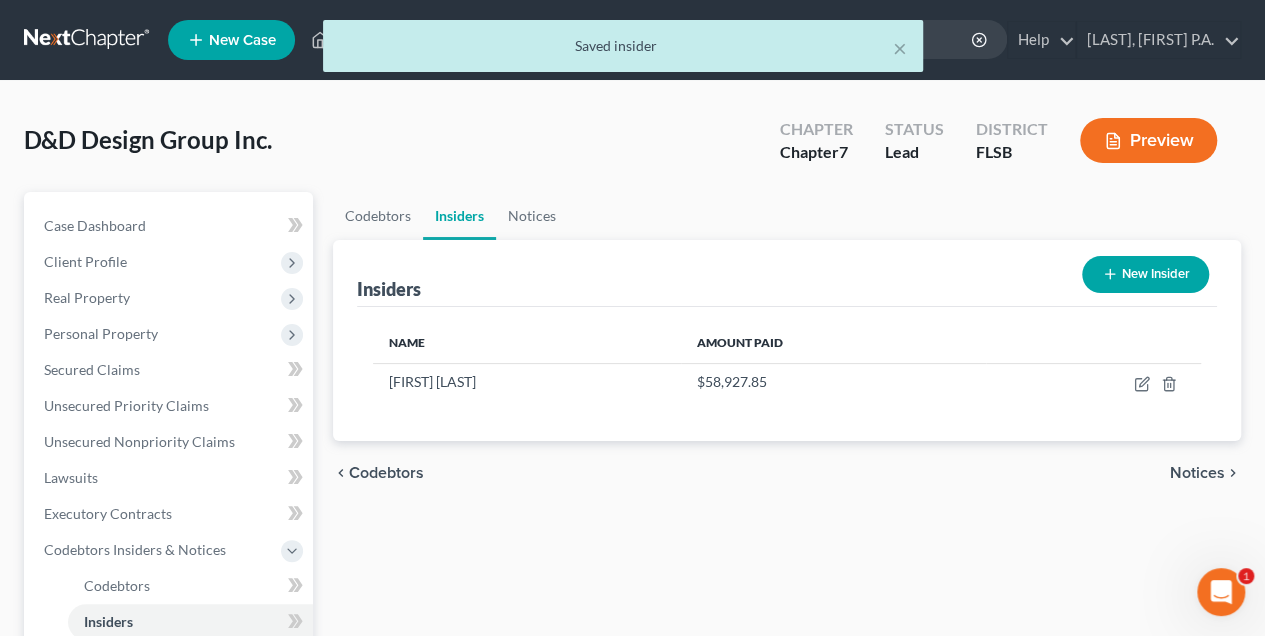 click on "New Insider" at bounding box center [1145, 274] 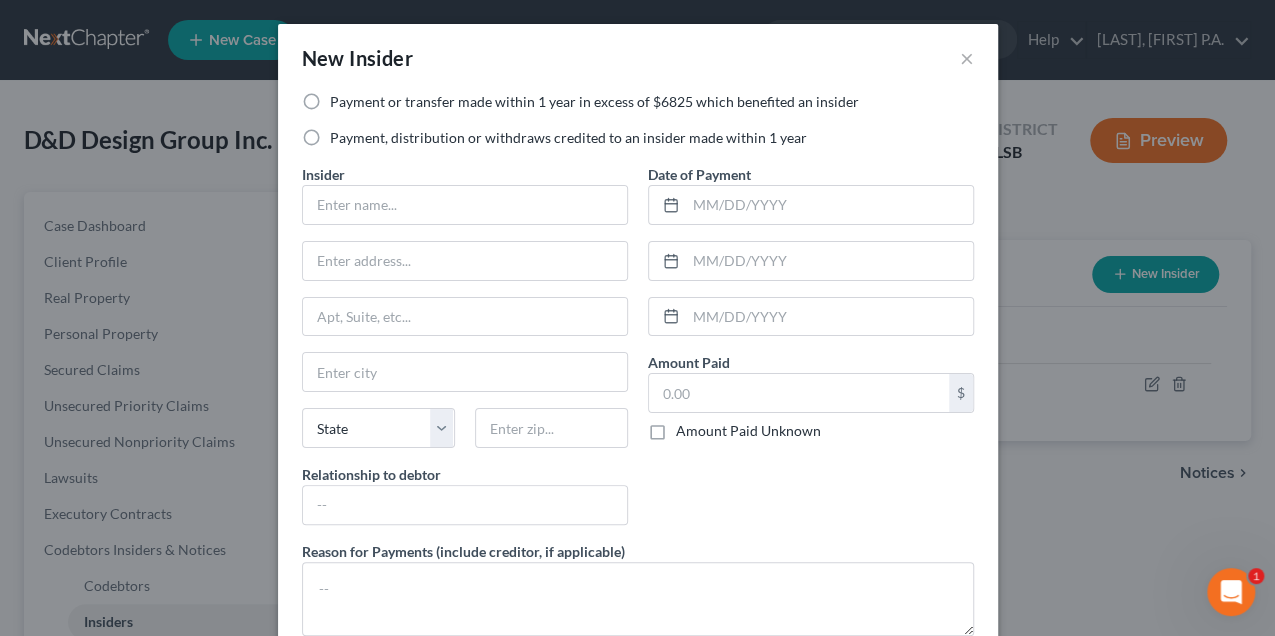 click on "Payment, distribution or withdraws credited to an insider made within 1 year" at bounding box center (568, 138) 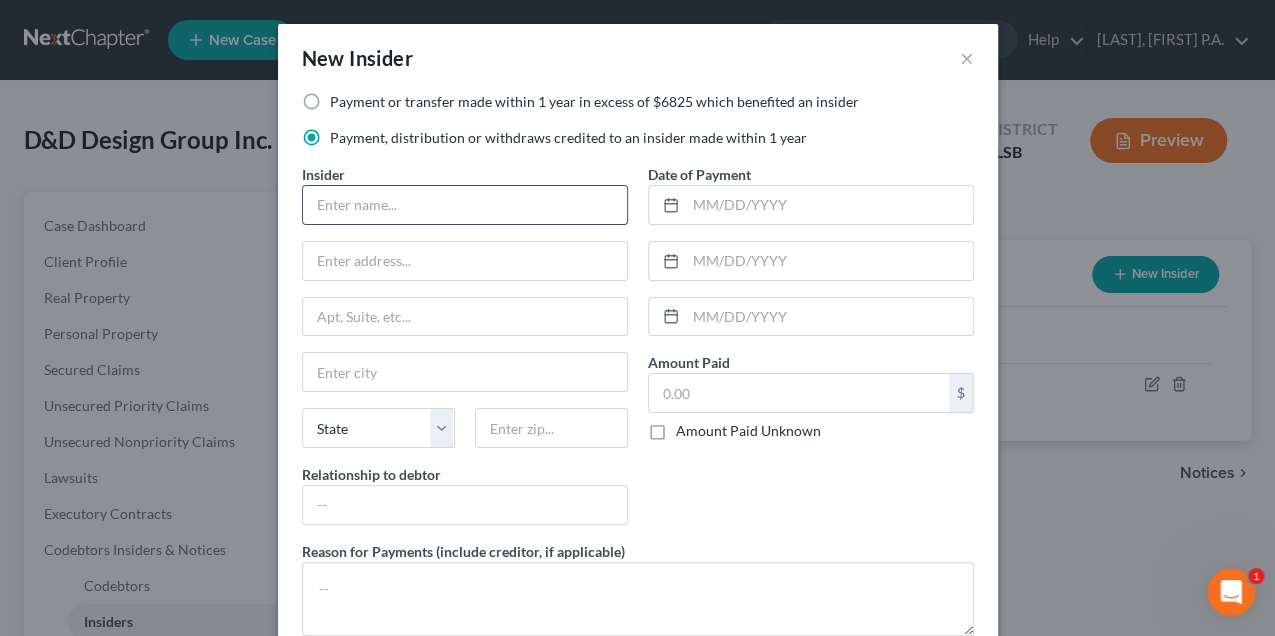 click at bounding box center (465, 205) 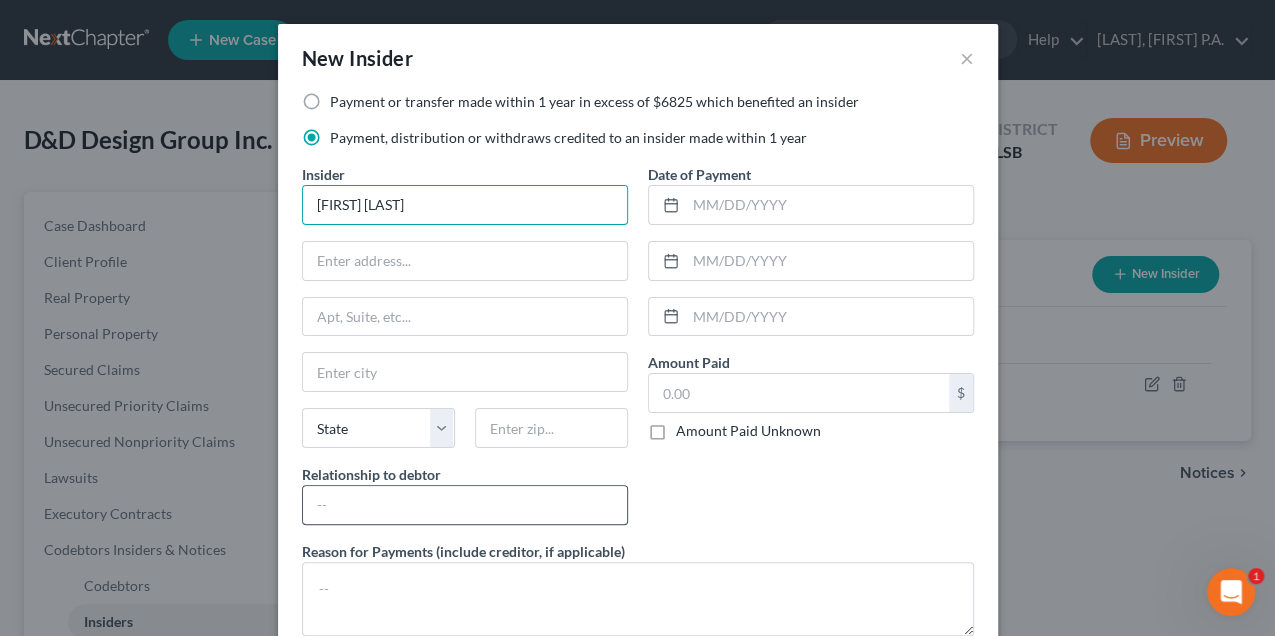 type on "[FIRST] [LAST]" 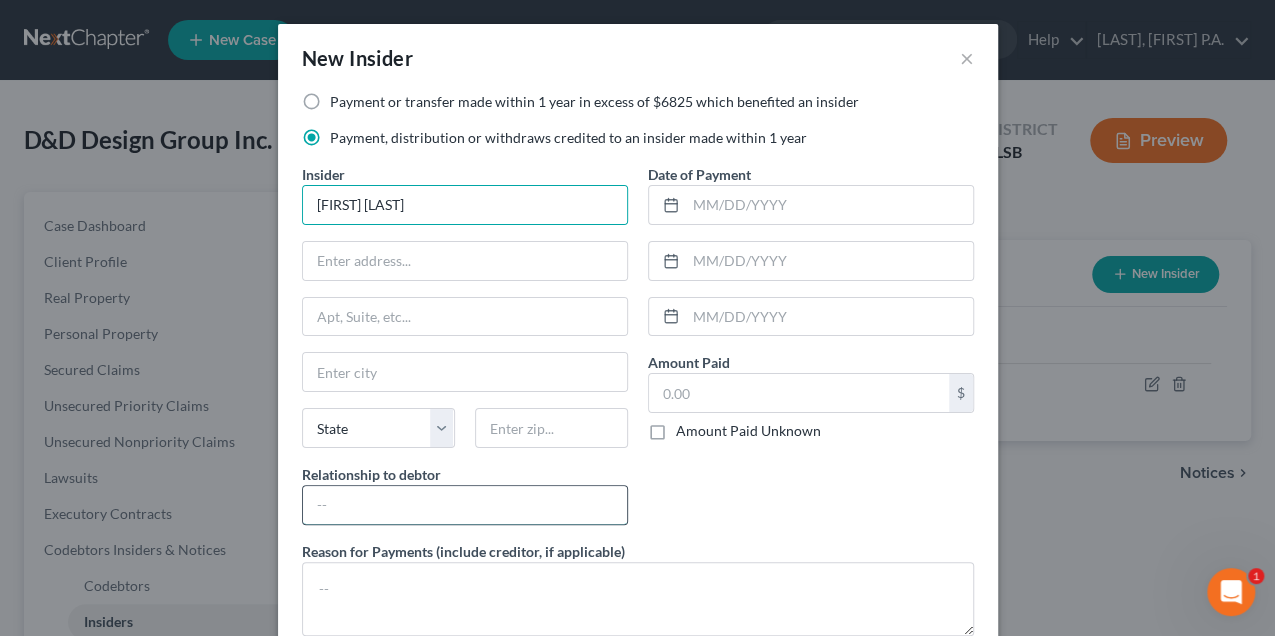 click at bounding box center [465, 505] 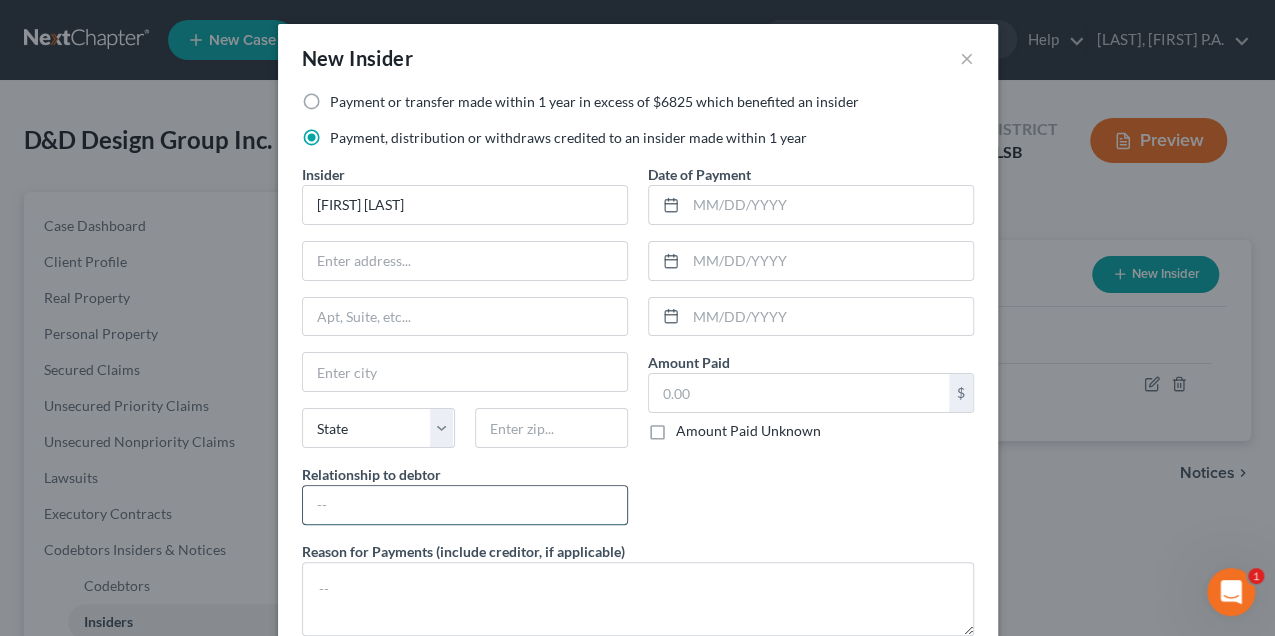 type on "shareholder" 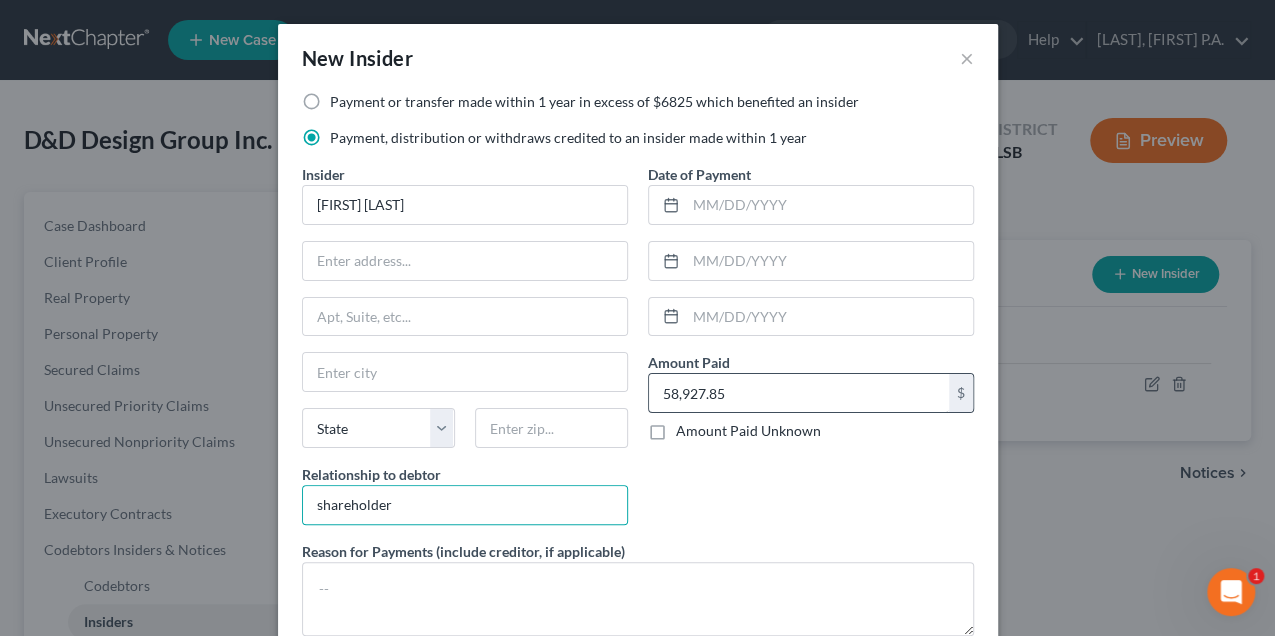 drag, startPoint x: 767, startPoint y: 384, endPoint x: 647, endPoint y: 389, distance: 120.10412 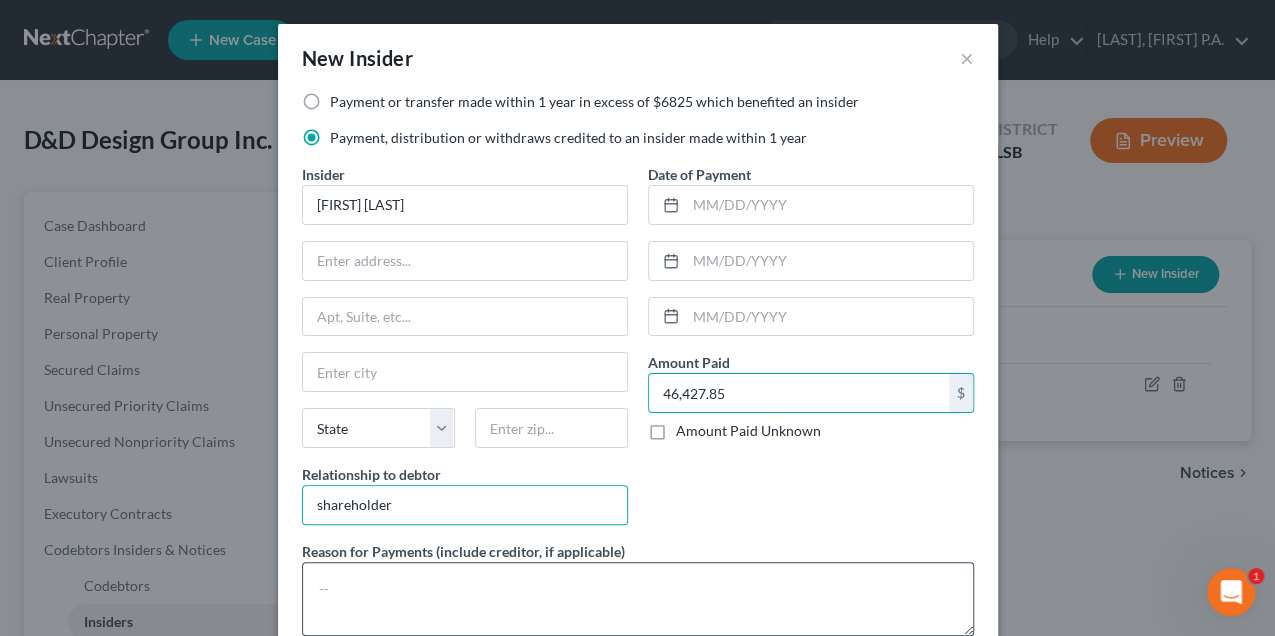 type on "46,427.85" 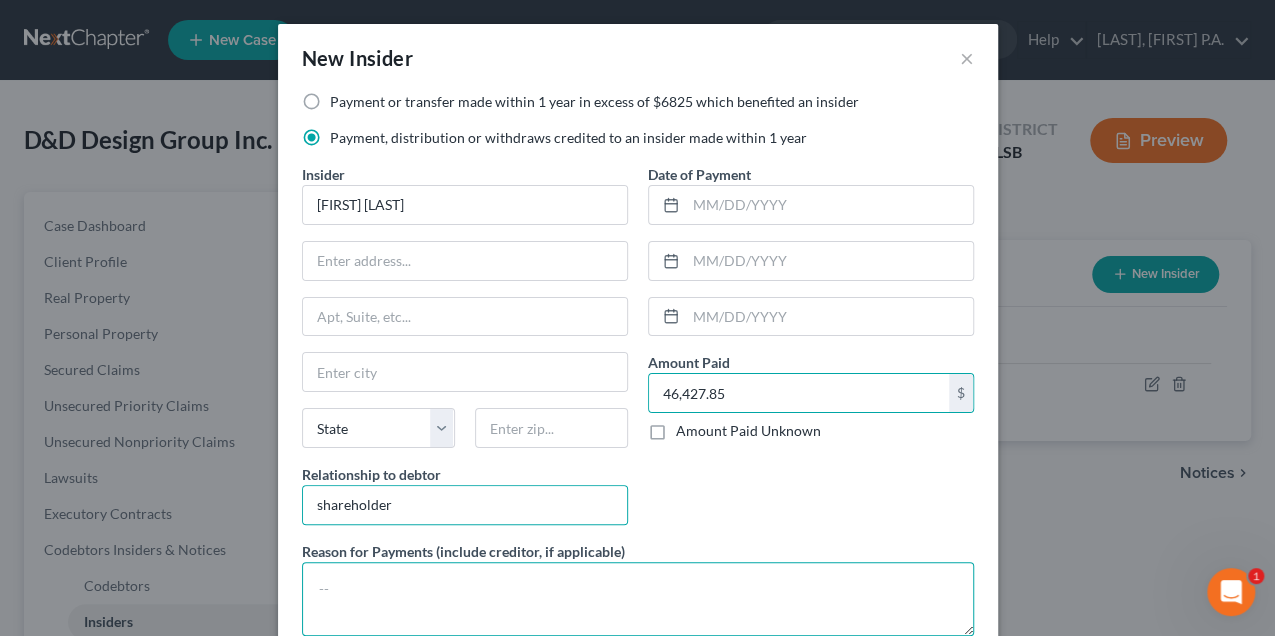 click at bounding box center [638, 599] 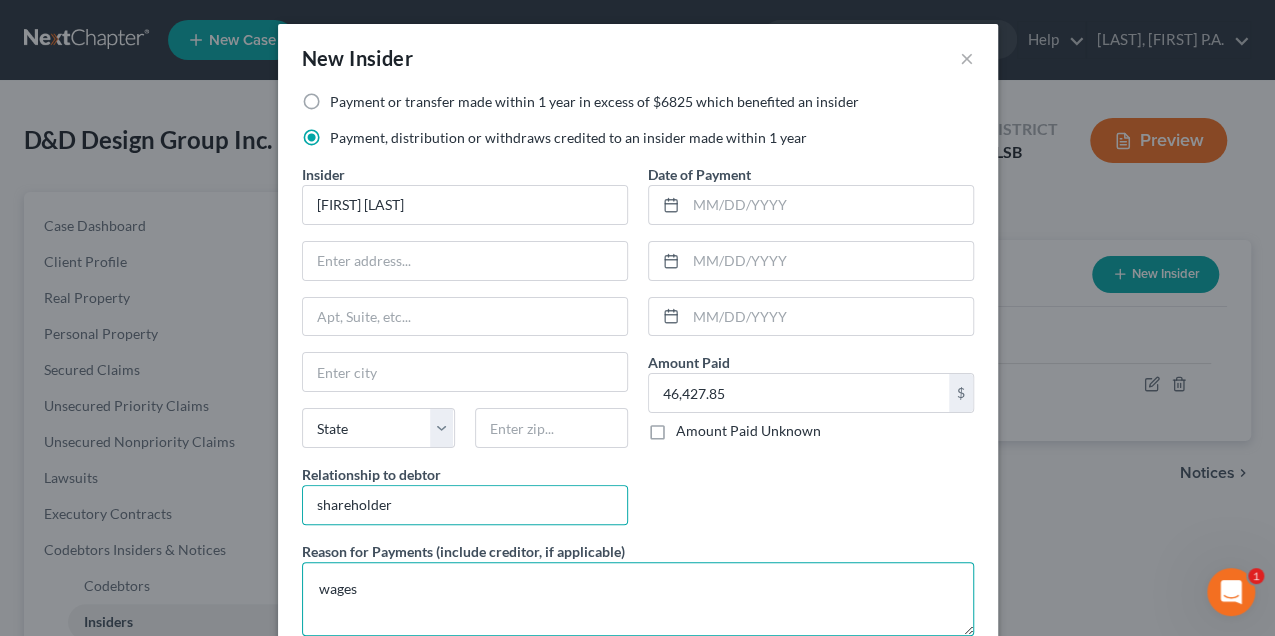 type on "wages" 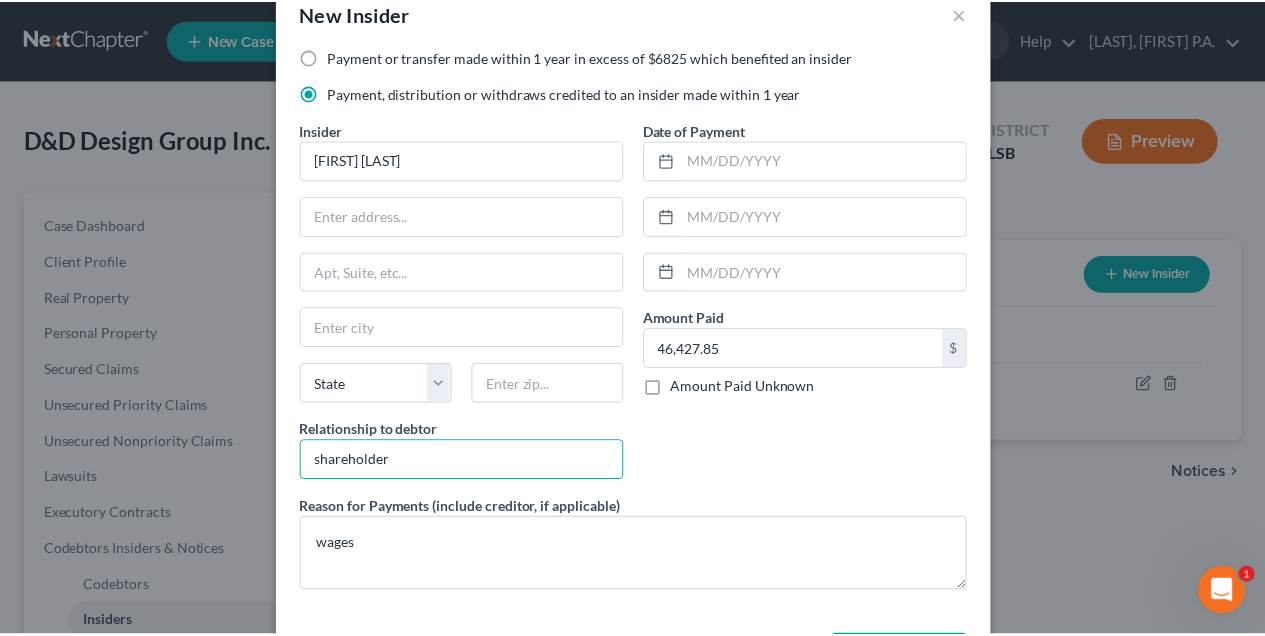 scroll, scrollTop: 69, scrollLeft: 0, axis: vertical 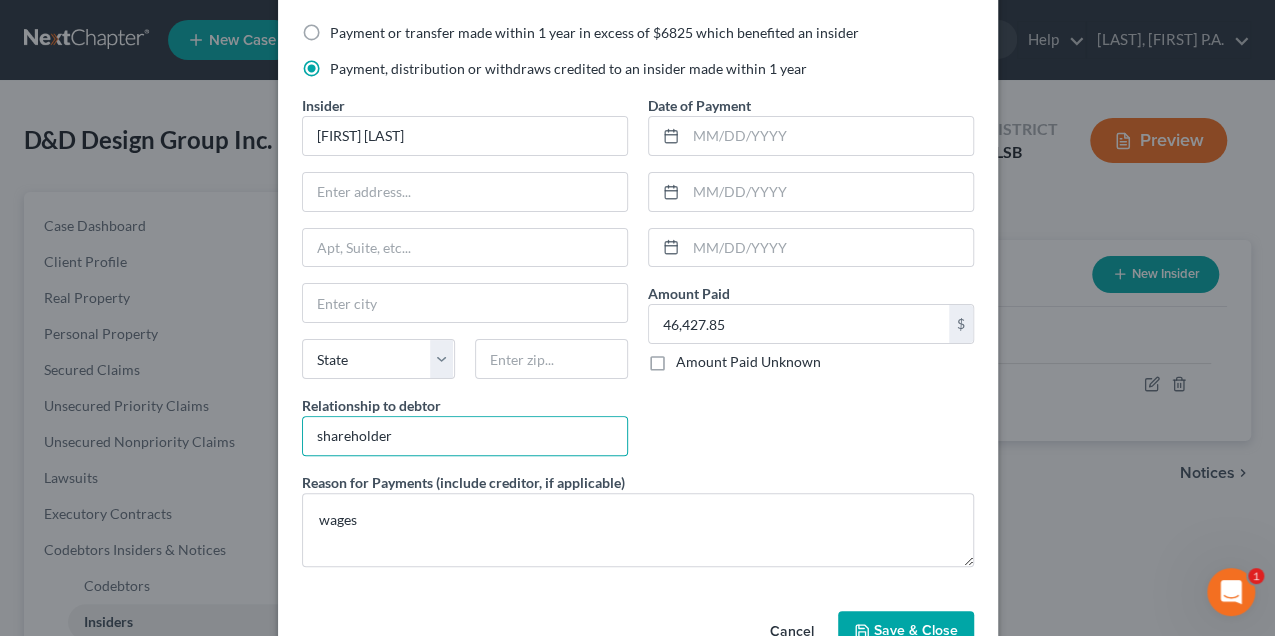 click on "Save & Close" at bounding box center [916, 631] 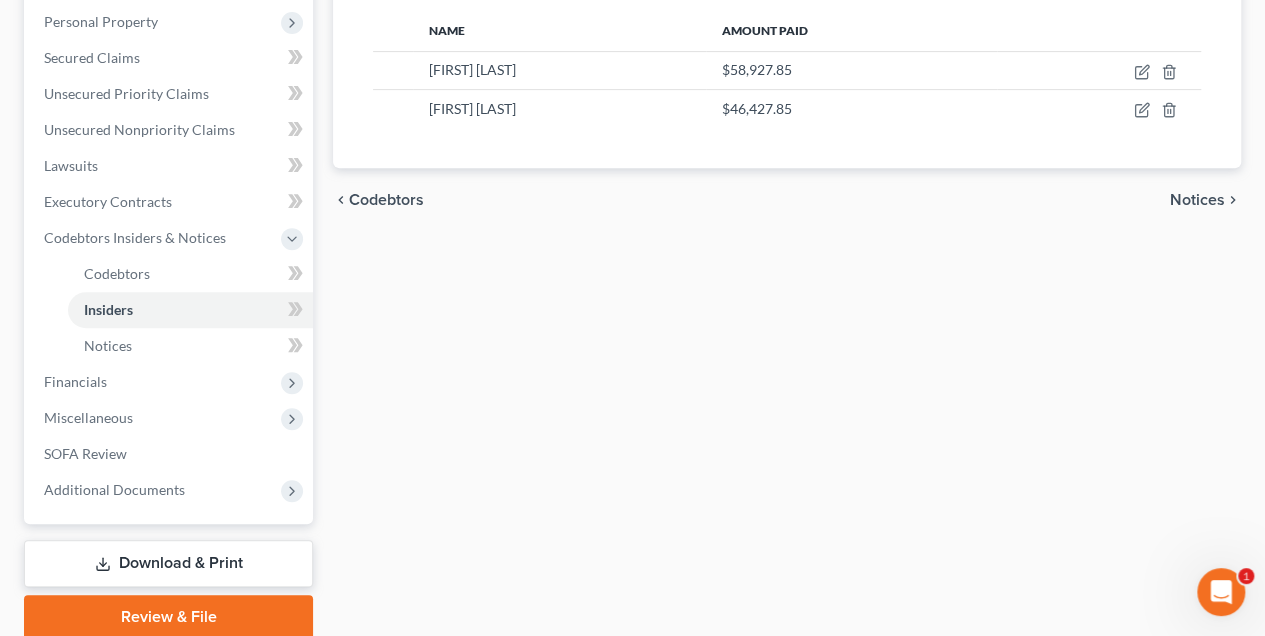 scroll, scrollTop: 334, scrollLeft: 0, axis: vertical 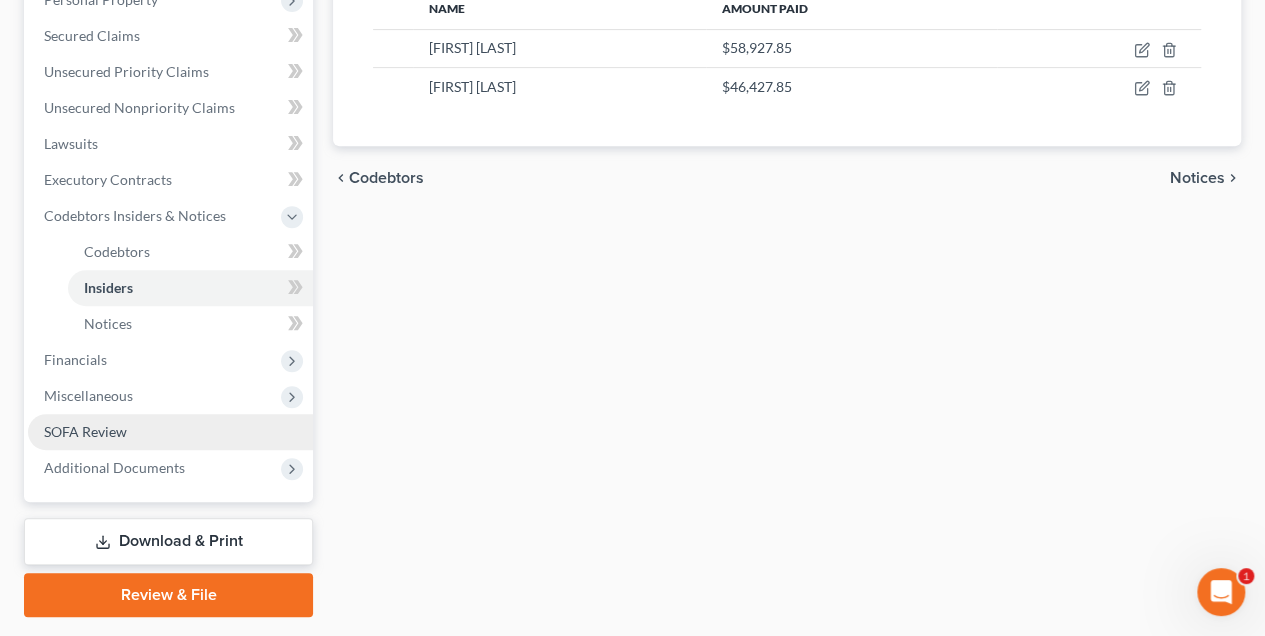 click on "SOFA Review" at bounding box center (85, 431) 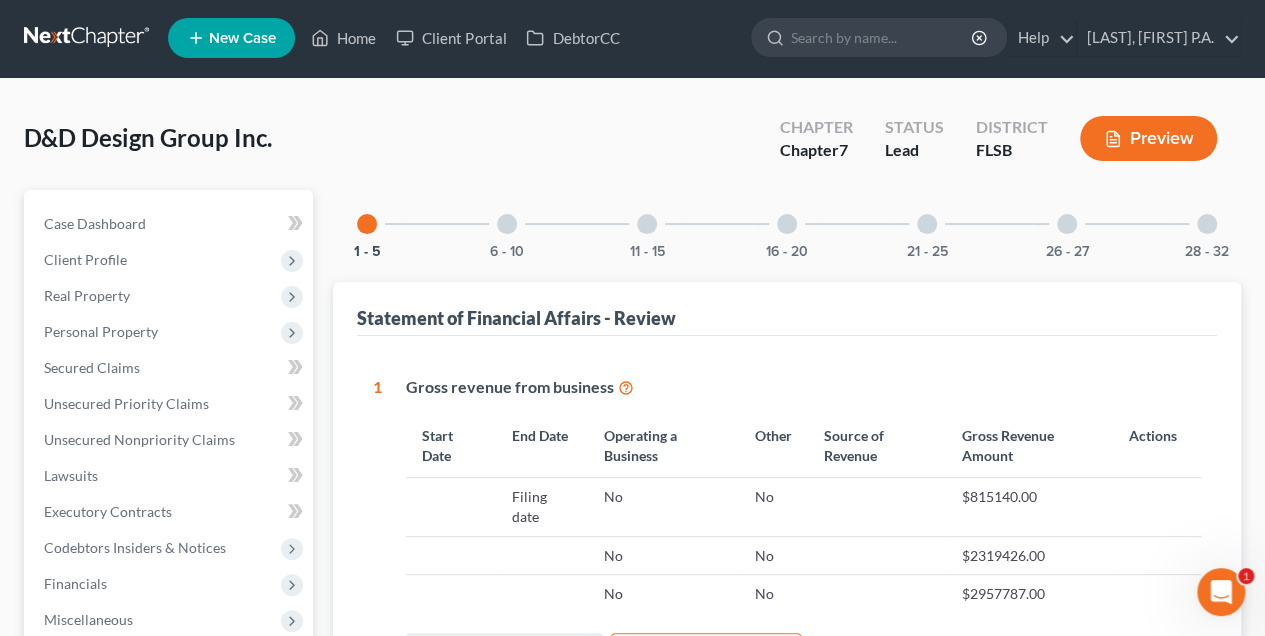 scroll, scrollTop: 0, scrollLeft: 0, axis: both 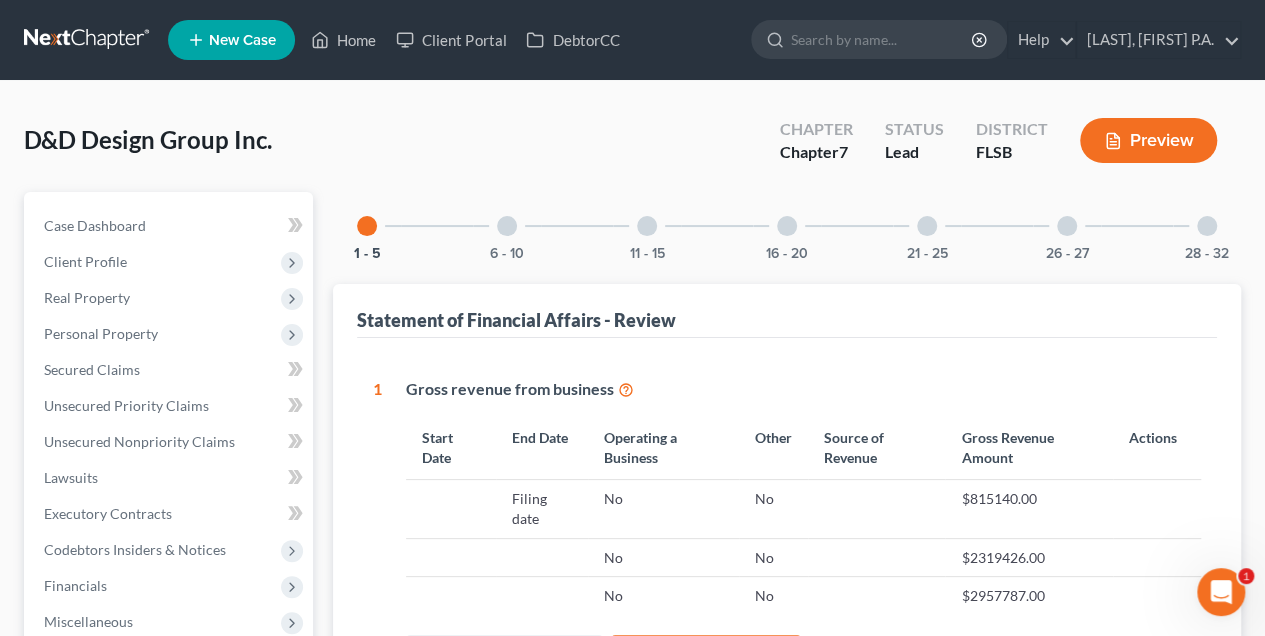 click at bounding box center [1207, 226] 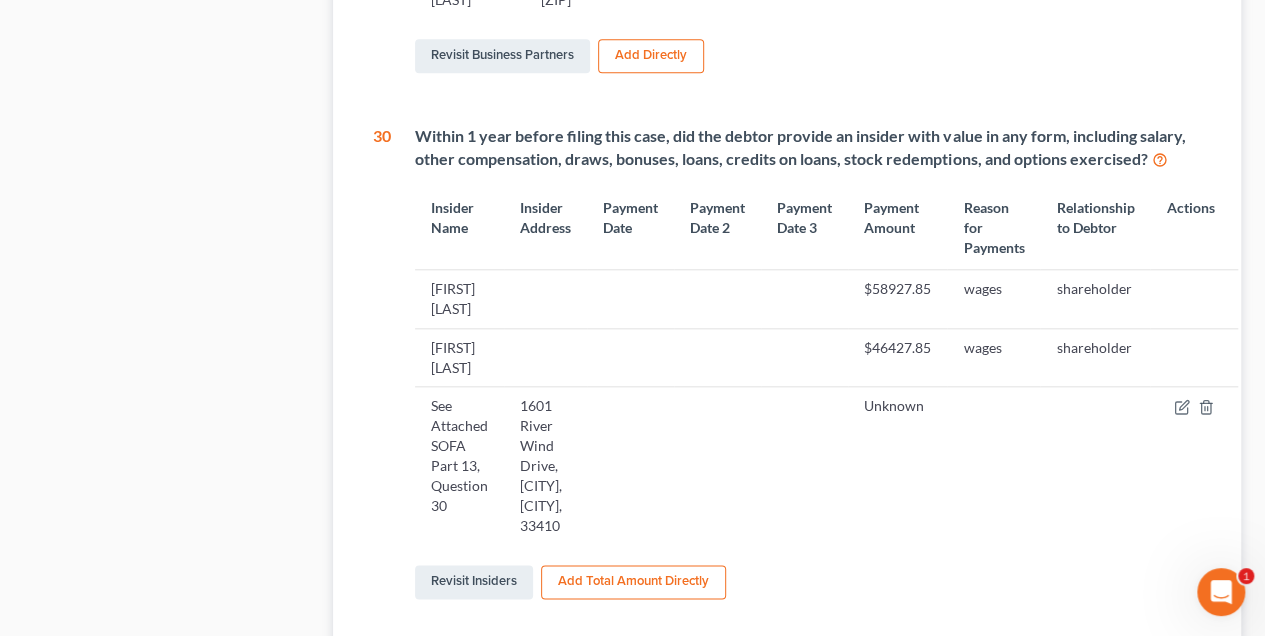 scroll, scrollTop: 914, scrollLeft: 0, axis: vertical 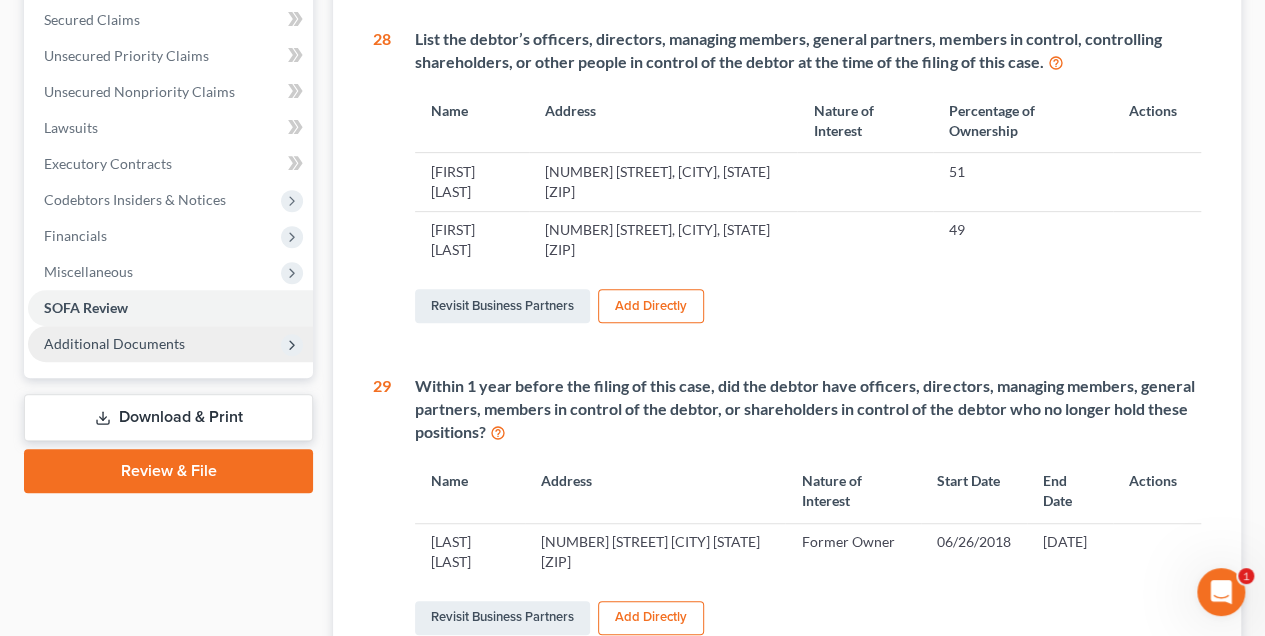 click on "Additional Documents" at bounding box center [114, 343] 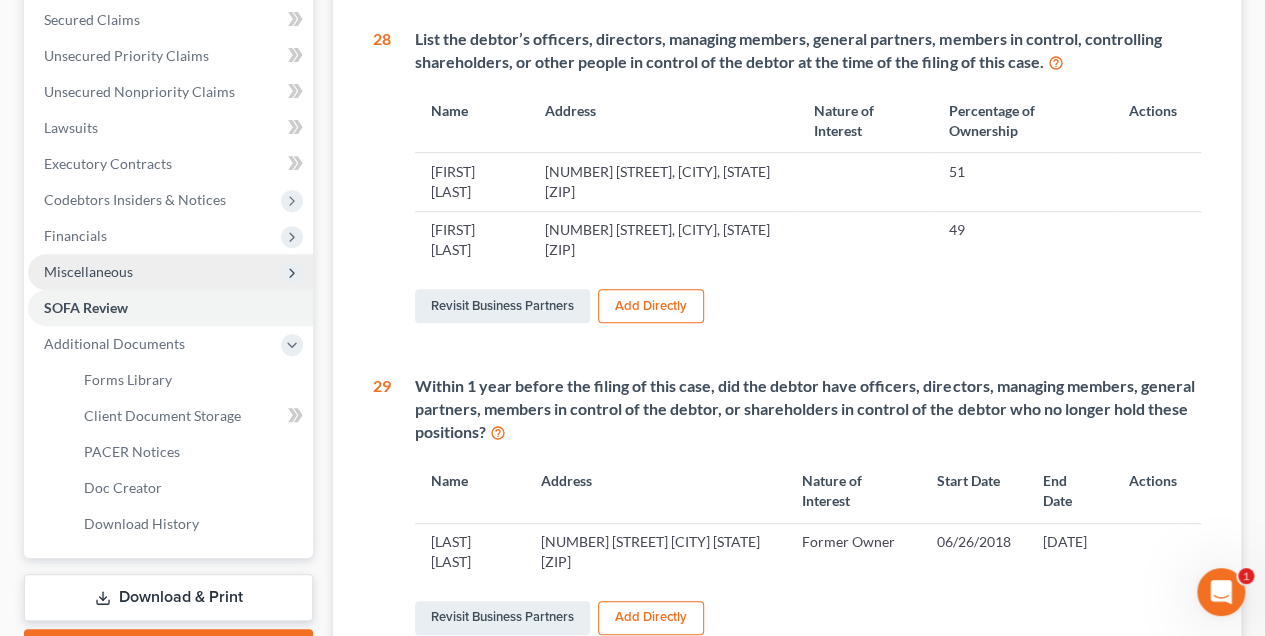 click on "Miscellaneous" at bounding box center (88, 271) 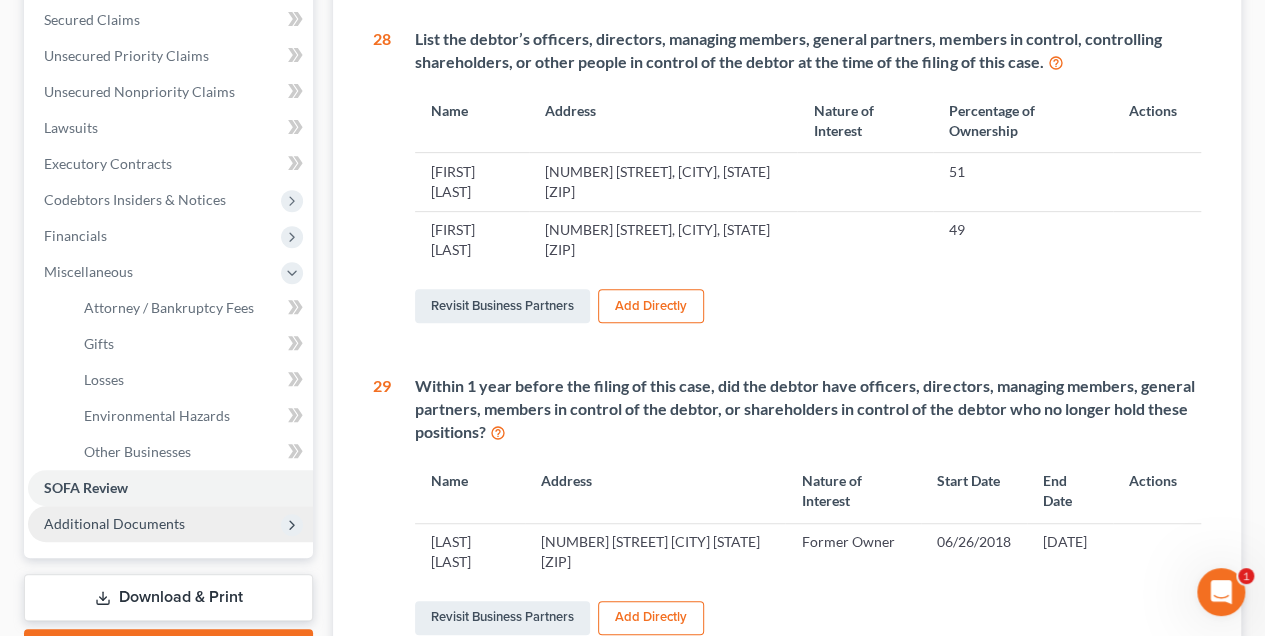 click on "Additional Documents" at bounding box center (114, 523) 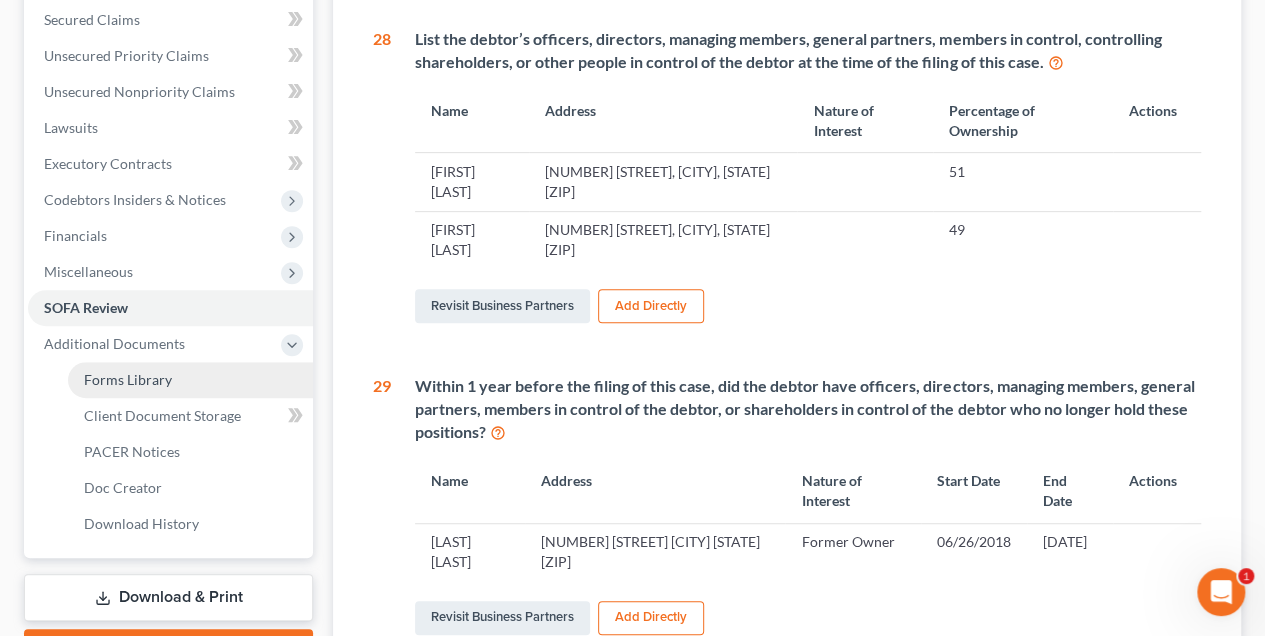 click on "Forms Library" at bounding box center [128, 379] 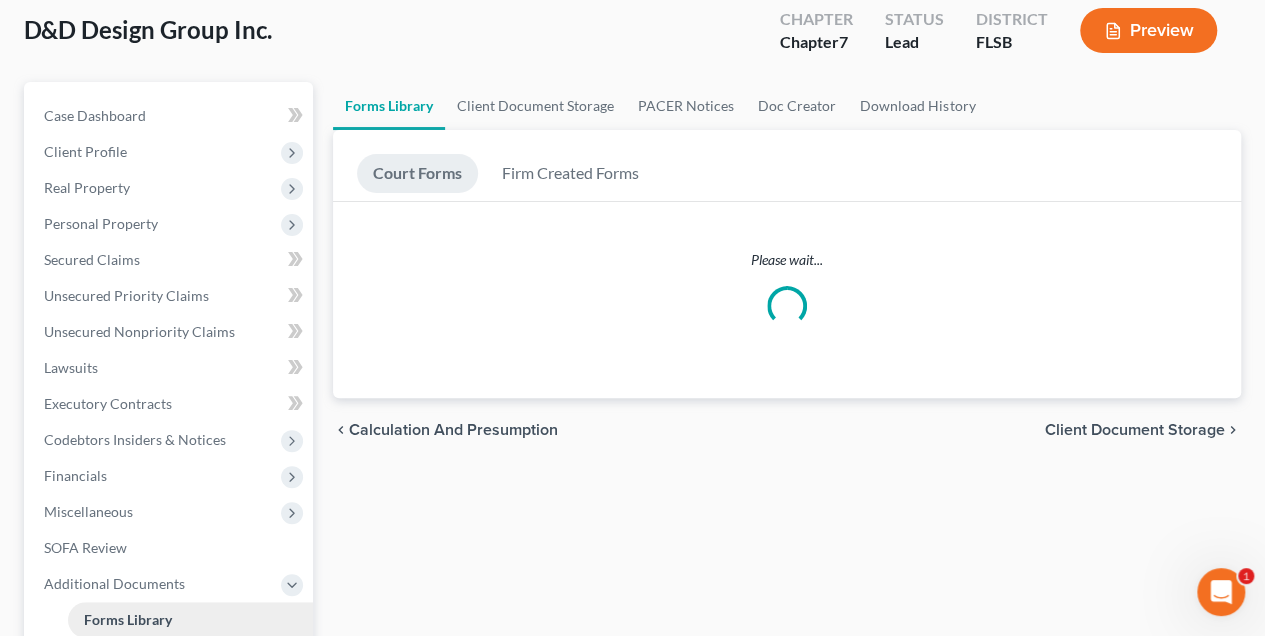 scroll, scrollTop: 0, scrollLeft: 0, axis: both 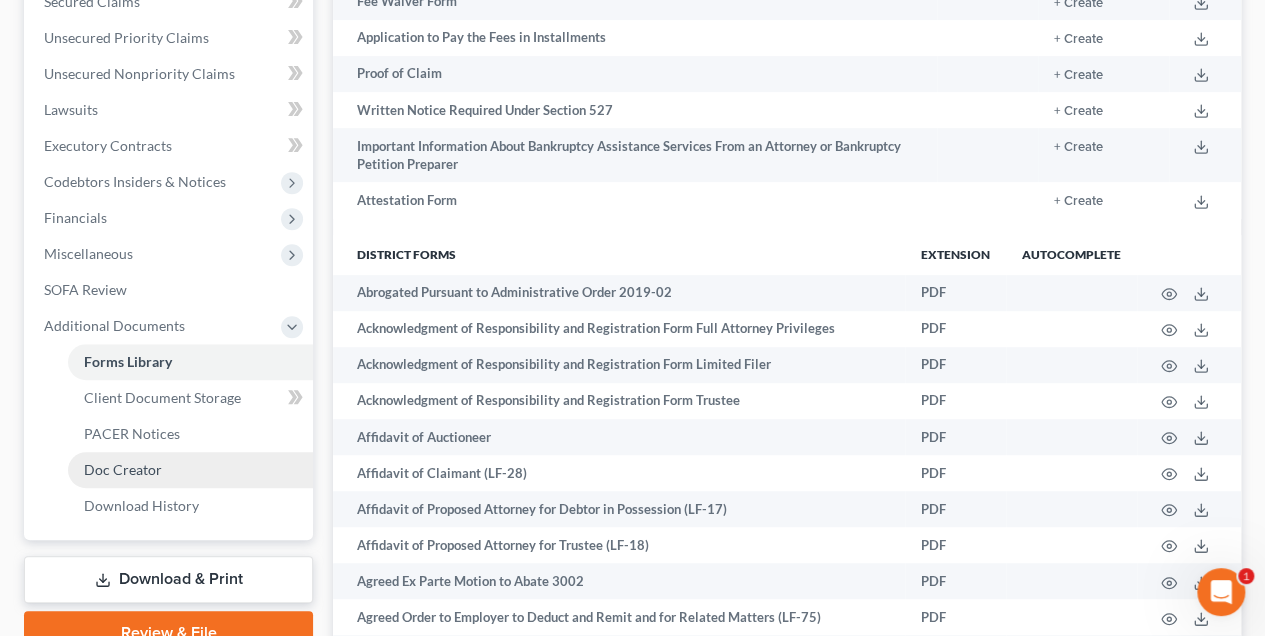click on "Doc Creator" at bounding box center [123, 469] 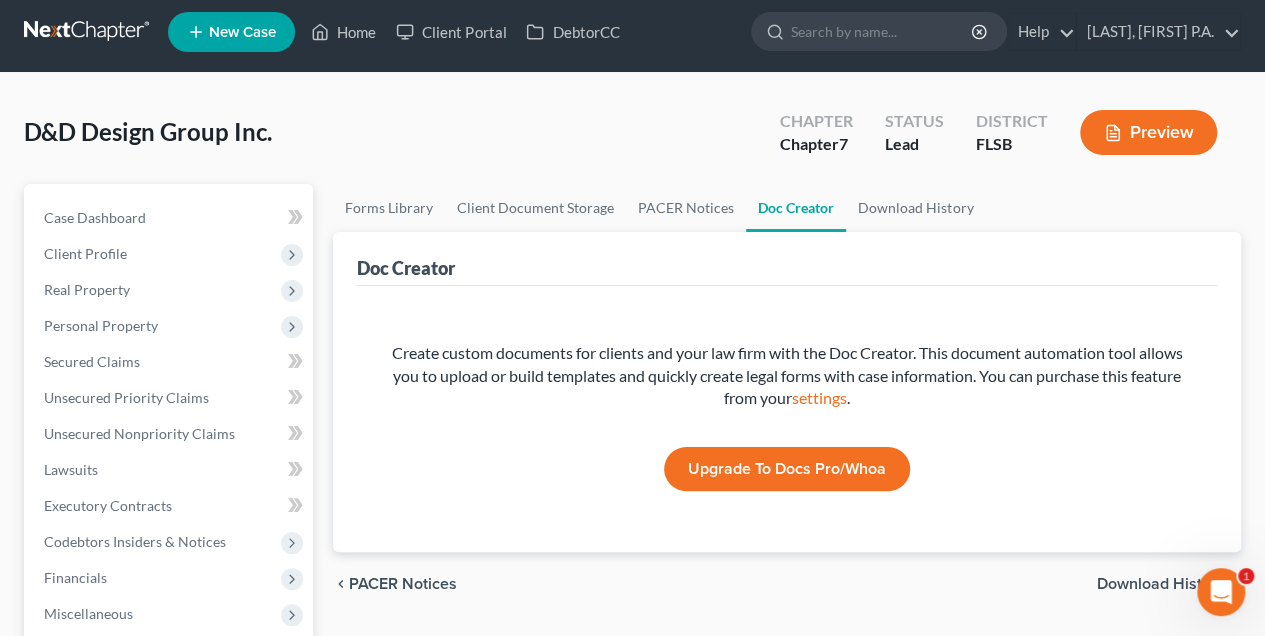 scroll, scrollTop: 0, scrollLeft: 0, axis: both 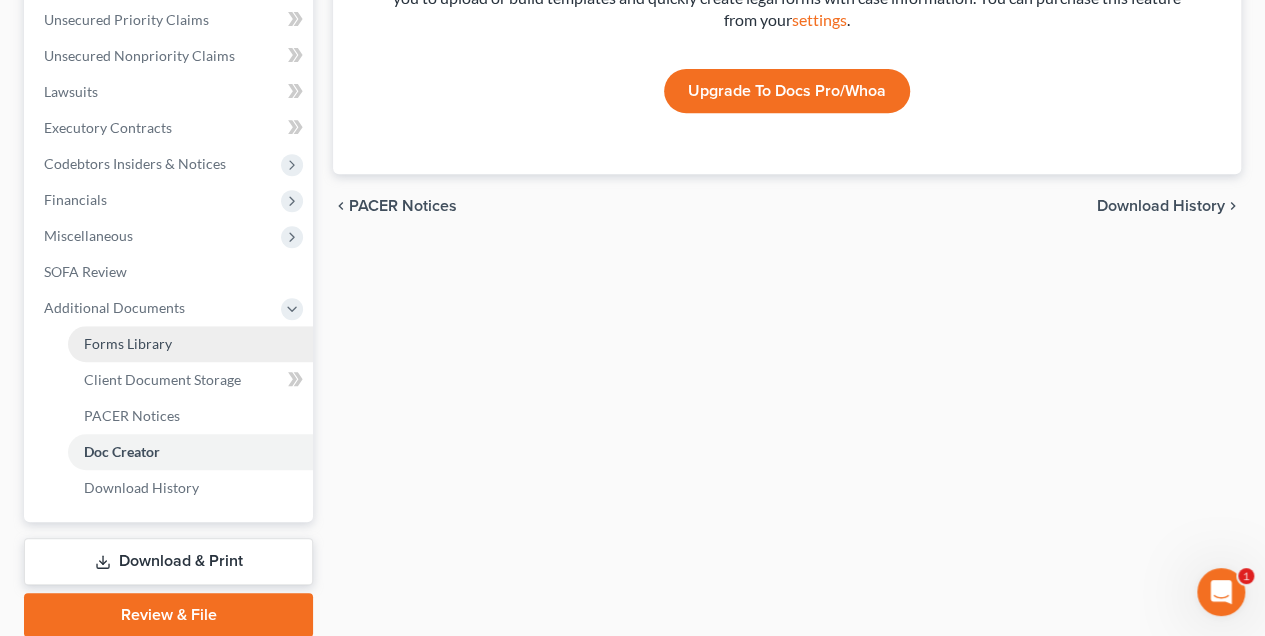 click on "Forms Library" at bounding box center [128, 343] 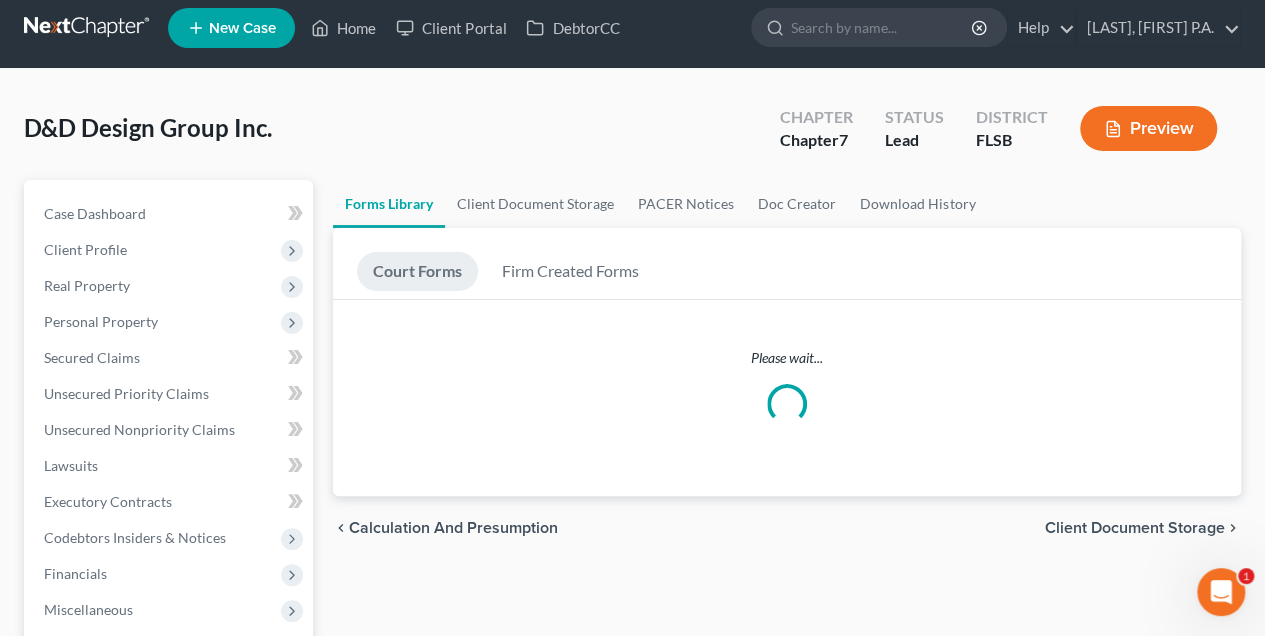 scroll, scrollTop: 0, scrollLeft: 0, axis: both 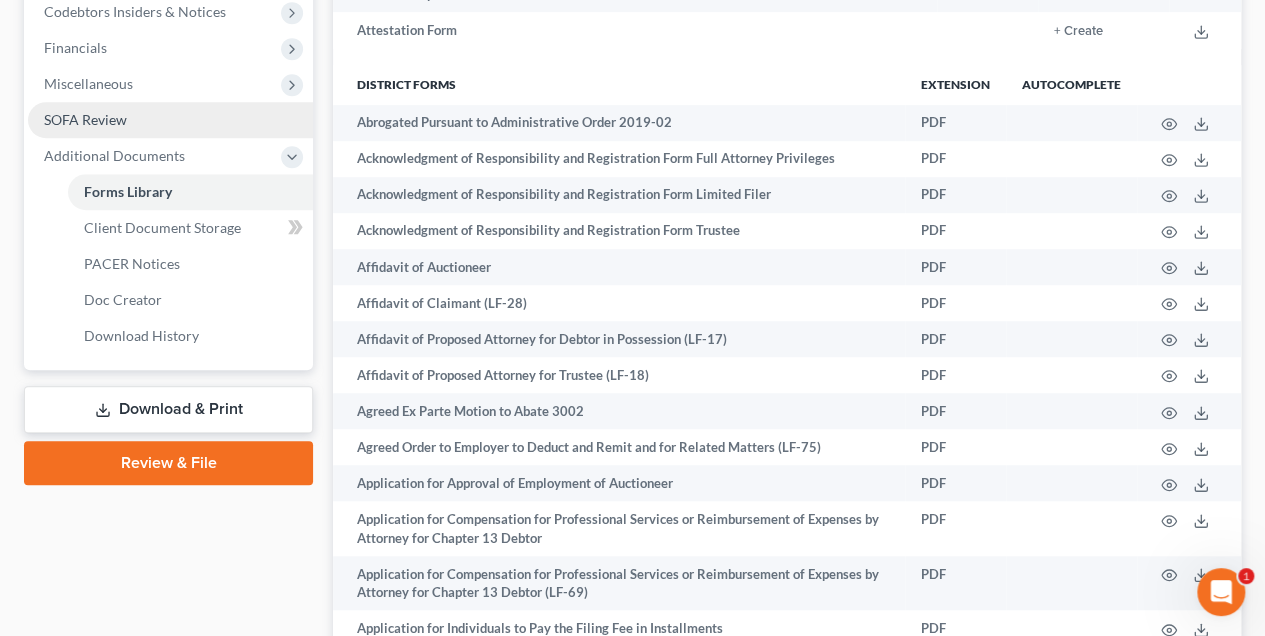 click on "SOFA Review" at bounding box center [170, 120] 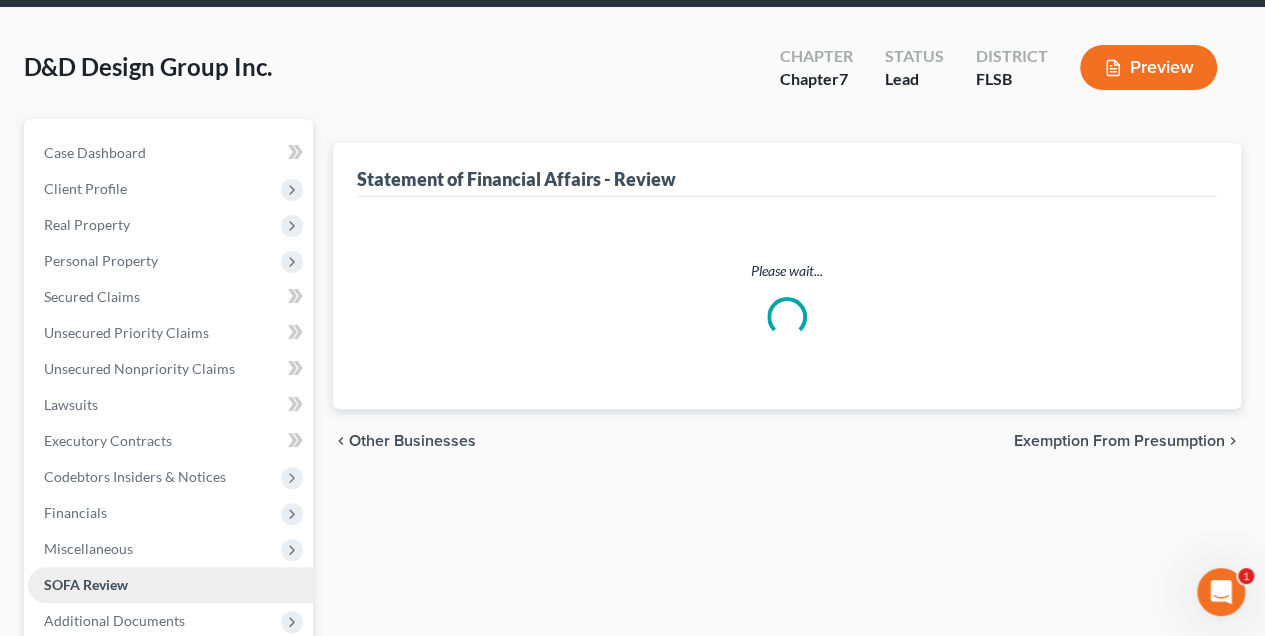 scroll, scrollTop: 0, scrollLeft: 0, axis: both 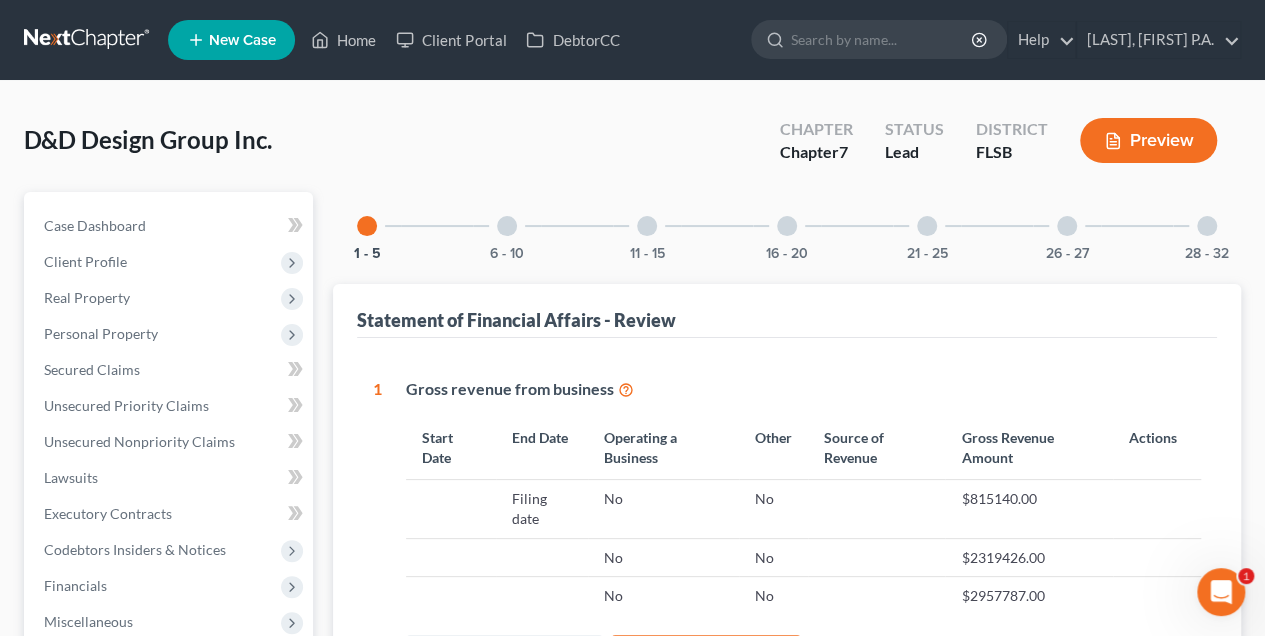 click at bounding box center (1207, 226) 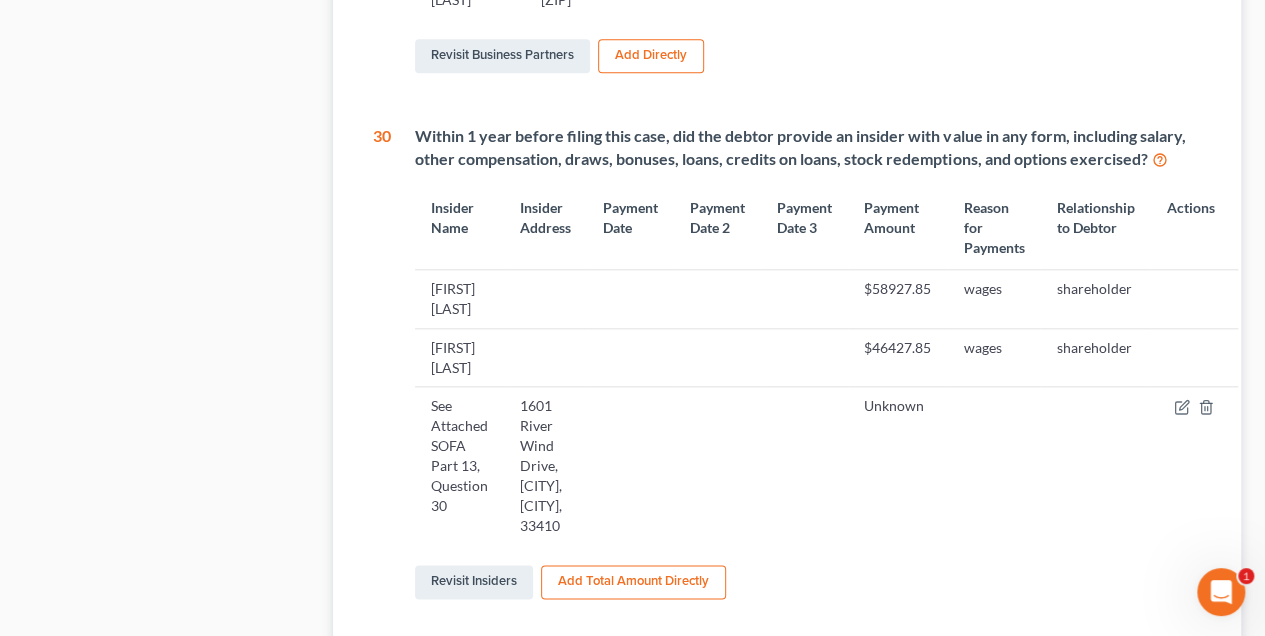 scroll, scrollTop: 918, scrollLeft: 0, axis: vertical 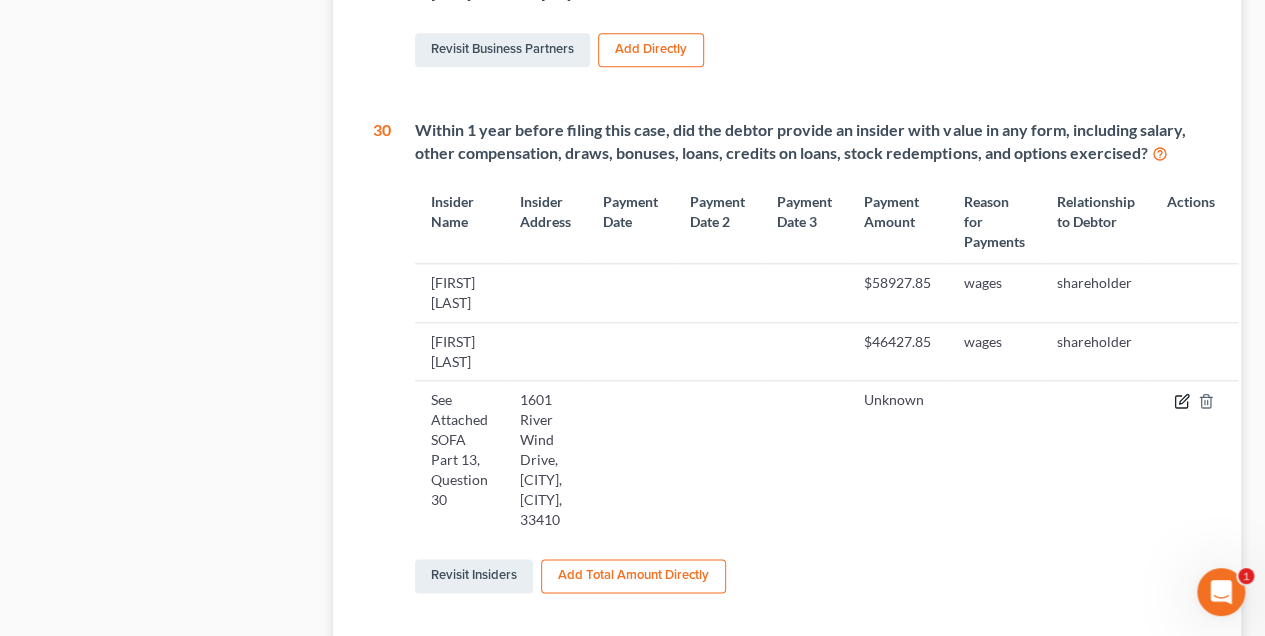 click 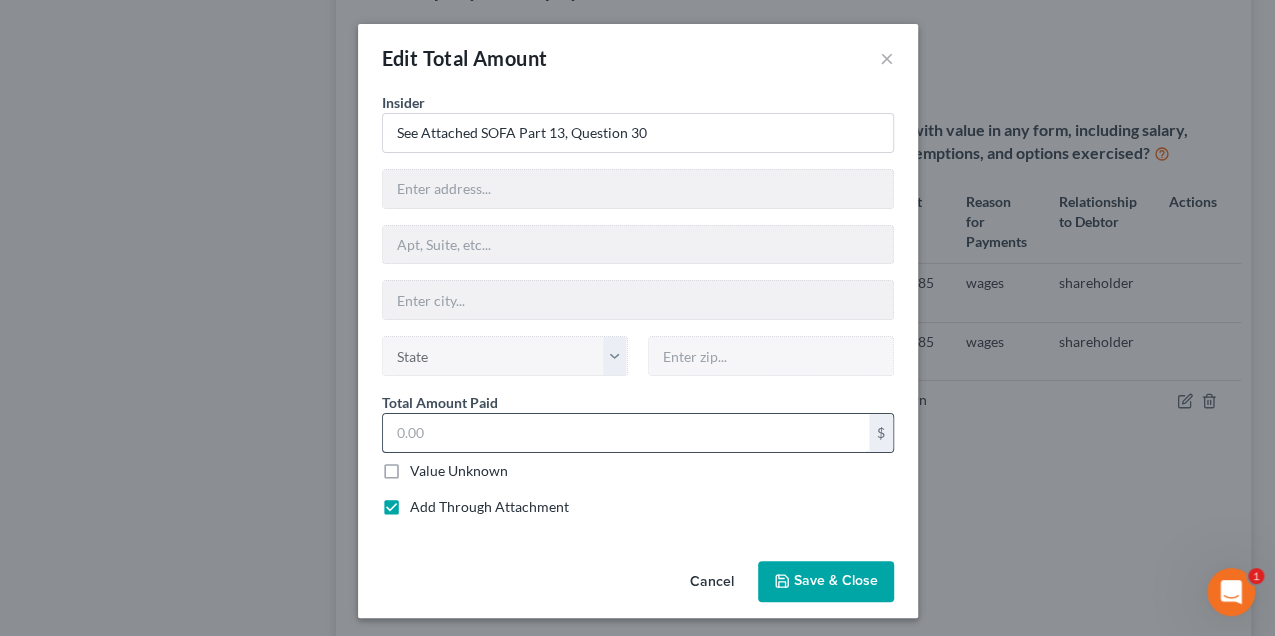 click at bounding box center (626, 433) 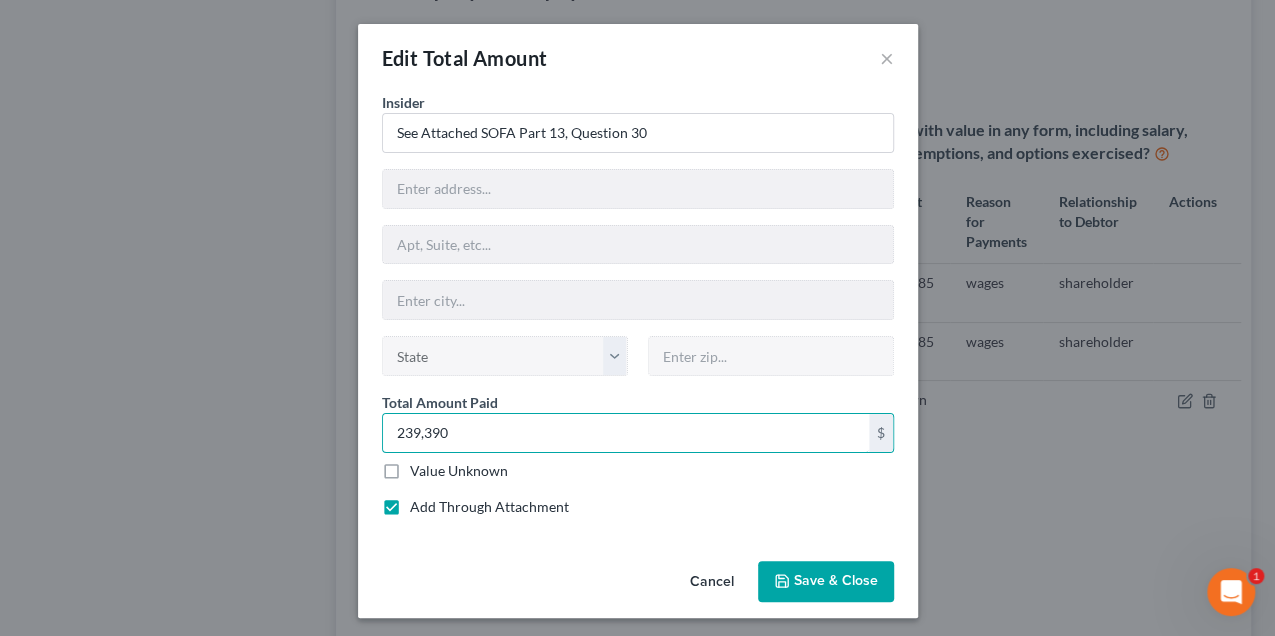 type on "239,390" 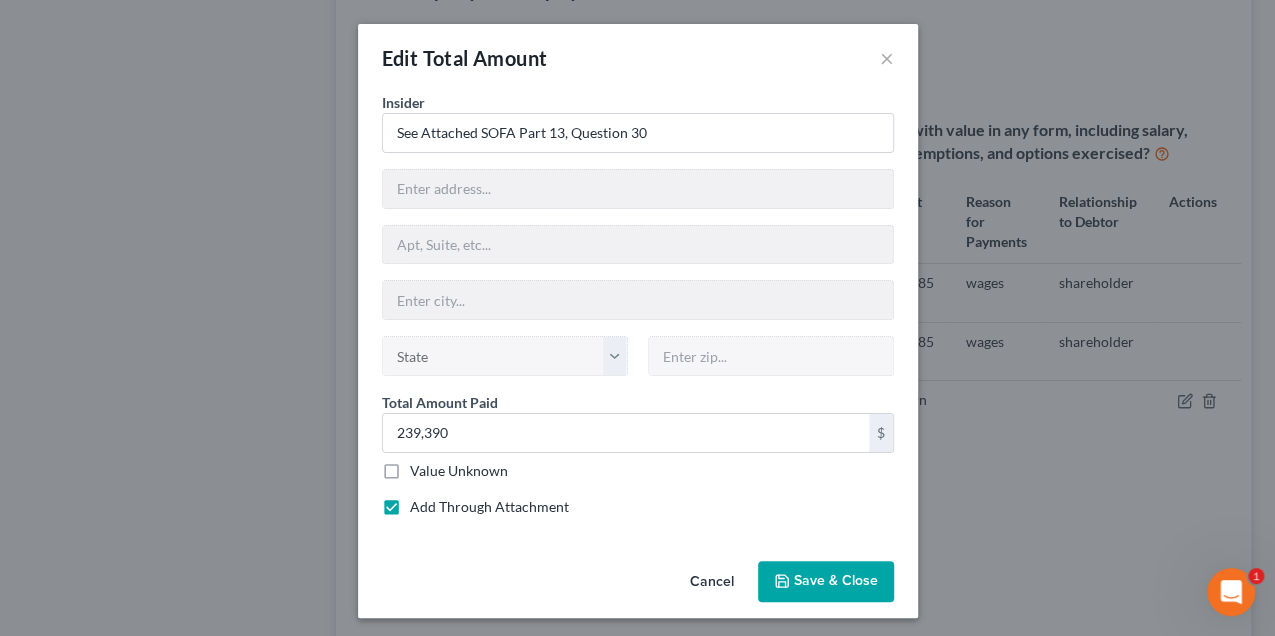 click on "Save & Close" at bounding box center [836, 581] 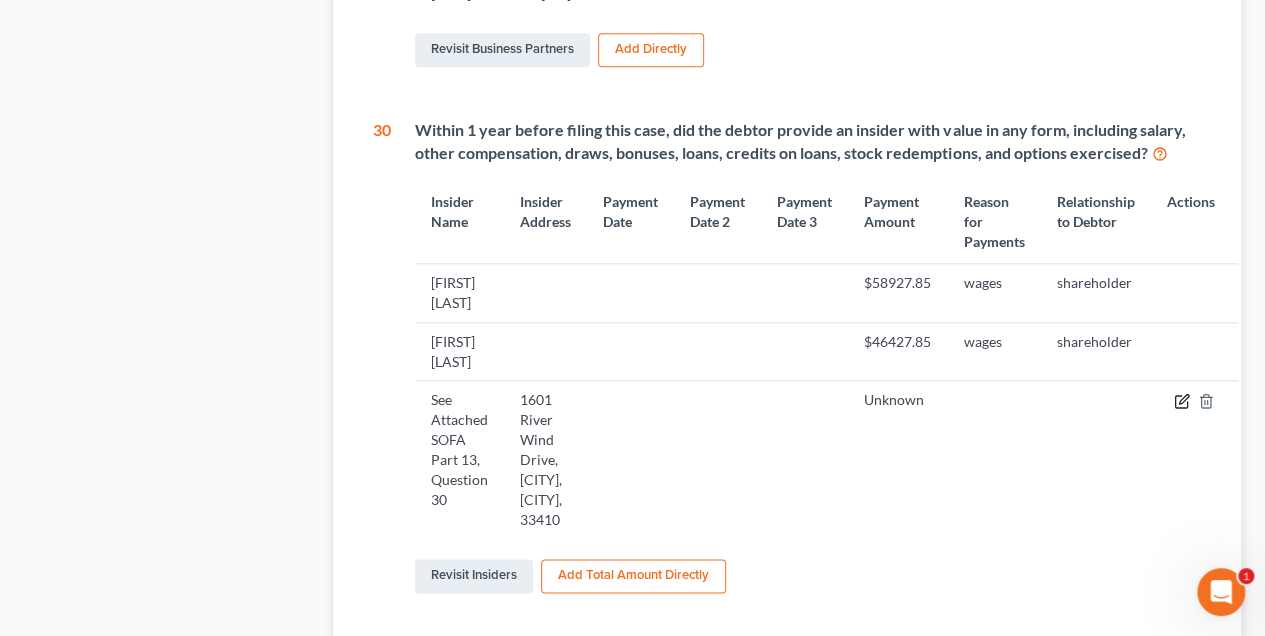 click 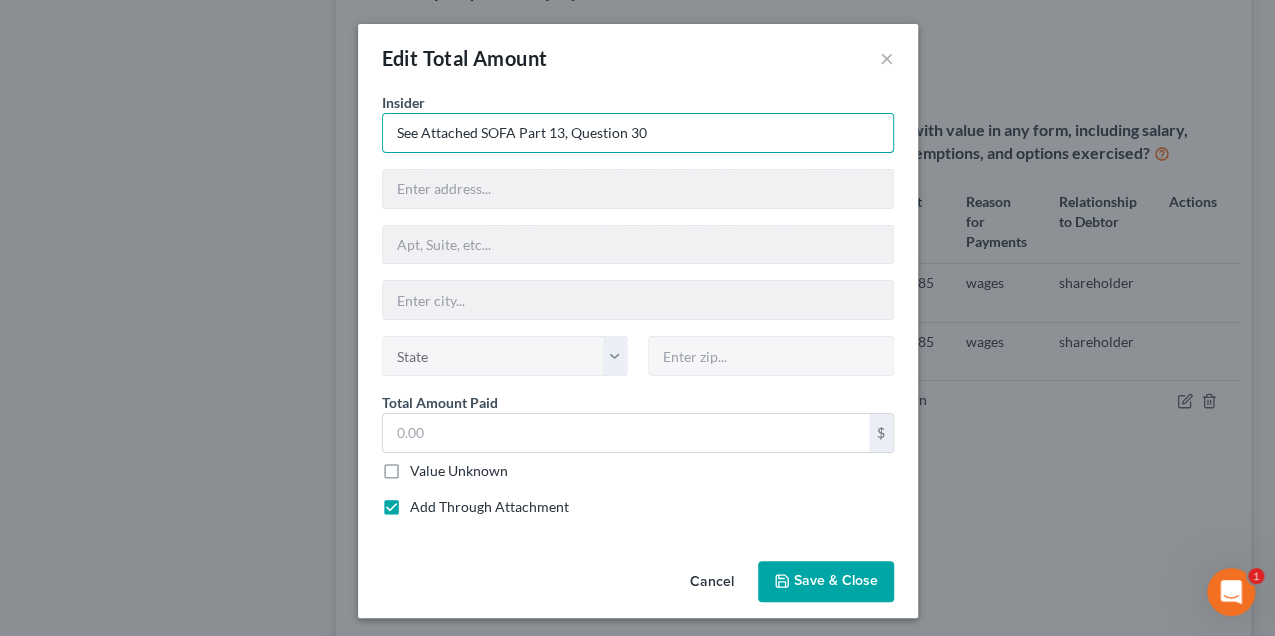 drag, startPoint x: 668, startPoint y: 124, endPoint x: 322, endPoint y: 129, distance: 346.03613 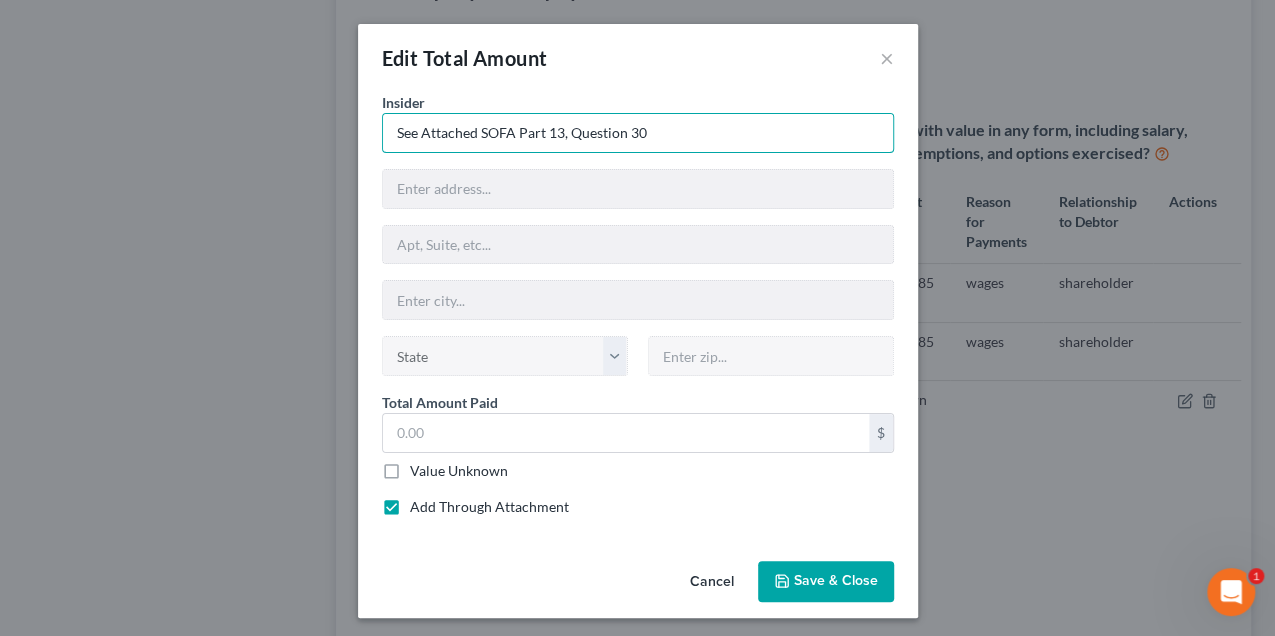 click on "Edit     Total Amount ×
Insider
*
See Attached SOFA Part 13, Question 30 State [STATE] Total Amount Paid
$
Value Unknown
Balance Undetermined
$
Value Unknown
Add Through Attachment Cancel Save & Close" at bounding box center [637, 318] 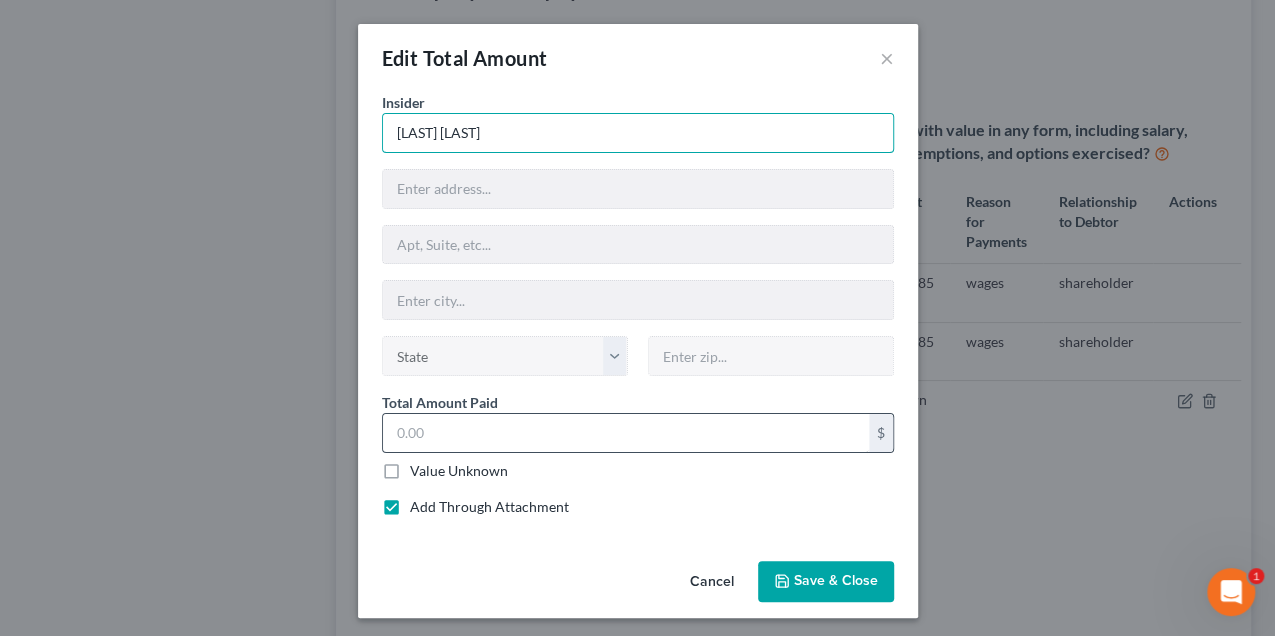 type on "[LAST] [LAST]" 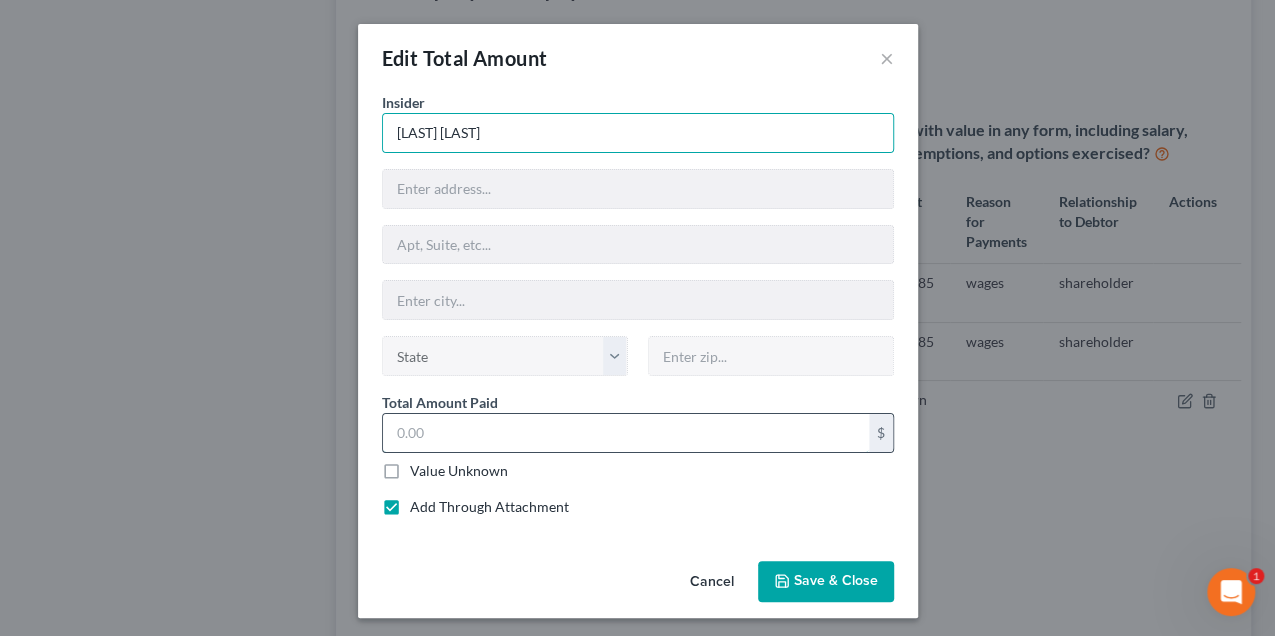 click at bounding box center [626, 433] 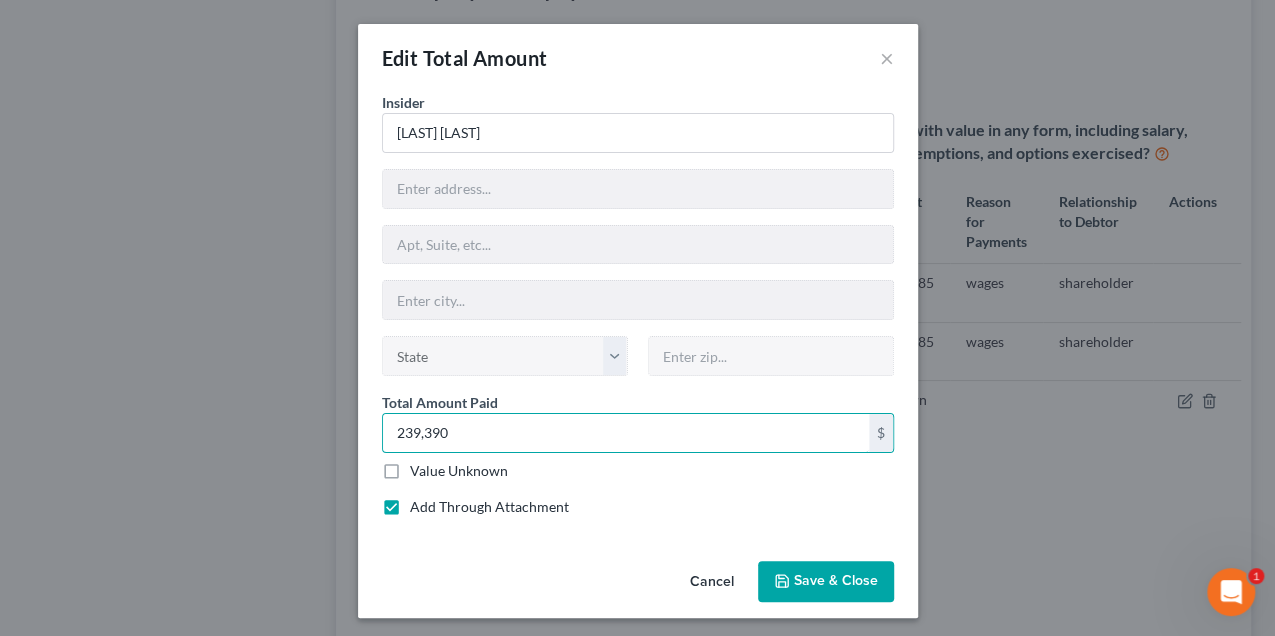 type on "239,390" 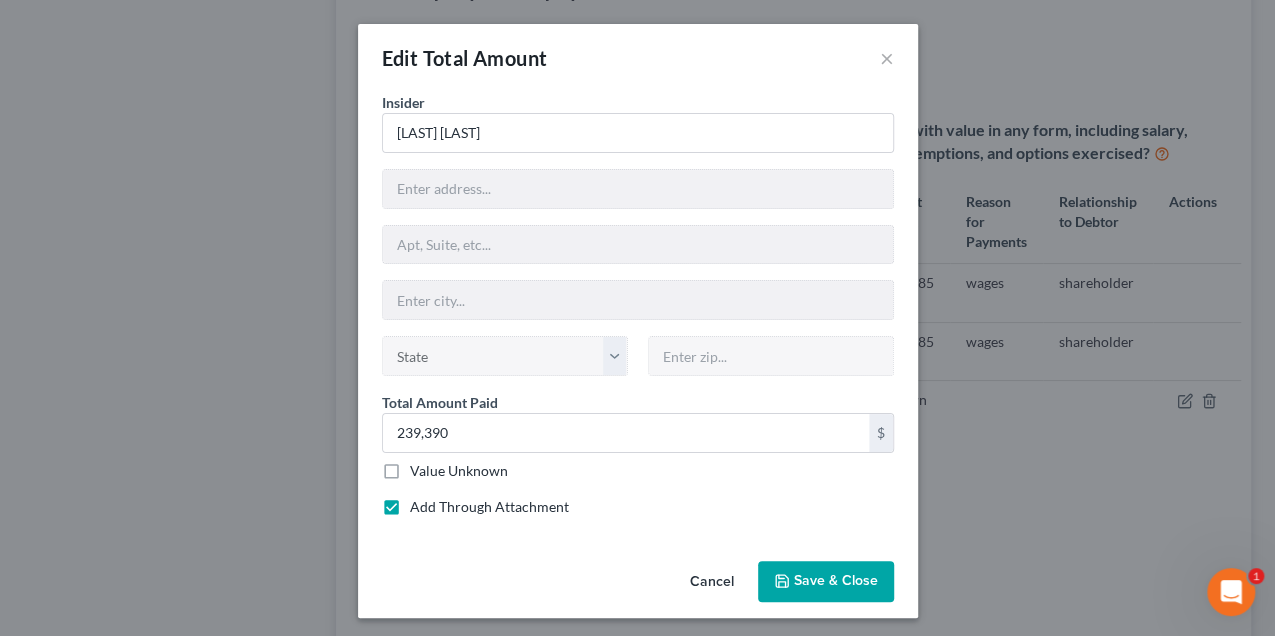 click on "Save & Close" at bounding box center [836, 581] 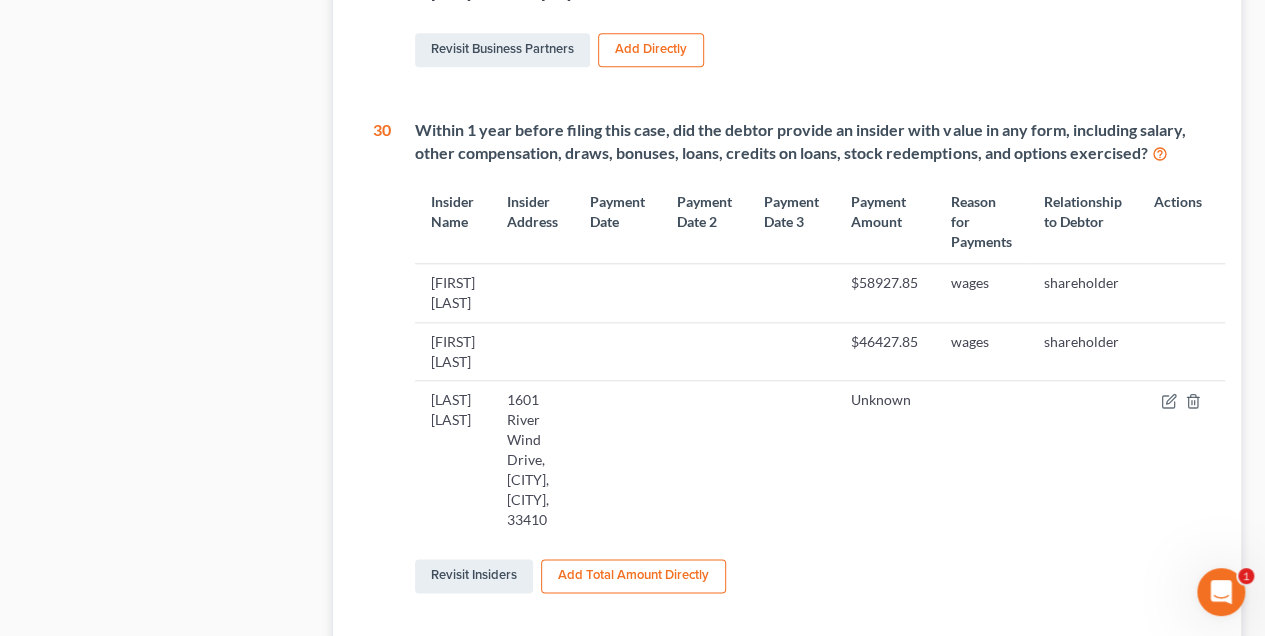 click on "Add Total Amount Directly" at bounding box center [633, 576] 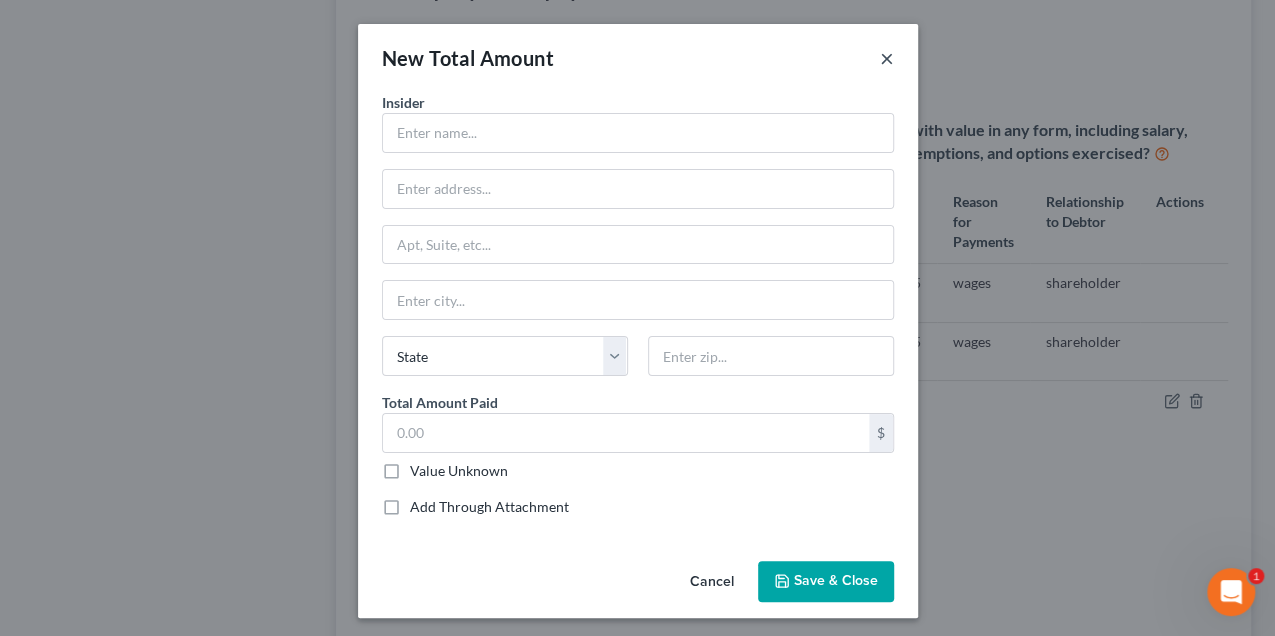 click on "×" at bounding box center (887, 58) 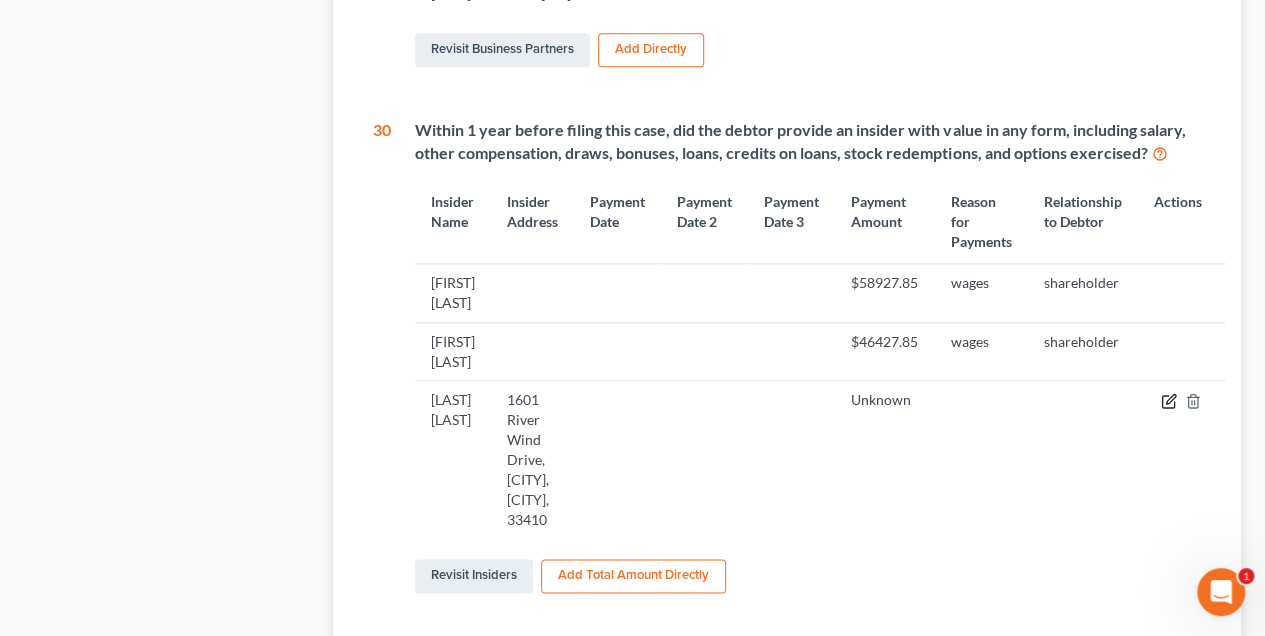 click 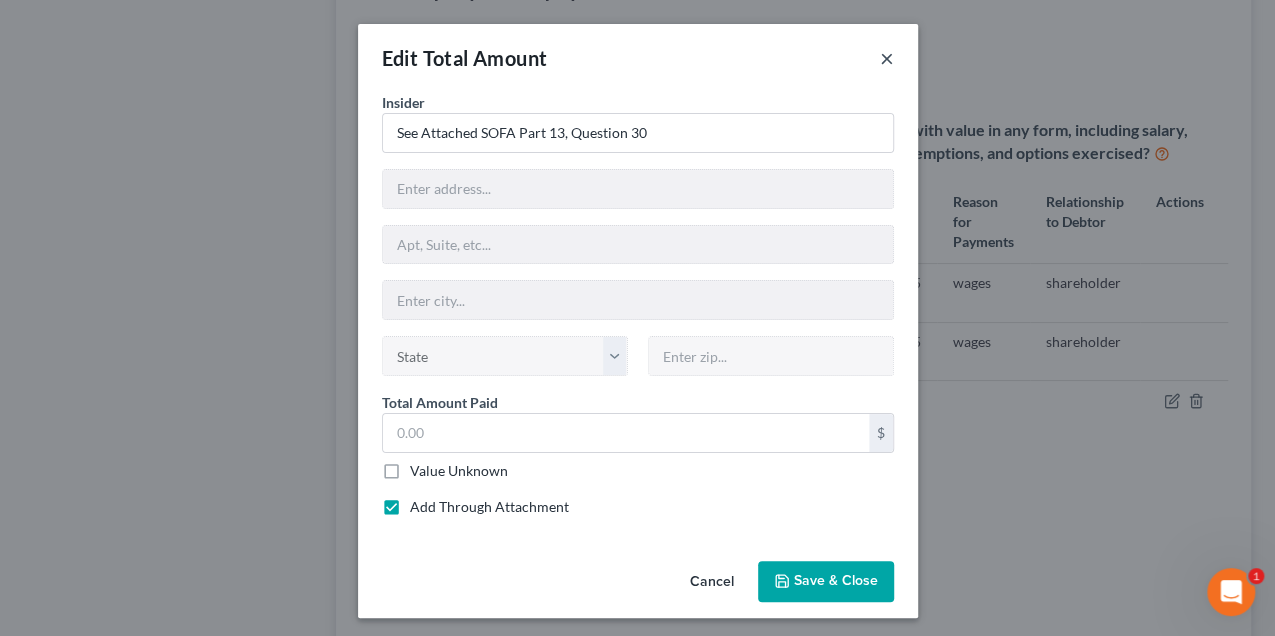 click on "×" at bounding box center (887, 58) 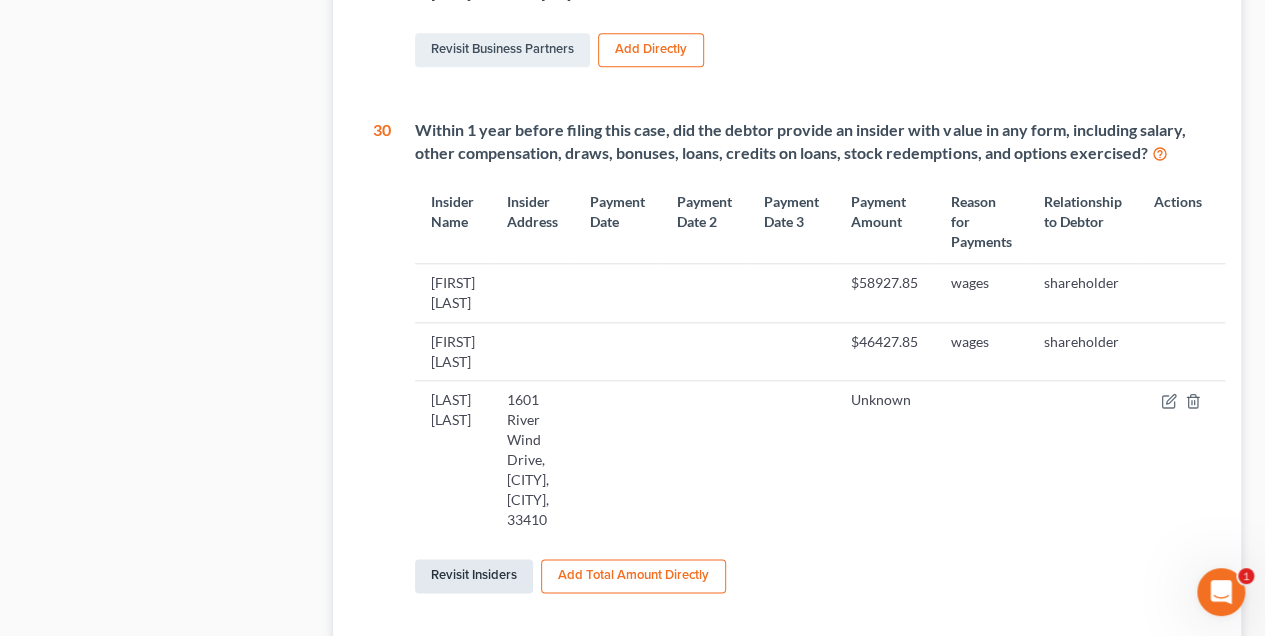click on "Revisit Insiders" at bounding box center [474, 576] 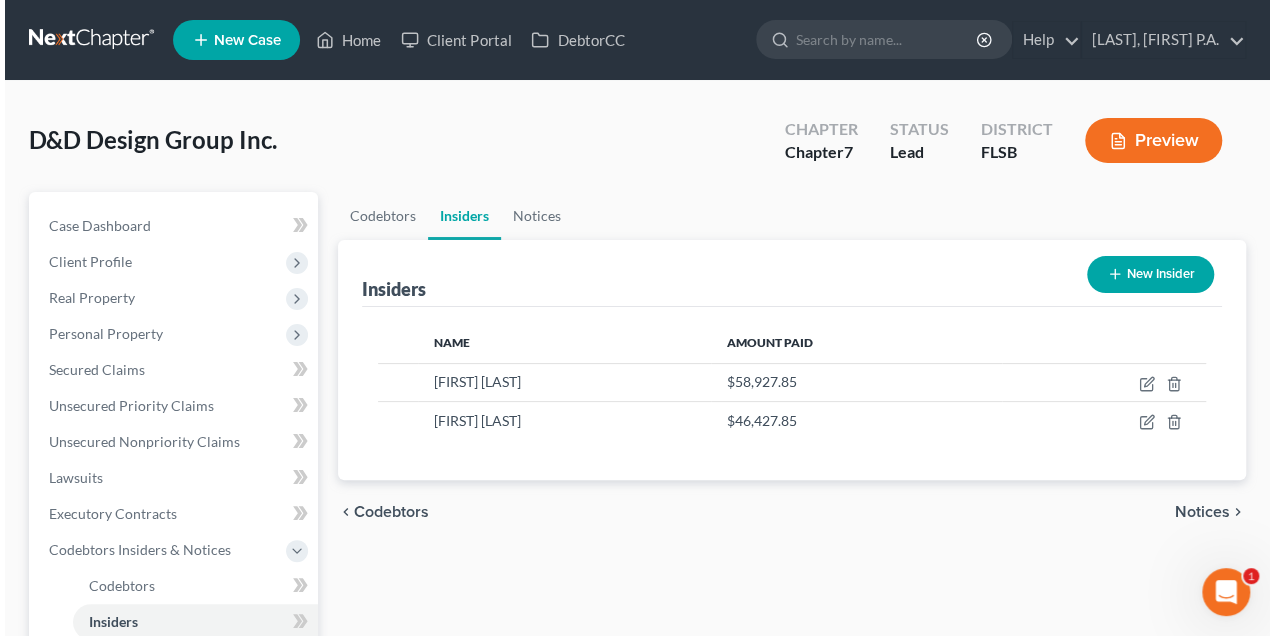 scroll, scrollTop: 0, scrollLeft: 0, axis: both 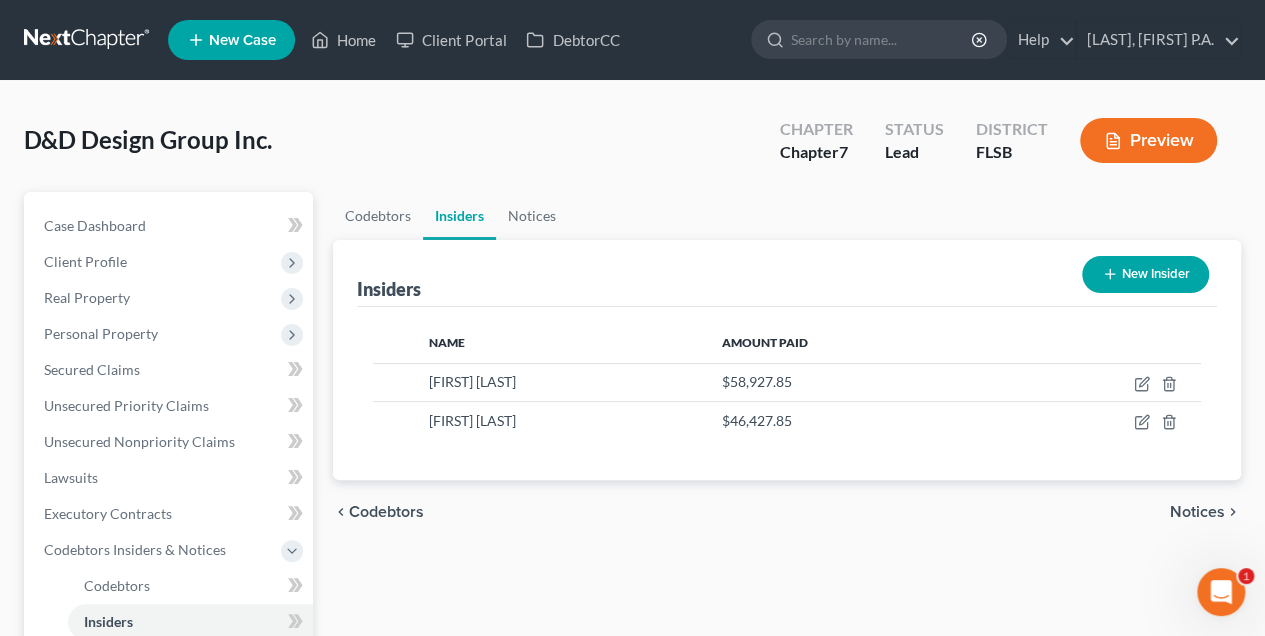 click on "New Insider" at bounding box center (1145, 274) 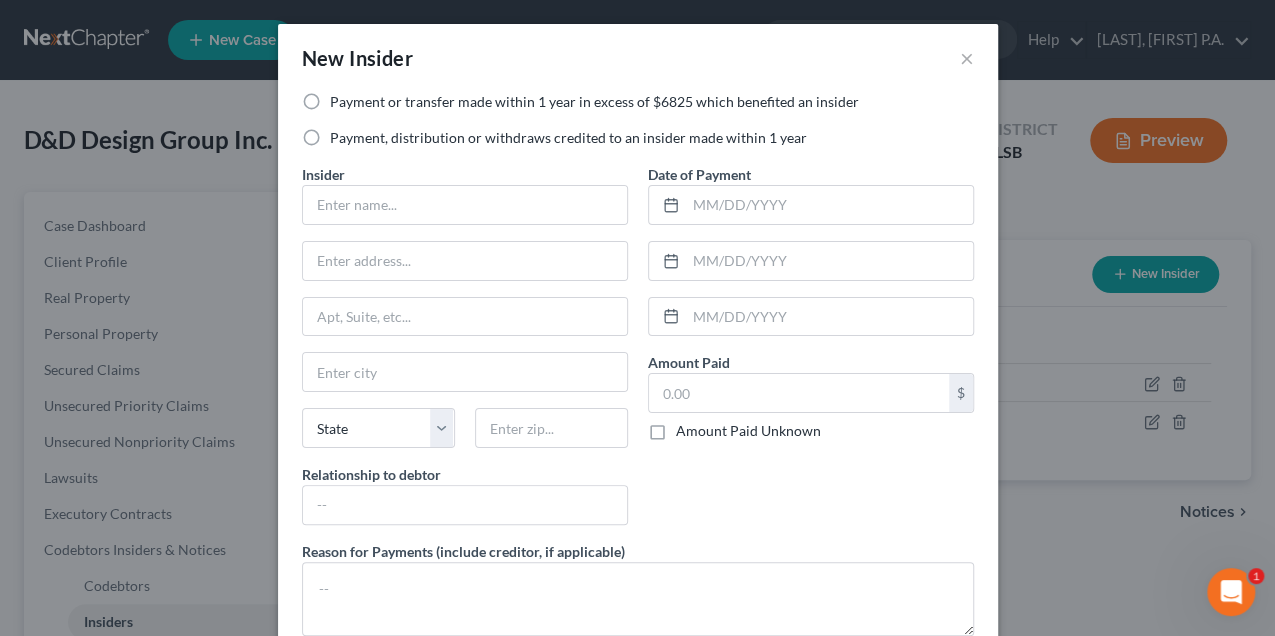 click on "Payment or transfer made within 1 year in excess of $6825 which benefited an insider" at bounding box center [594, 102] 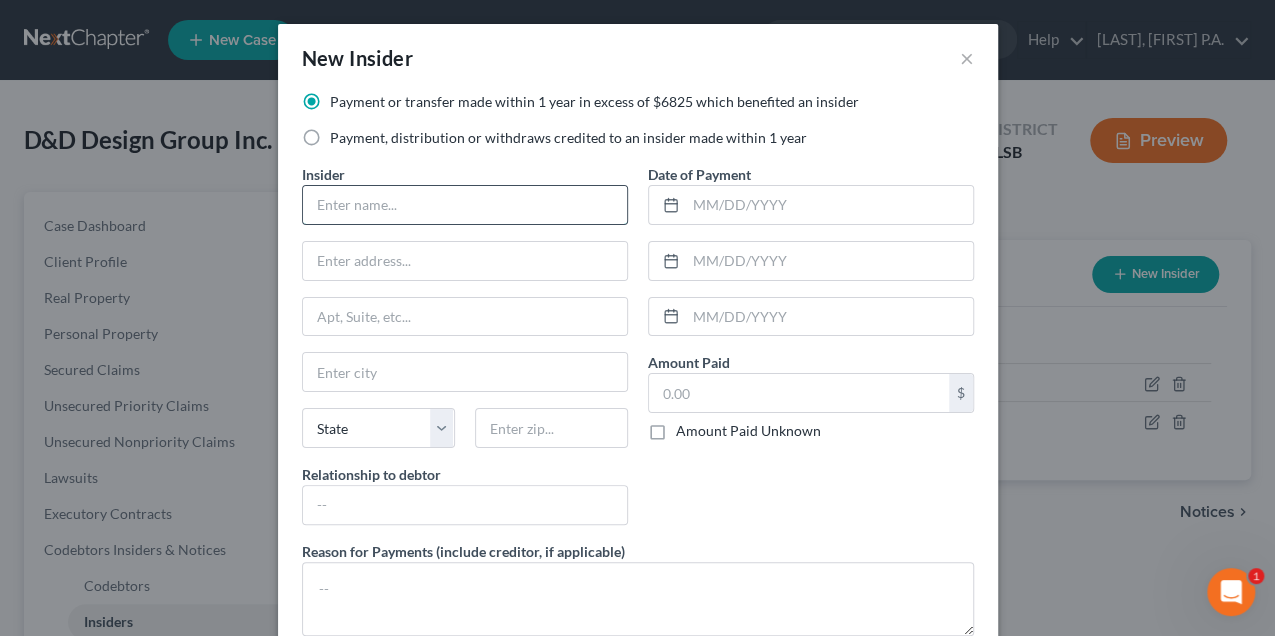 click at bounding box center [465, 205] 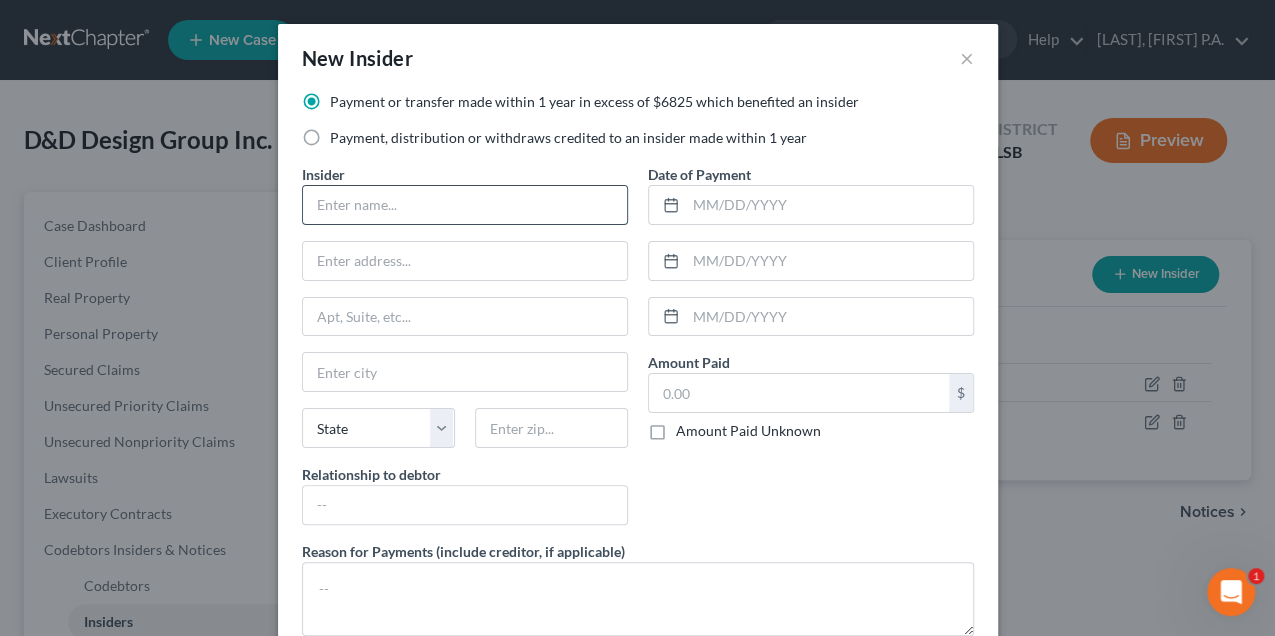 type on "[LAST] [LAST]" 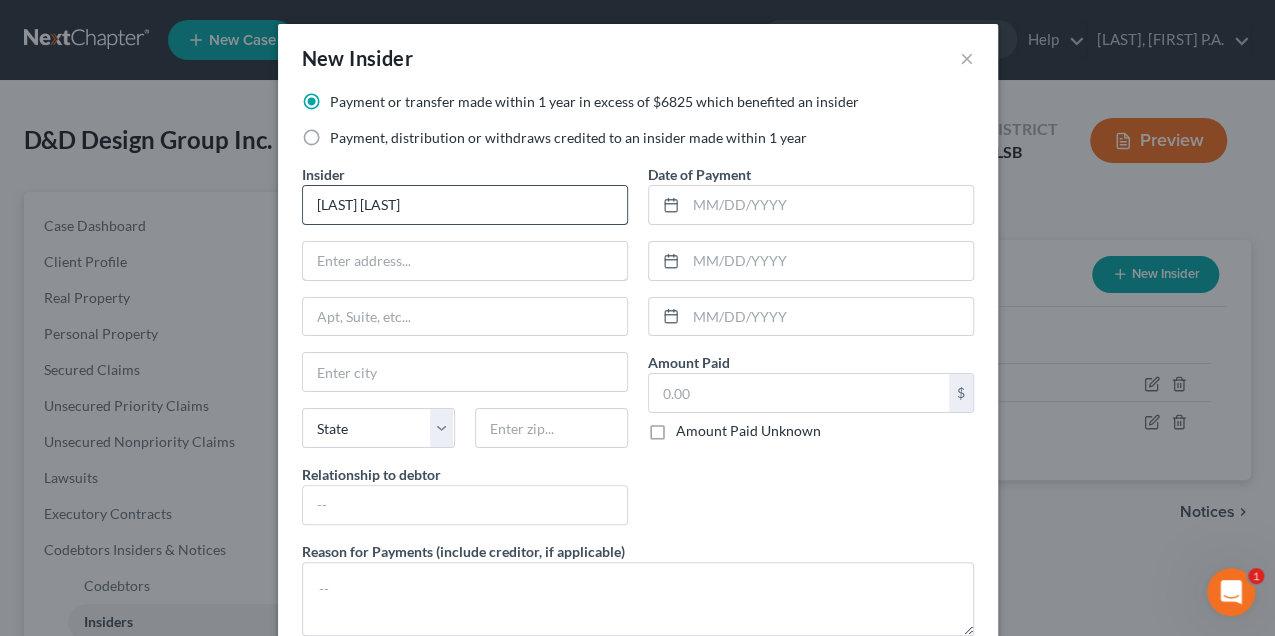 type on "xxx" 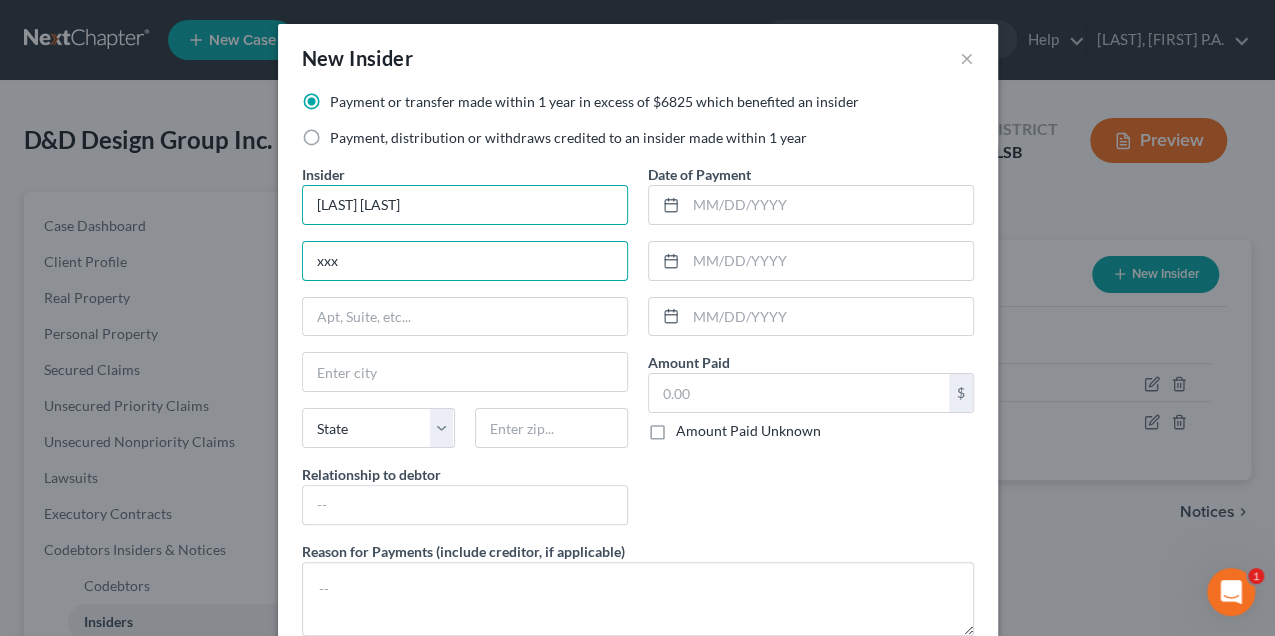 drag, startPoint x: 364, startPoint y: 268, endPoint x: 286, endPoint y: 260, distance: 78.40918 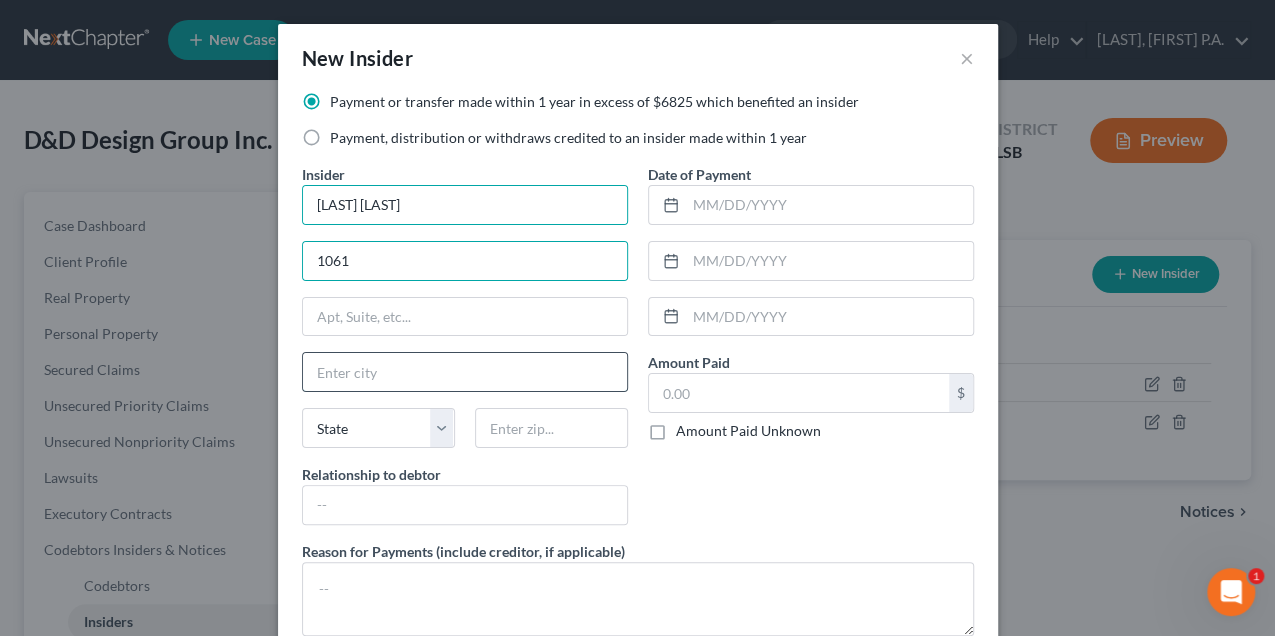 click at bounding box center (465, 372) 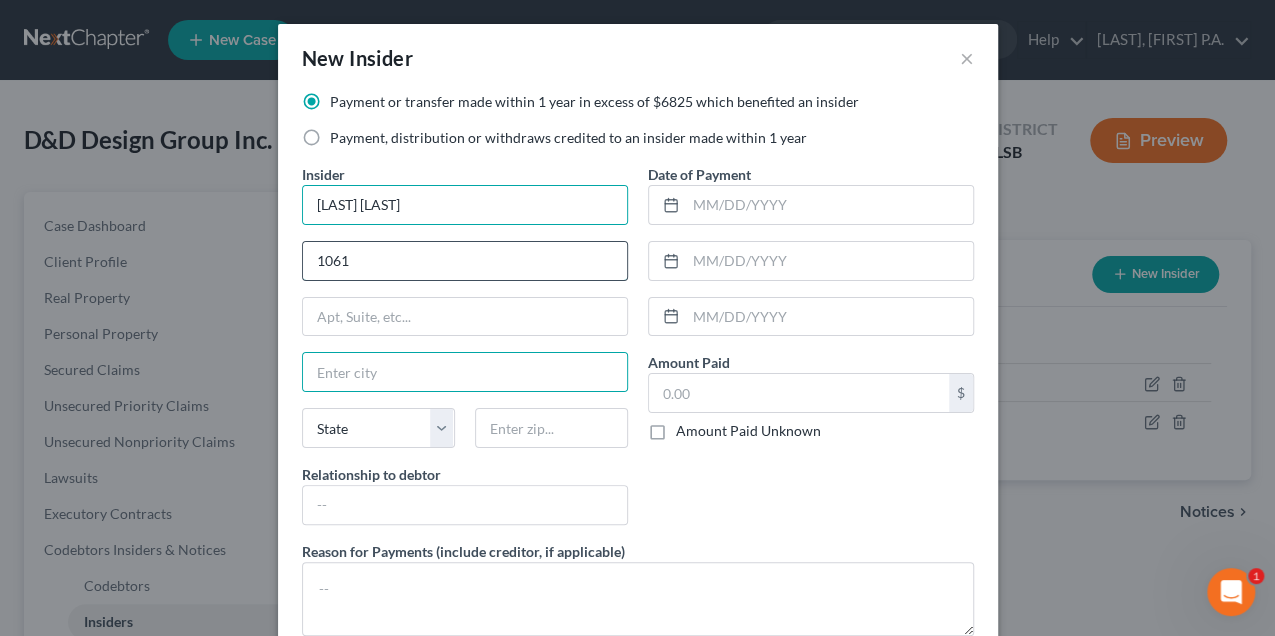 click on "1061" at bounding box center (465, 261) 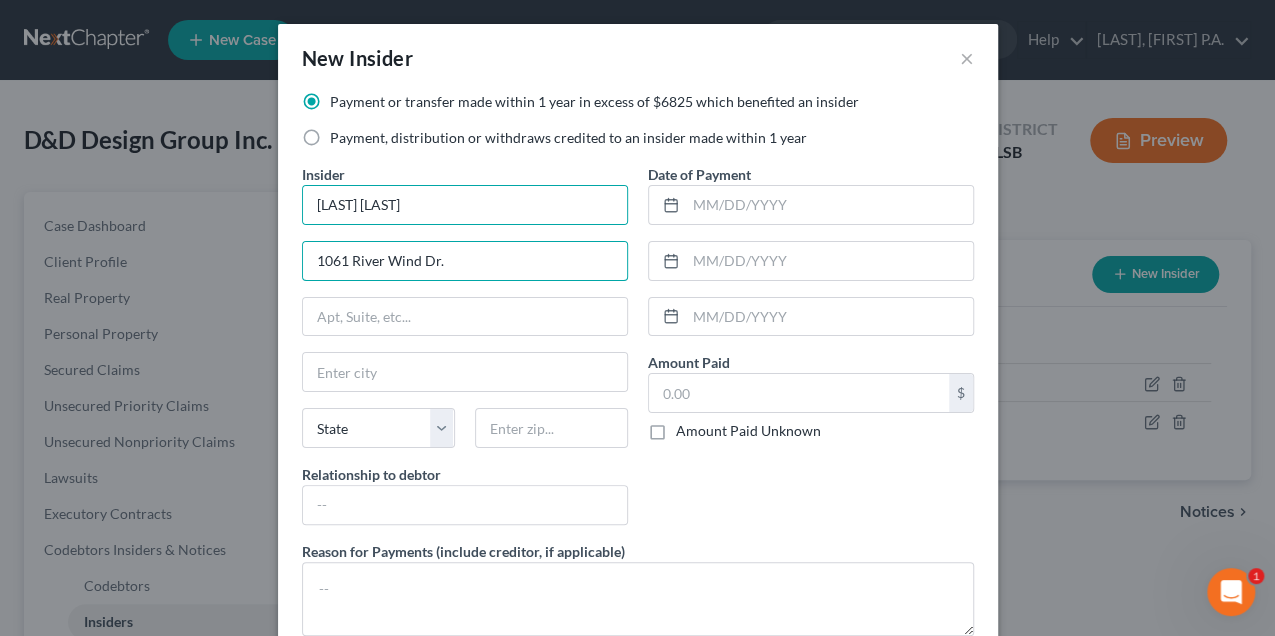 type on "1061 River Wind Dr." 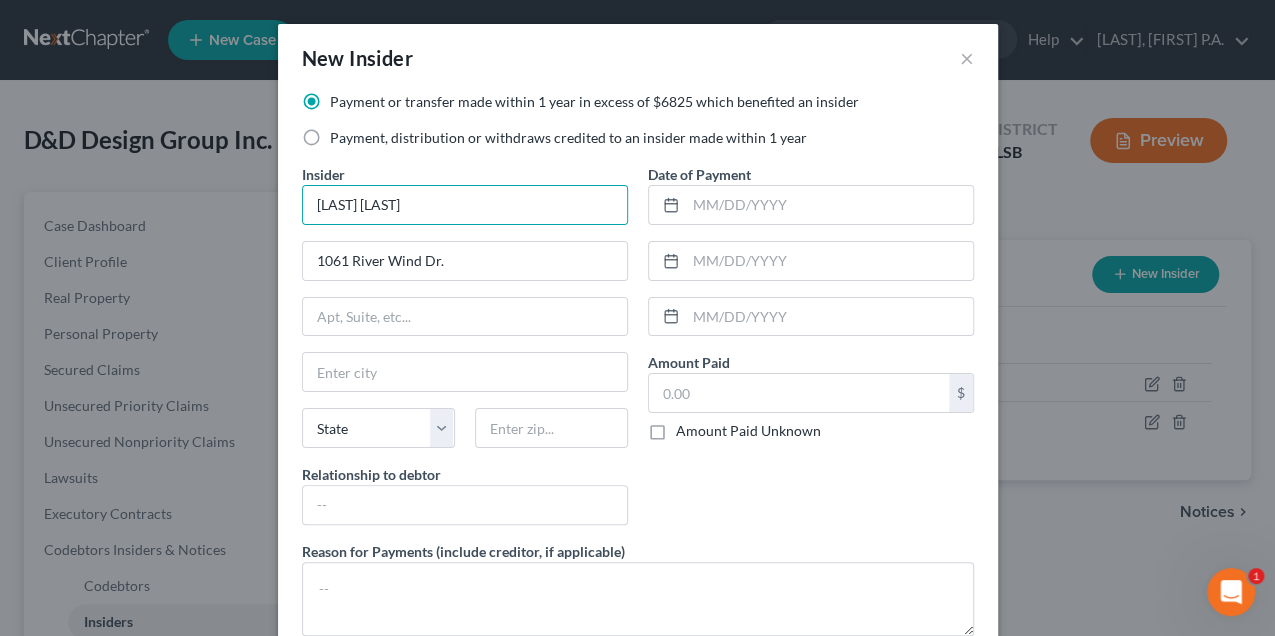 click on "Insider
*
[FIRST] [LAST] 1061 River Wind Dr. State [STATE] Relationship to debtor" at bounding box center [465, 352] 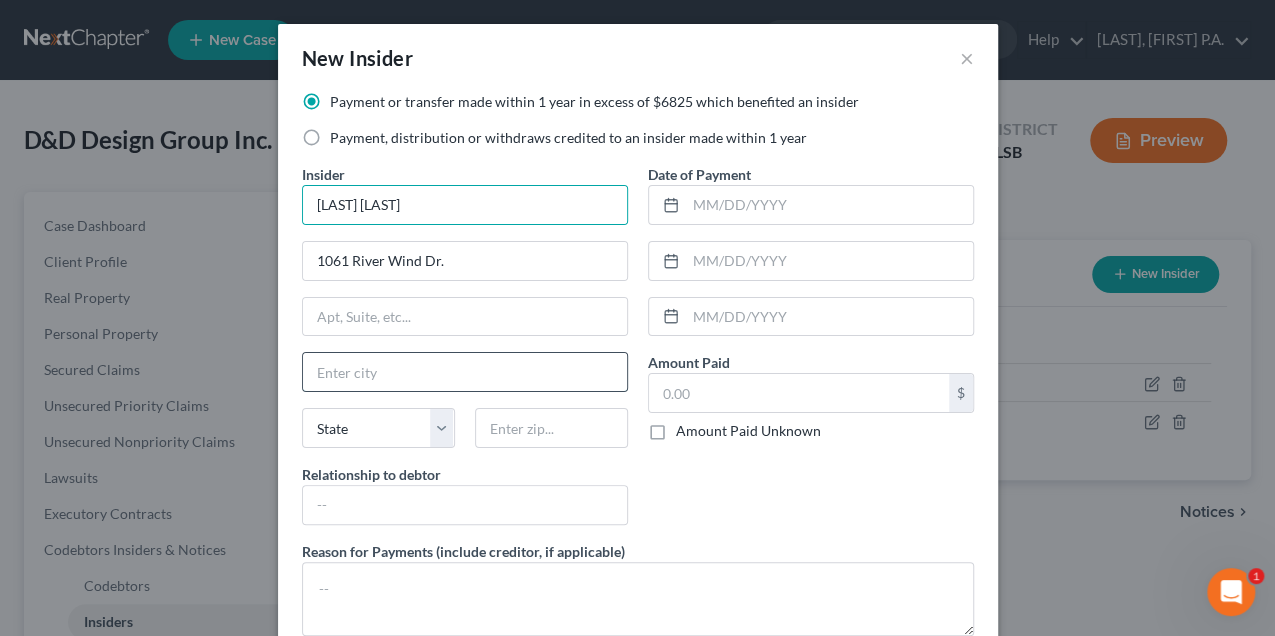 click at bounding box center [465, 372] 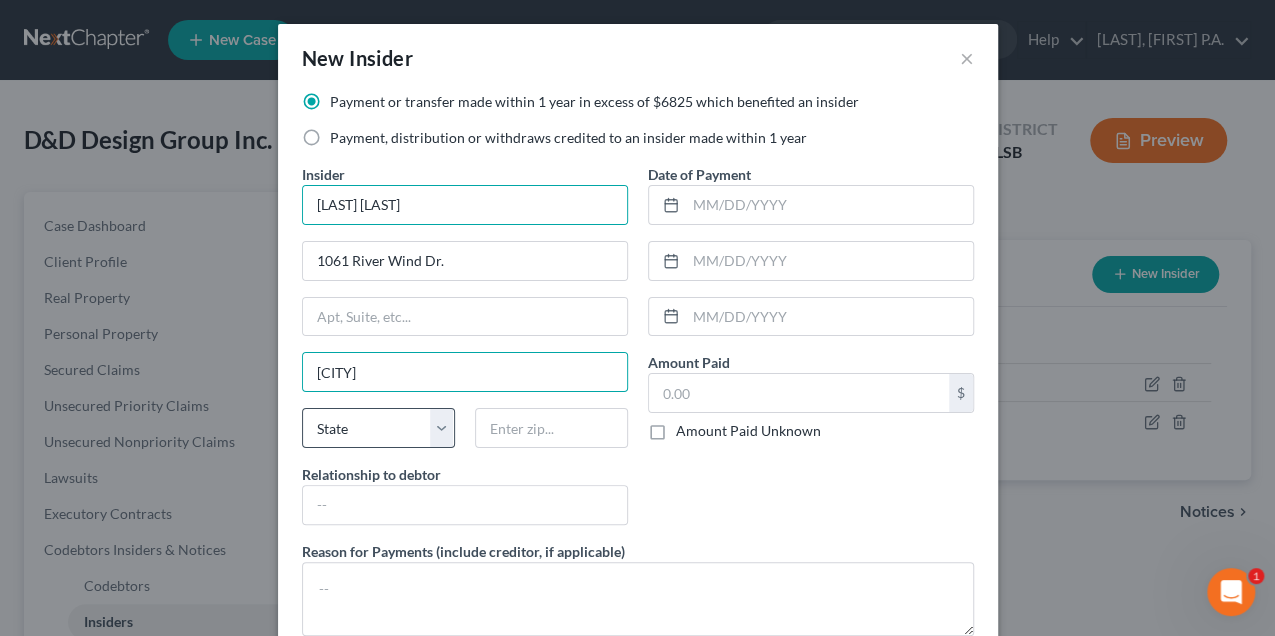 type on "[CITY]" 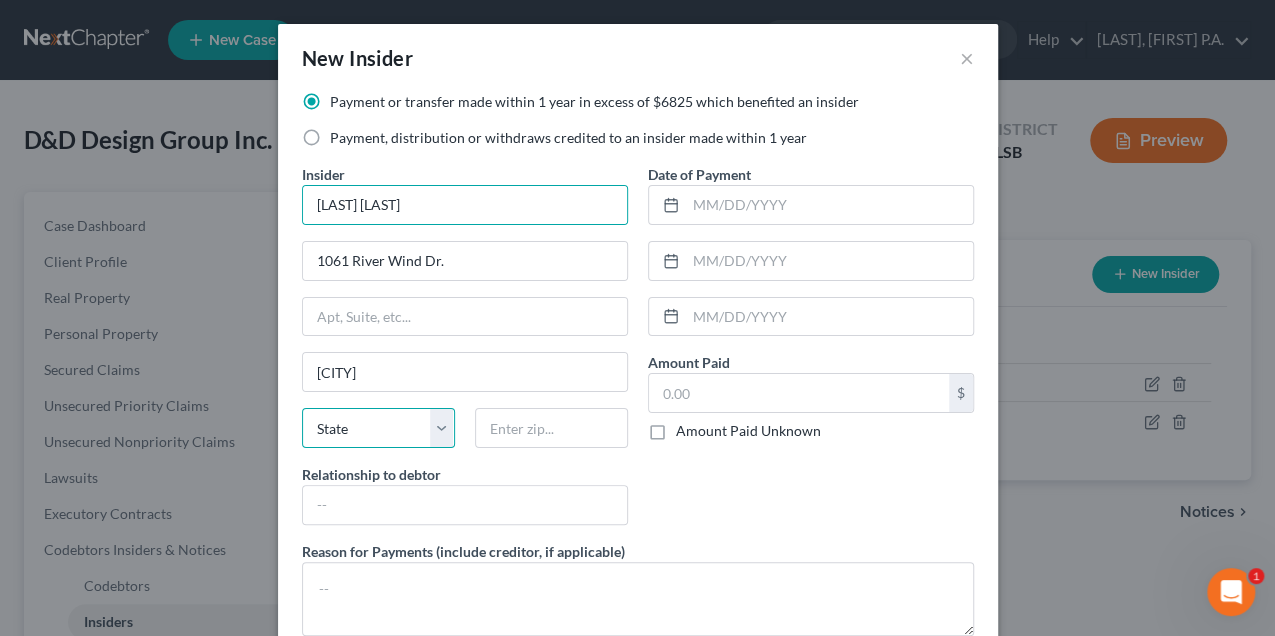 click on "State AL AK AR AZ CA CO CT DE DC FL GA GU HI ID IL IN IA KS KY LA ME MD MA MI MN MS MO MT NC ND NE NV NH NJ NM NY OH OK OR PA PR RI SC SD TN TX UT VI VA VT WA WV WI WY" at bounding box center (378, 428) 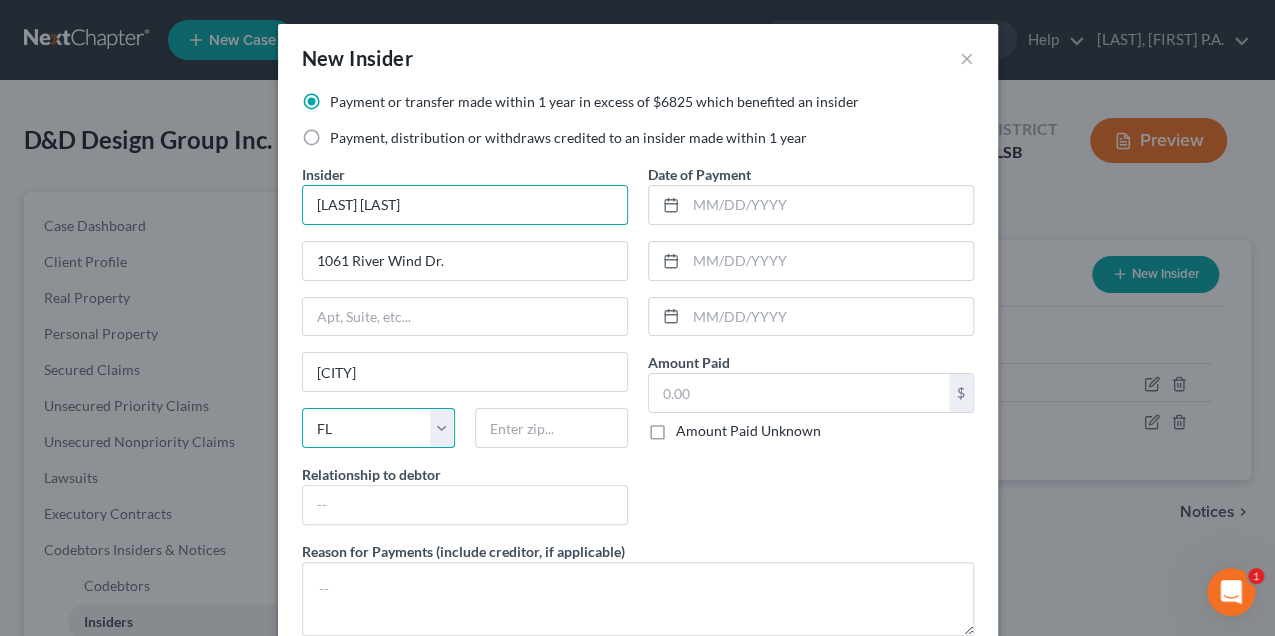click on "State AL AK AR AZ CA CO CT DE DC FL GA GU HI ID IL IN IA KS KY LA ME MD MA MI MN MS MO MT NC ND NE NV NH NJ NM NY OH OK OR PA PR RI SC SD TN TX UT VI VA VT WA WV WI WY" at bounding box center (378, 428) 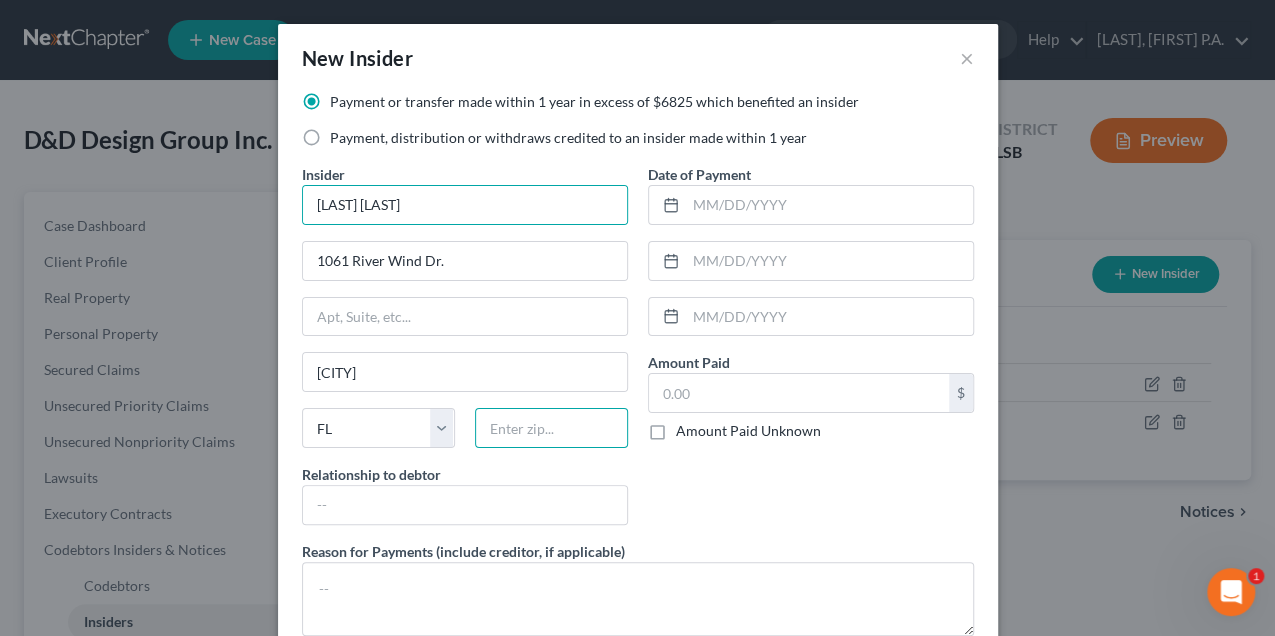 click at bounding box center (551, 428) 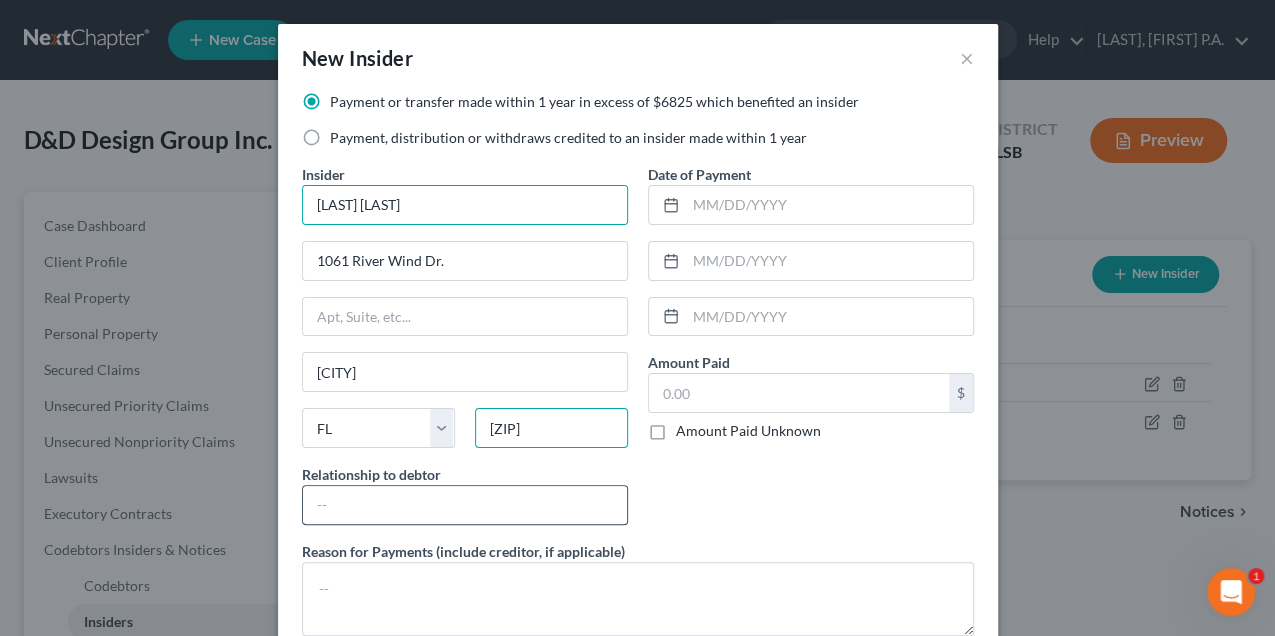 type on "[ZIP]" 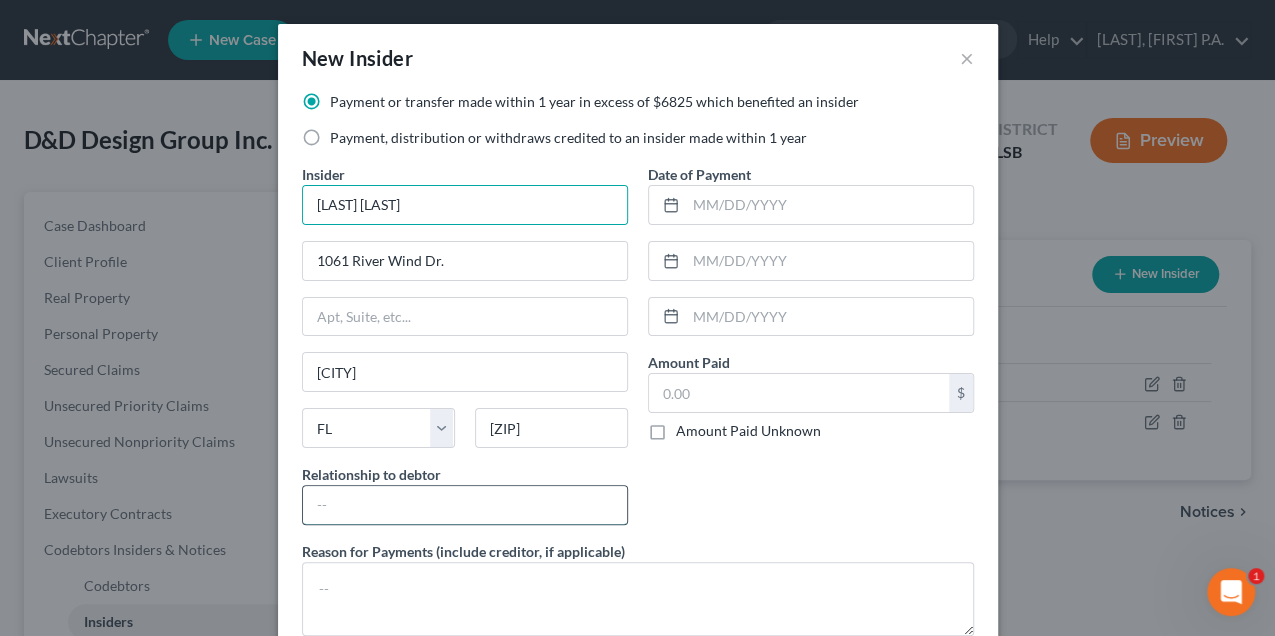 click at bounding box center (465, 505) 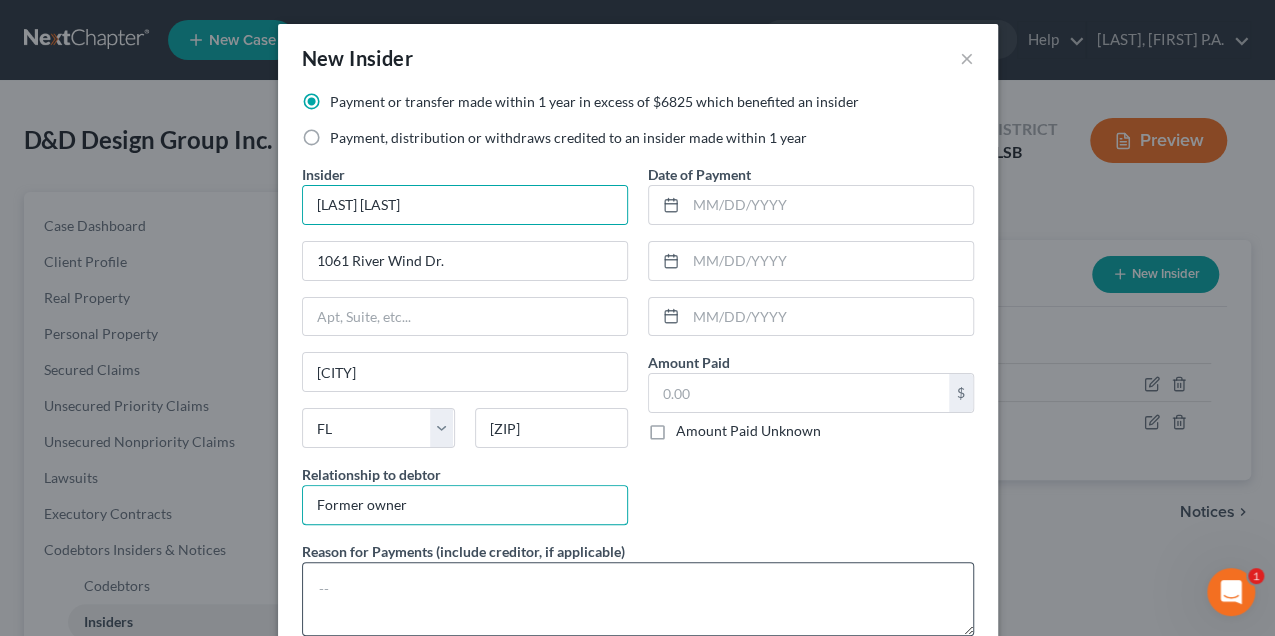 type on "Former owner" 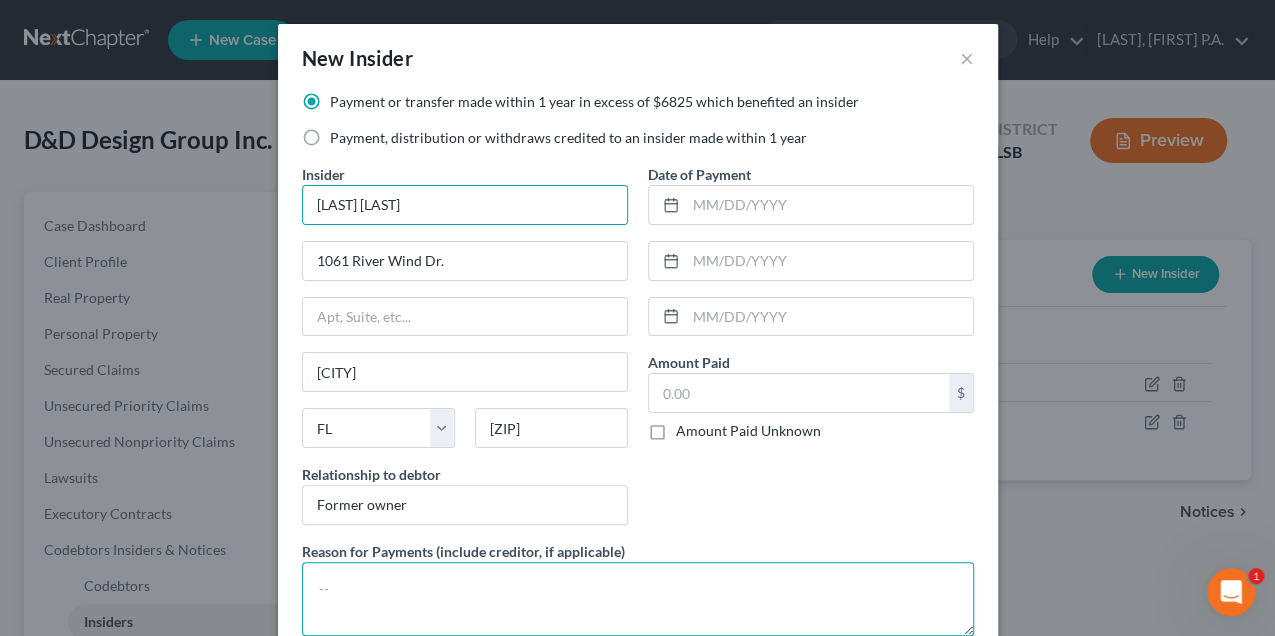 click at bounding box center [638, 599] 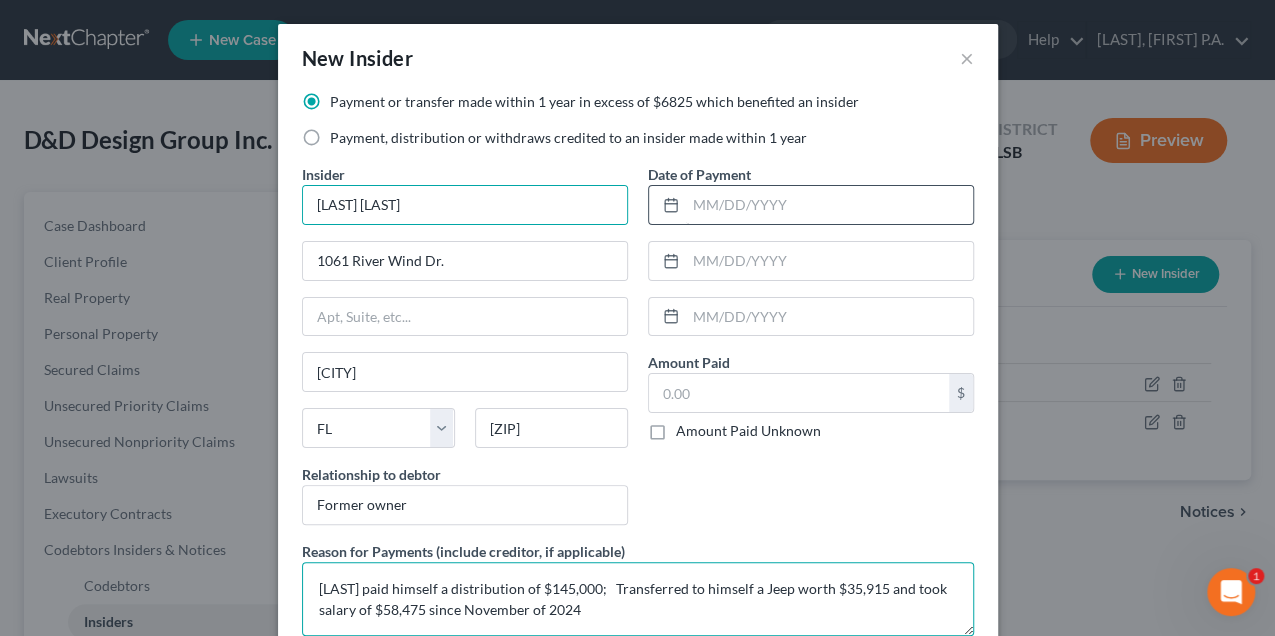 type on "[LAST] paid himself a distribution of $145,000;   Transferred to himself a Jeep worth $35,915 and took salary of $58,475 since November of 2024" 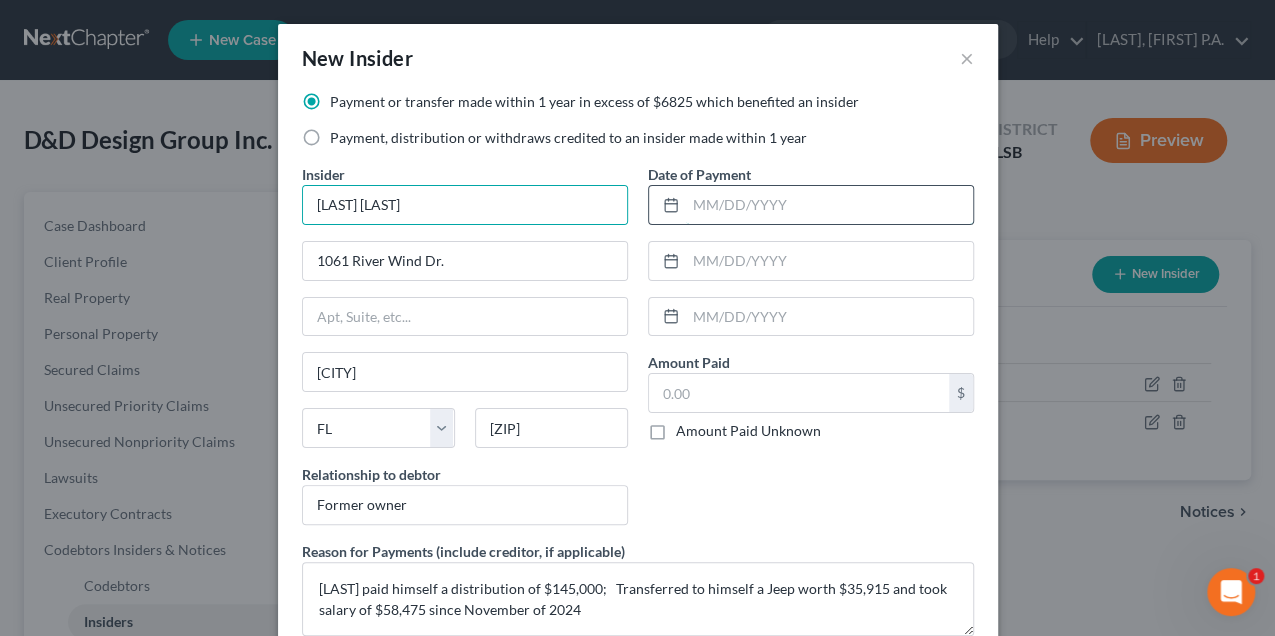click at bounding box center [829, 205] 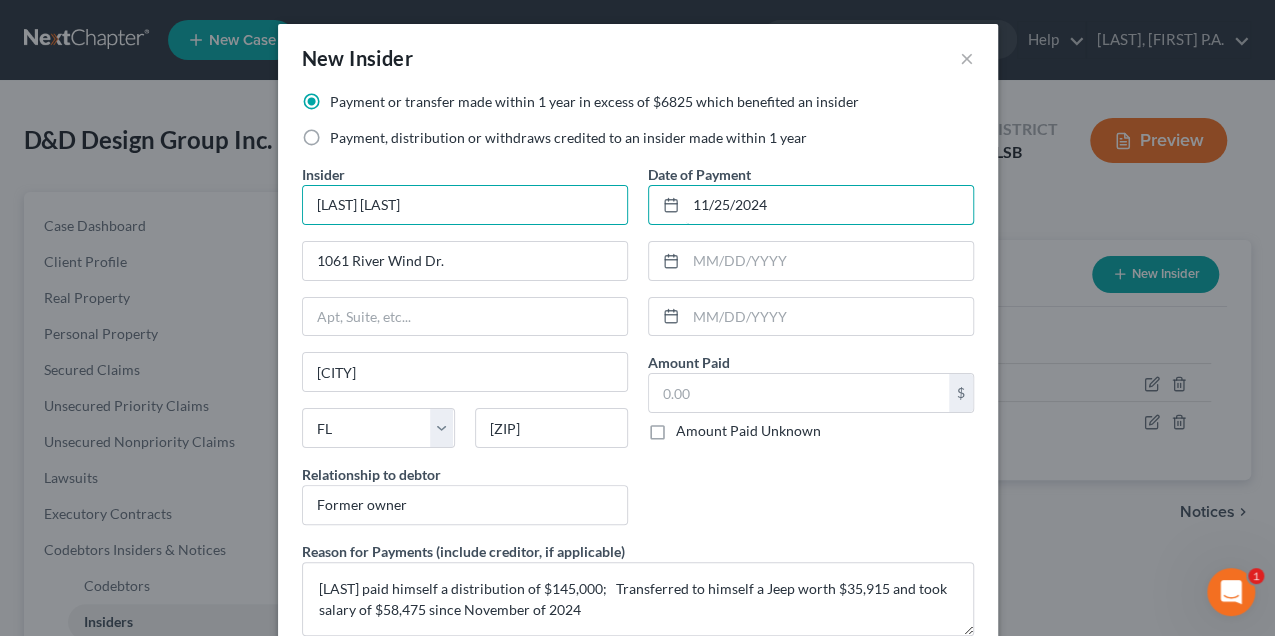 type on "11/25/2024" 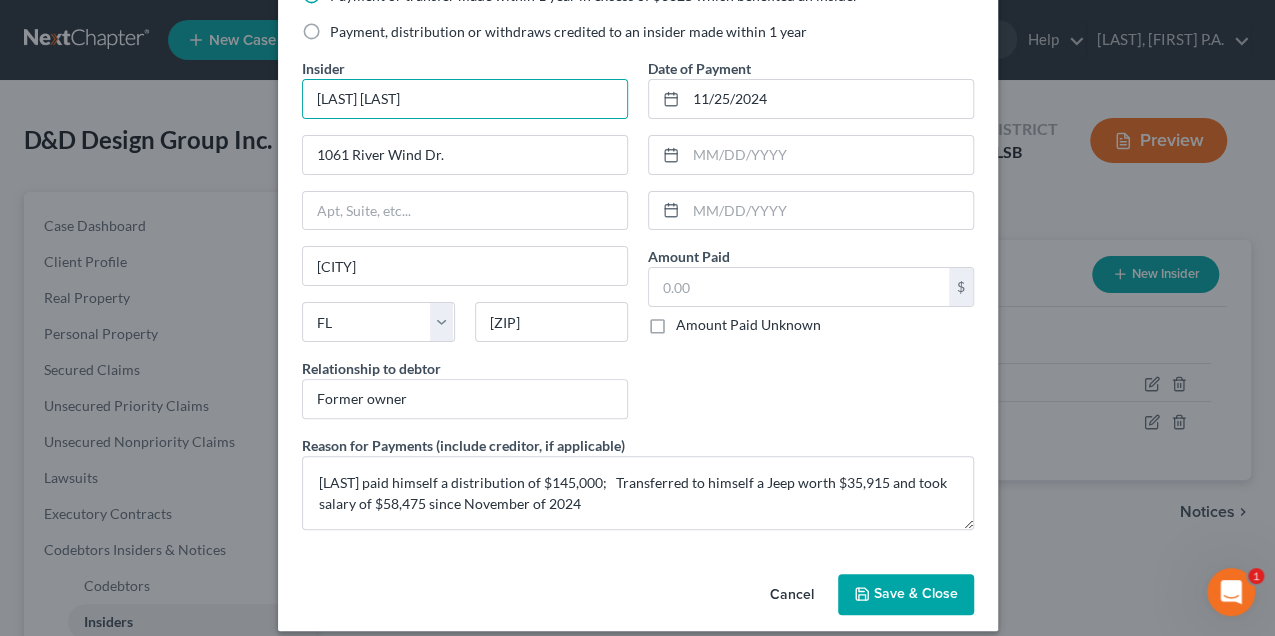 scroll, scrollTop: 120, scrollLeft: 0, axis: vertical 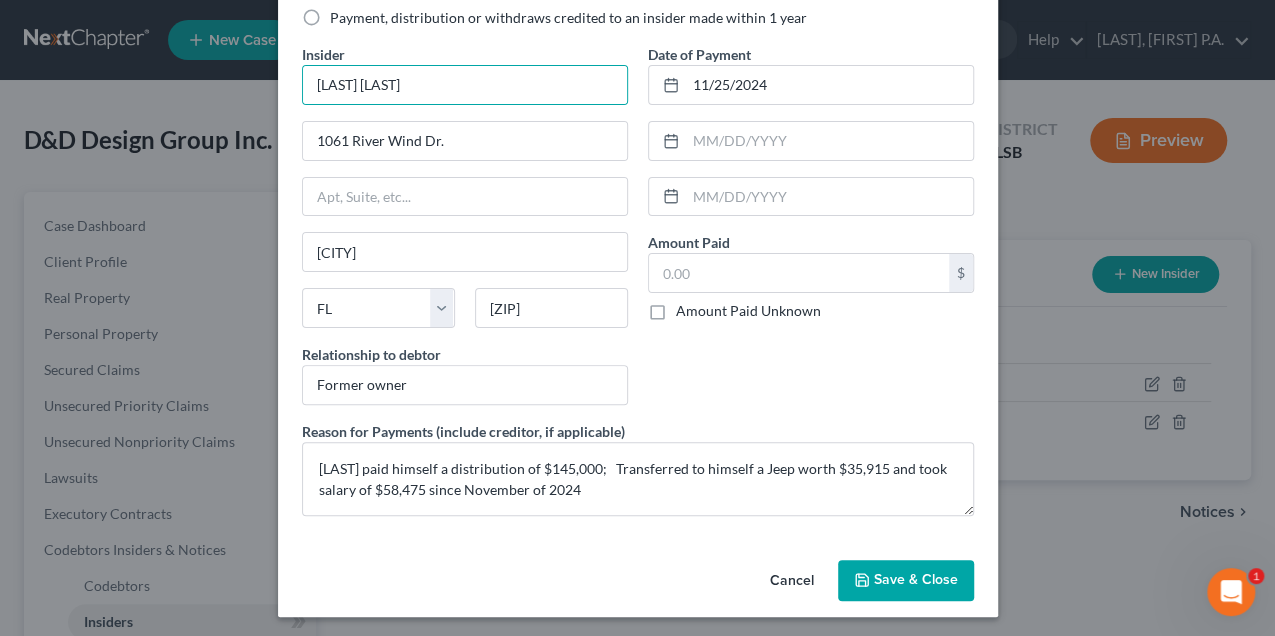 click on "Save & Close" at bounding box center (916, 580) 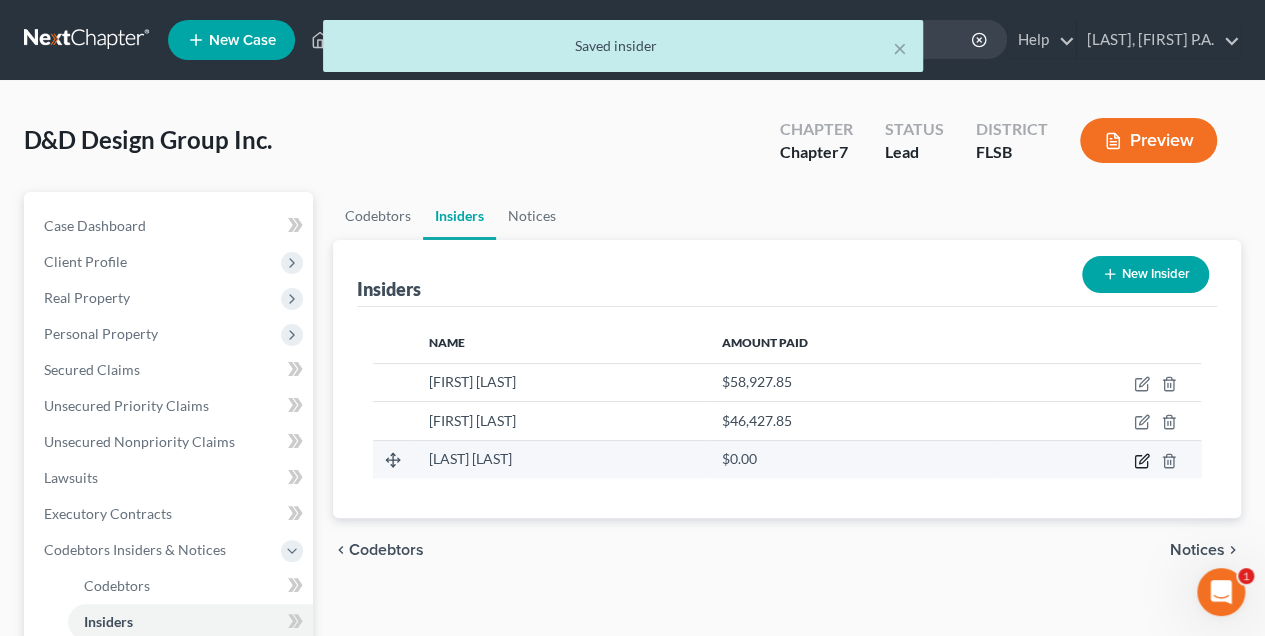 click 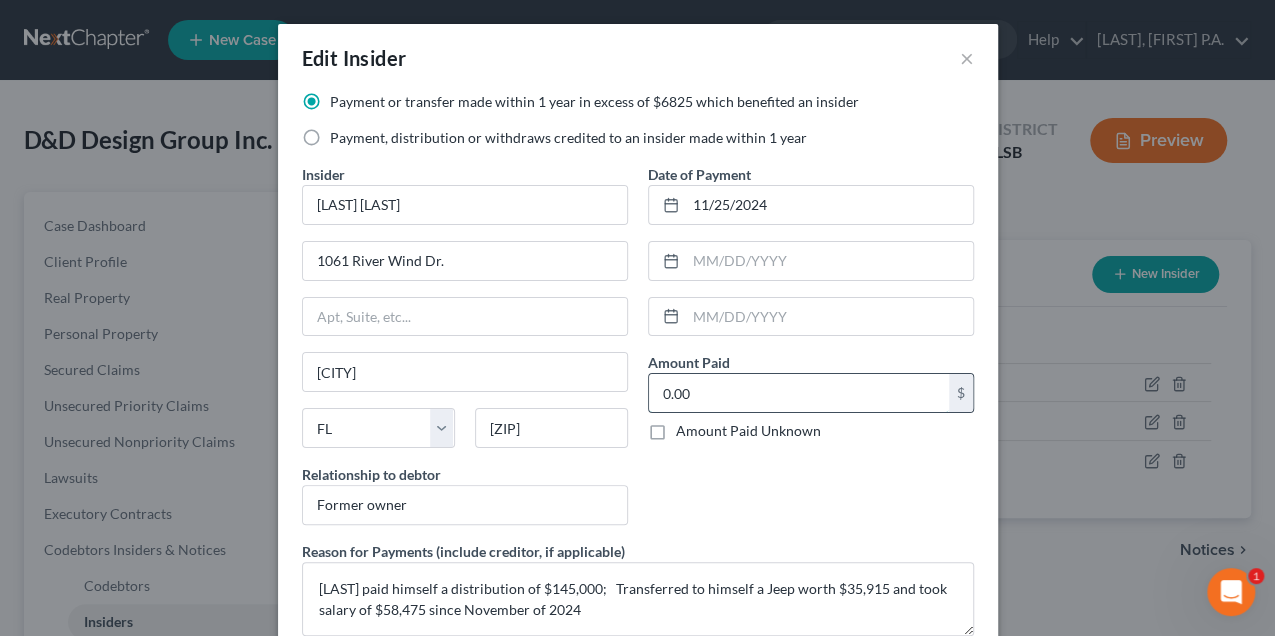 click on "0.00" at bounding box center [799, 393] 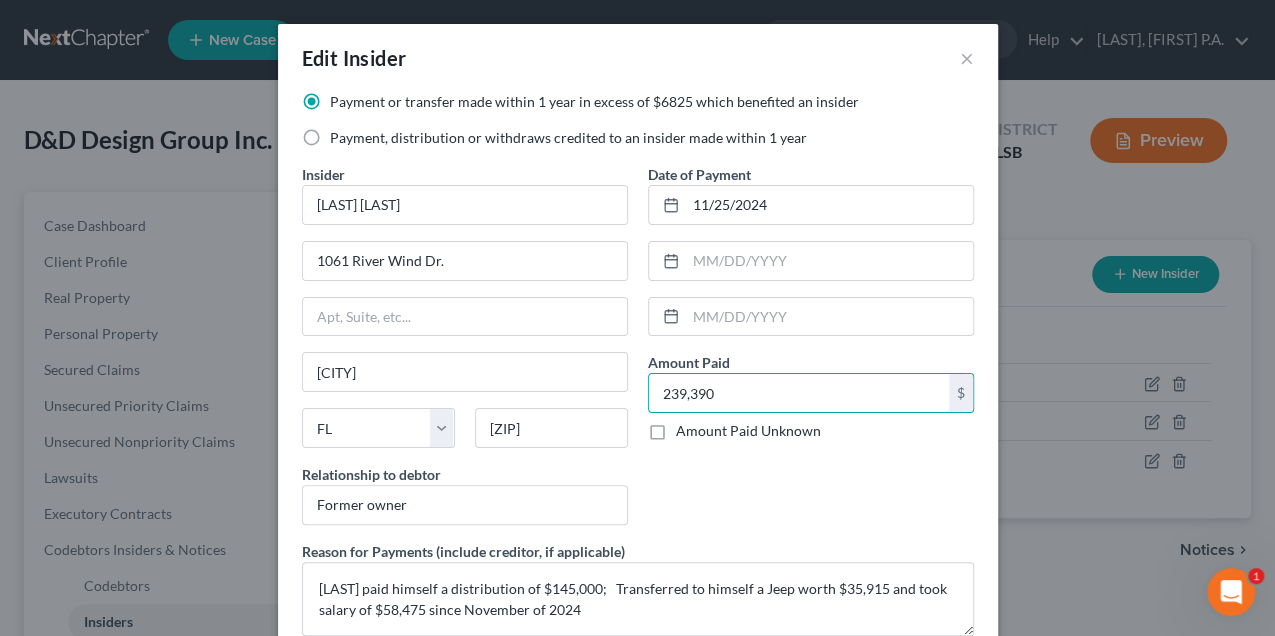 type on "239,390" 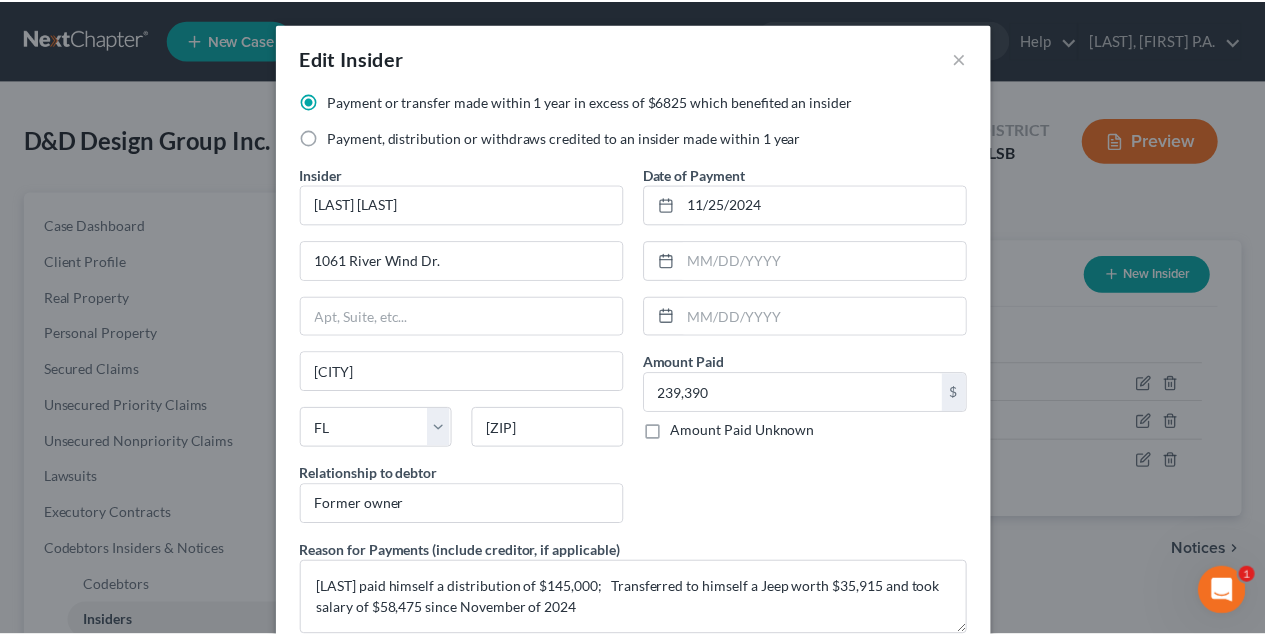 scroll, scrollTop: 114, scrollLeft: 0, axis: vertical 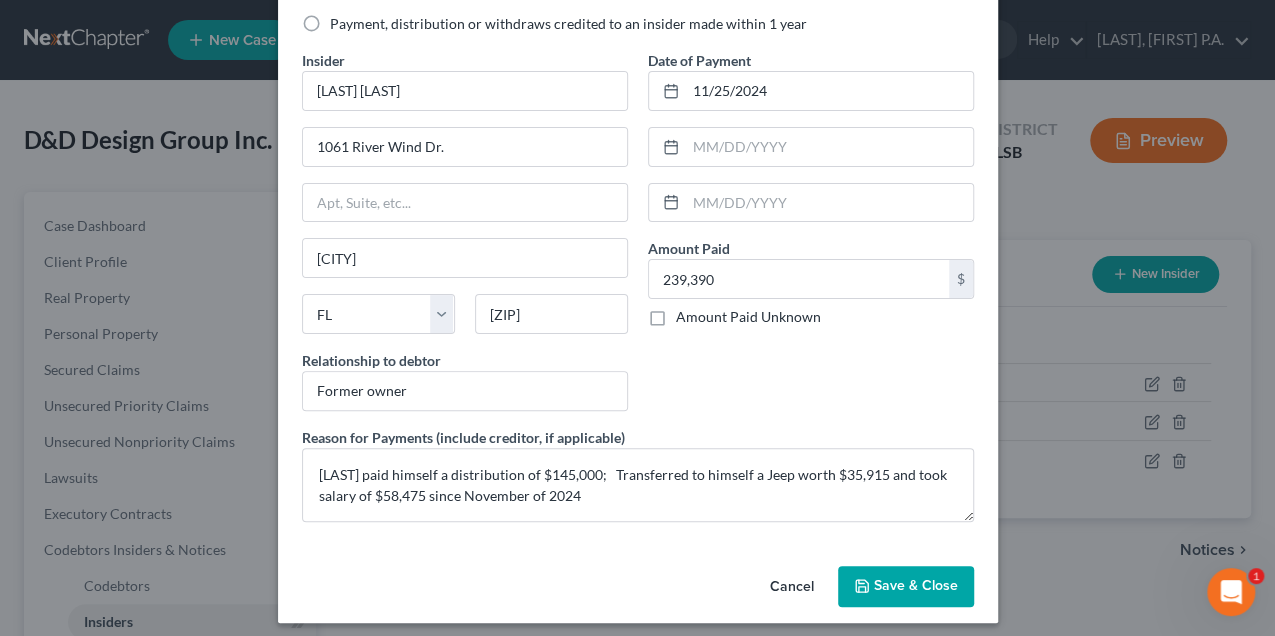 click on "Save & Close" at bounding box center (906, 587) 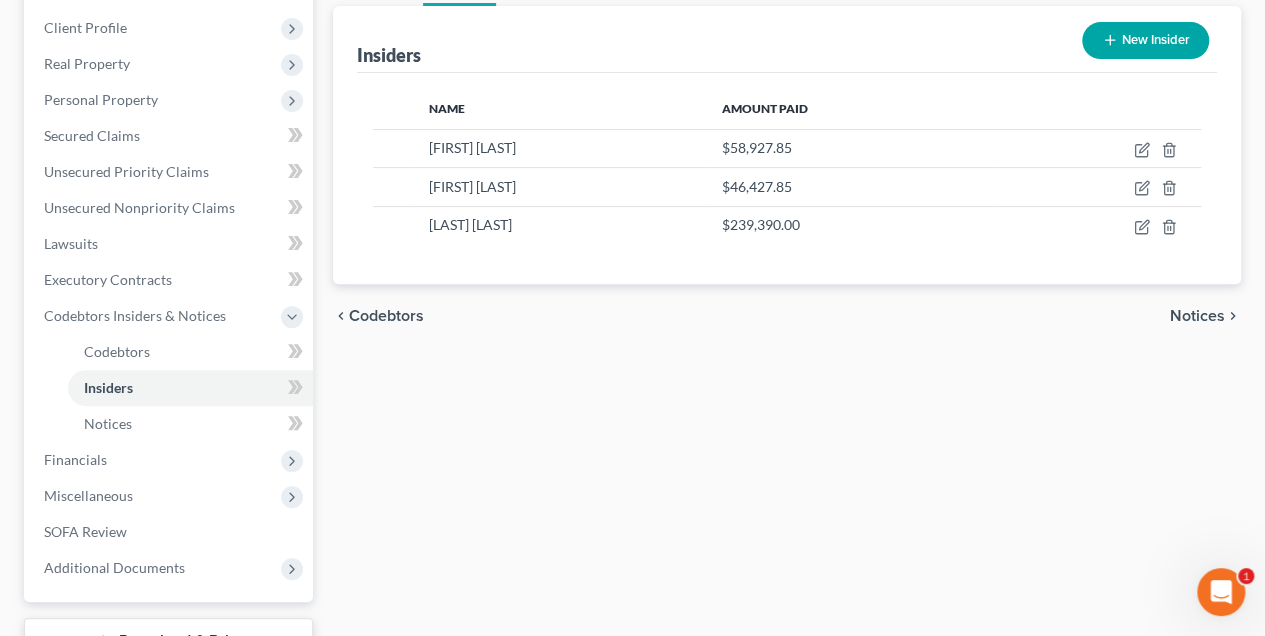 scroll, scrollTop: 282, scrollLeft: 0, axis: vertical 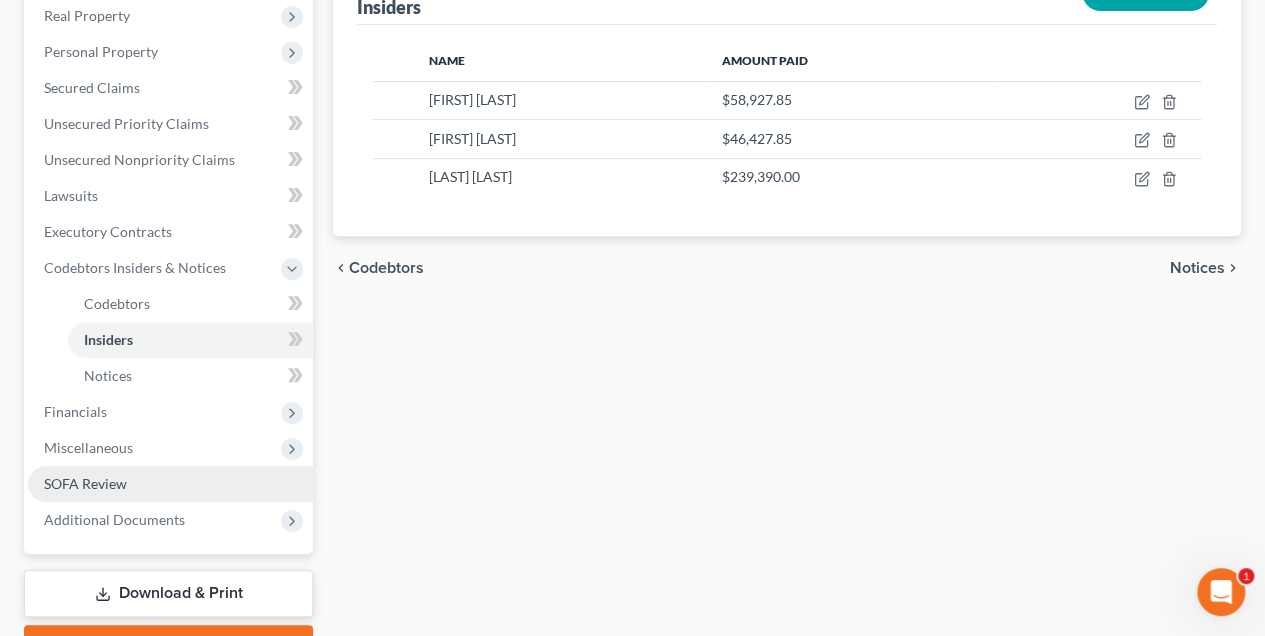 click on "SOFA Review" at bounding box center [170, 484] 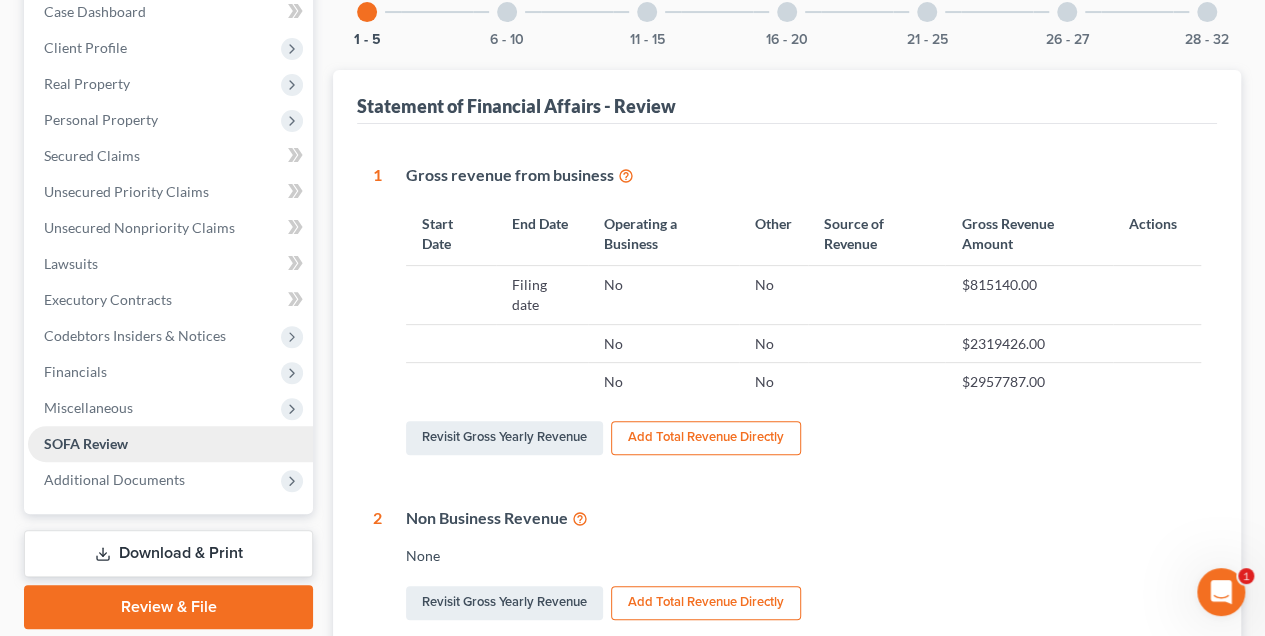 scroll, scrollTop: 0, scrollLeft: 0, axis: both 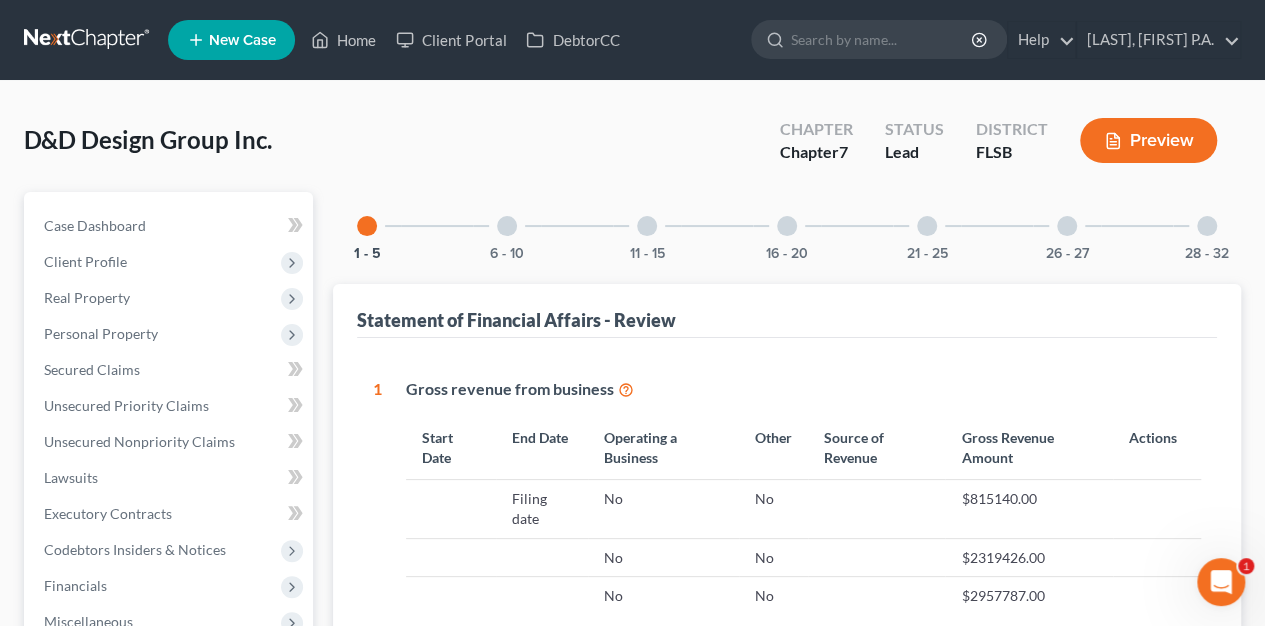 click at bounding box center (1207, 226) 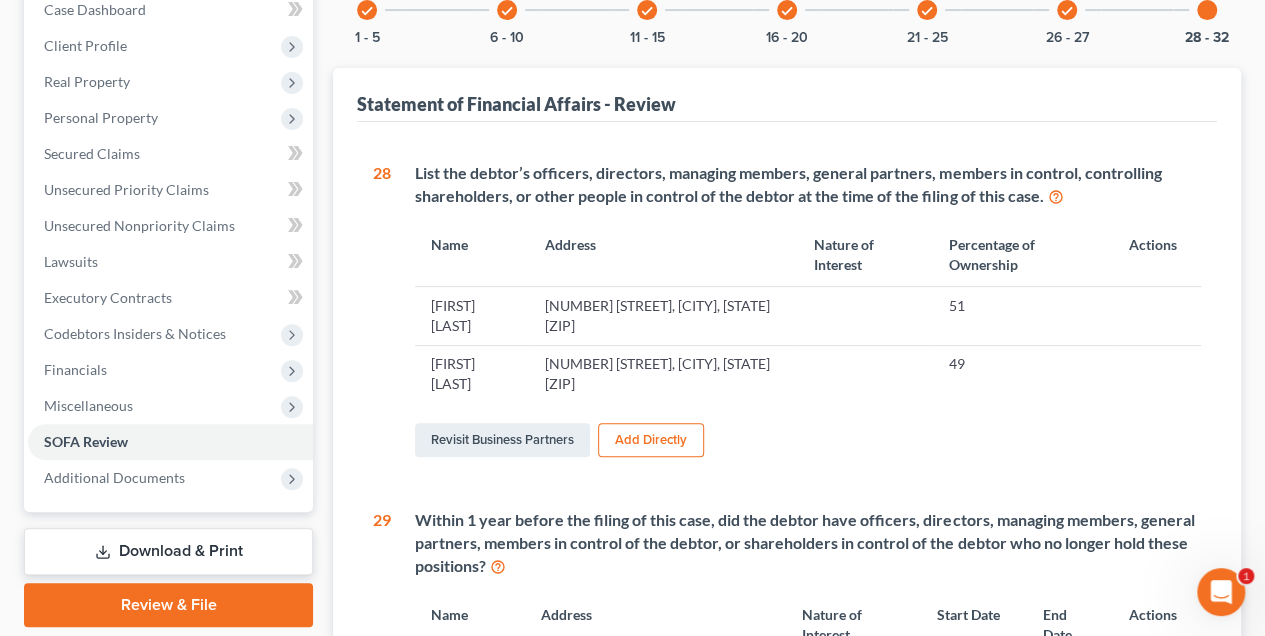 scroll, scrollTop: 240, scrollLeft: 0, axis: vertical 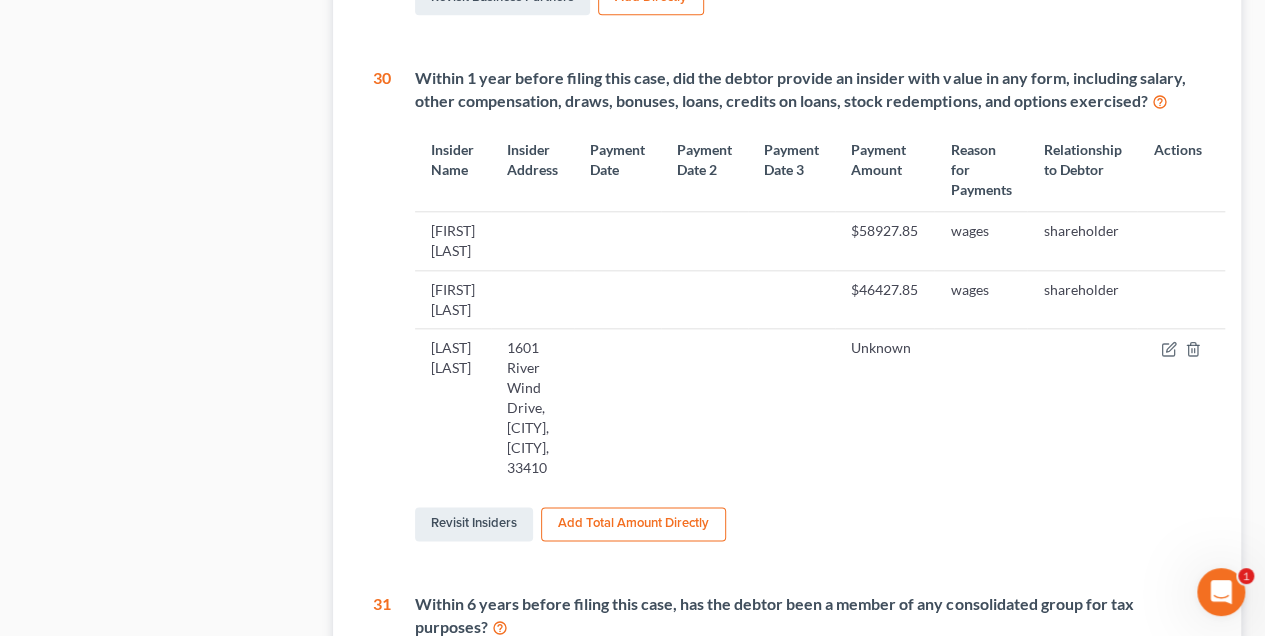 click on "Add Total Amount Directly" at bounding box center [633, 524] 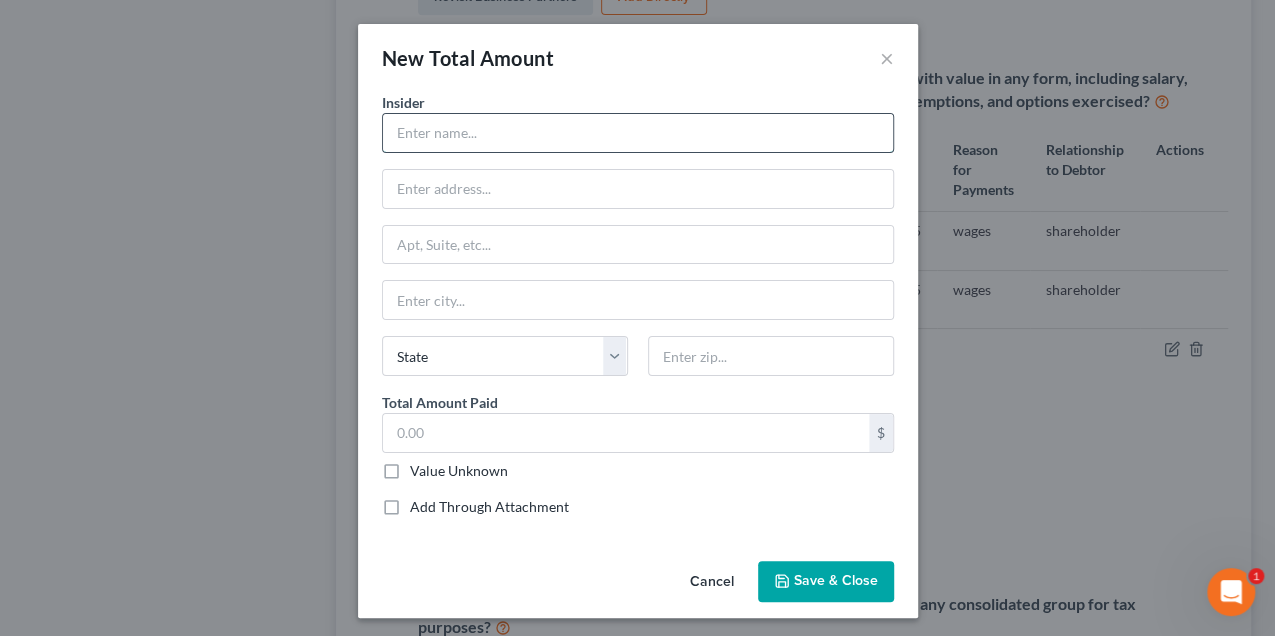 click at bounding box center [638, 133] 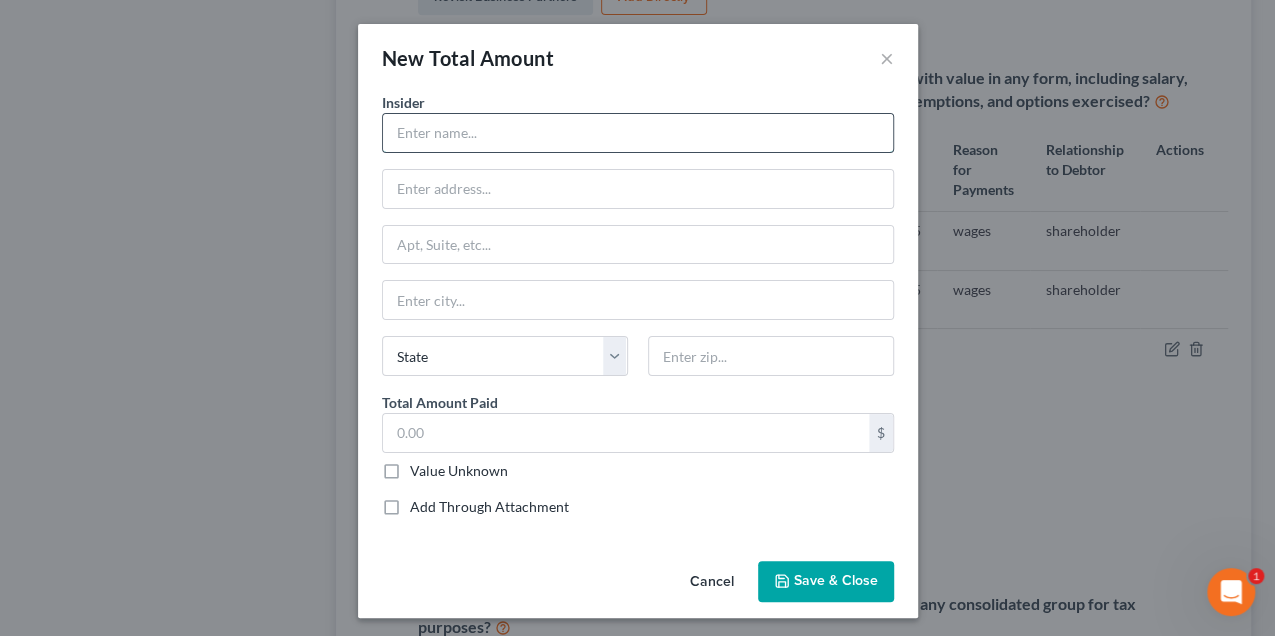 type on "[LAST] [LAST]" 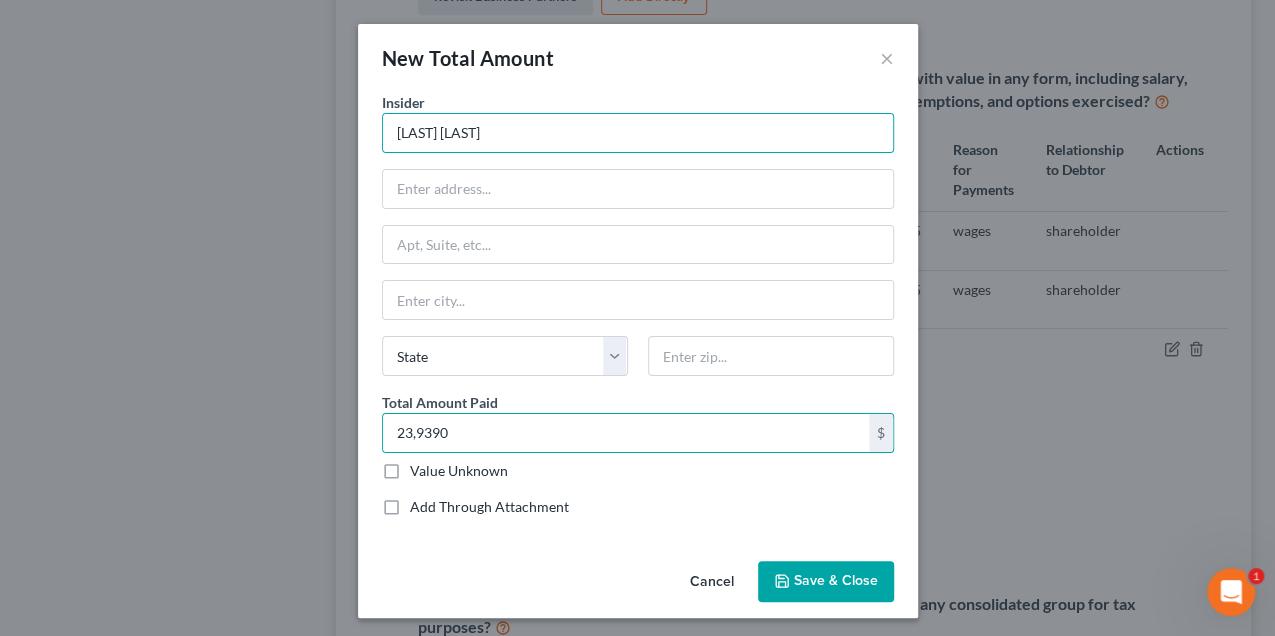 drag, startPoint x: 451, startPoint y: 430, endPoint x: 365, endPoint y: 425, distance: 86.145226 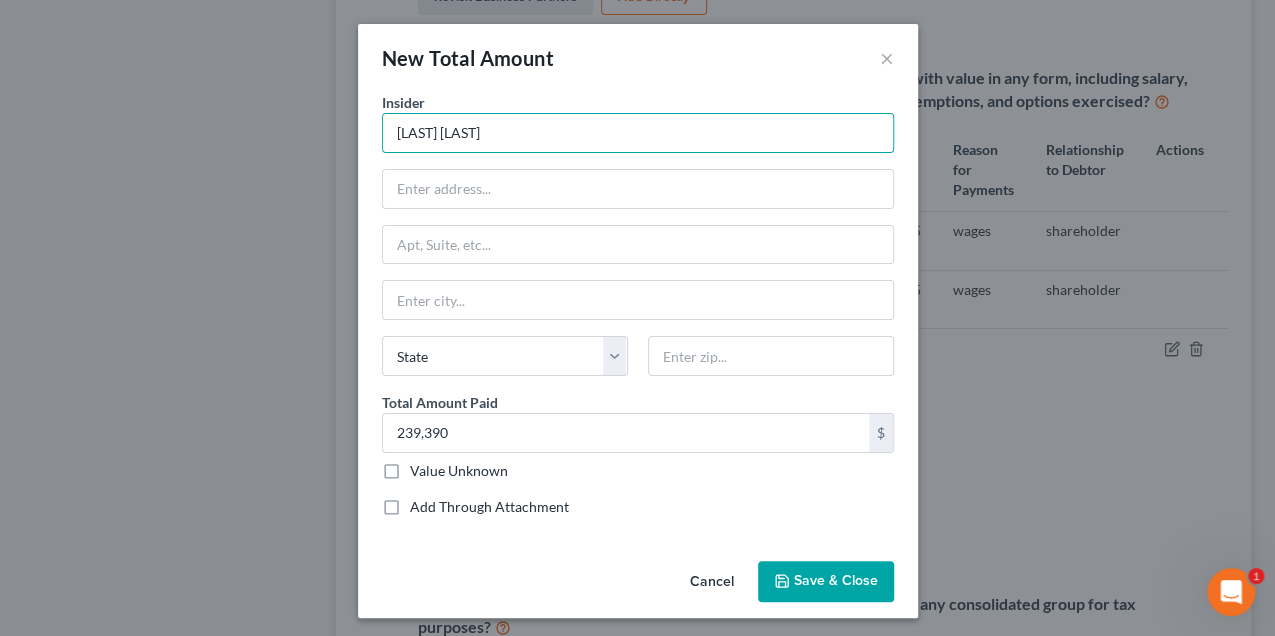 click on "Save & Close" at bounding box center [826, 582] 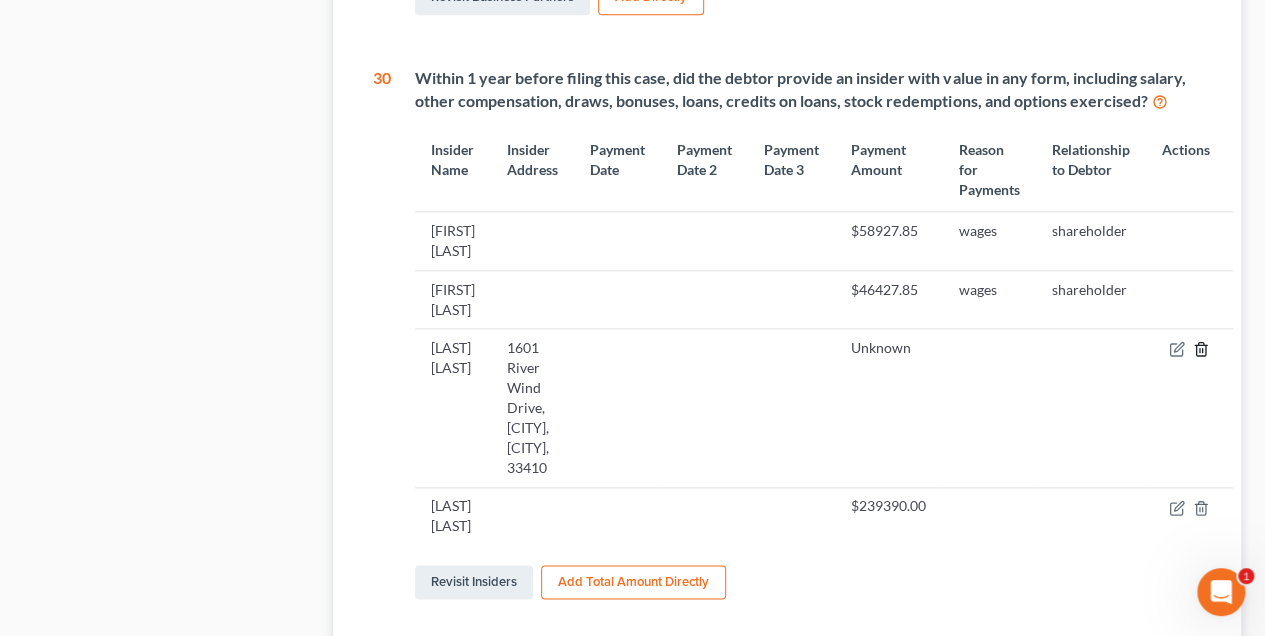 click 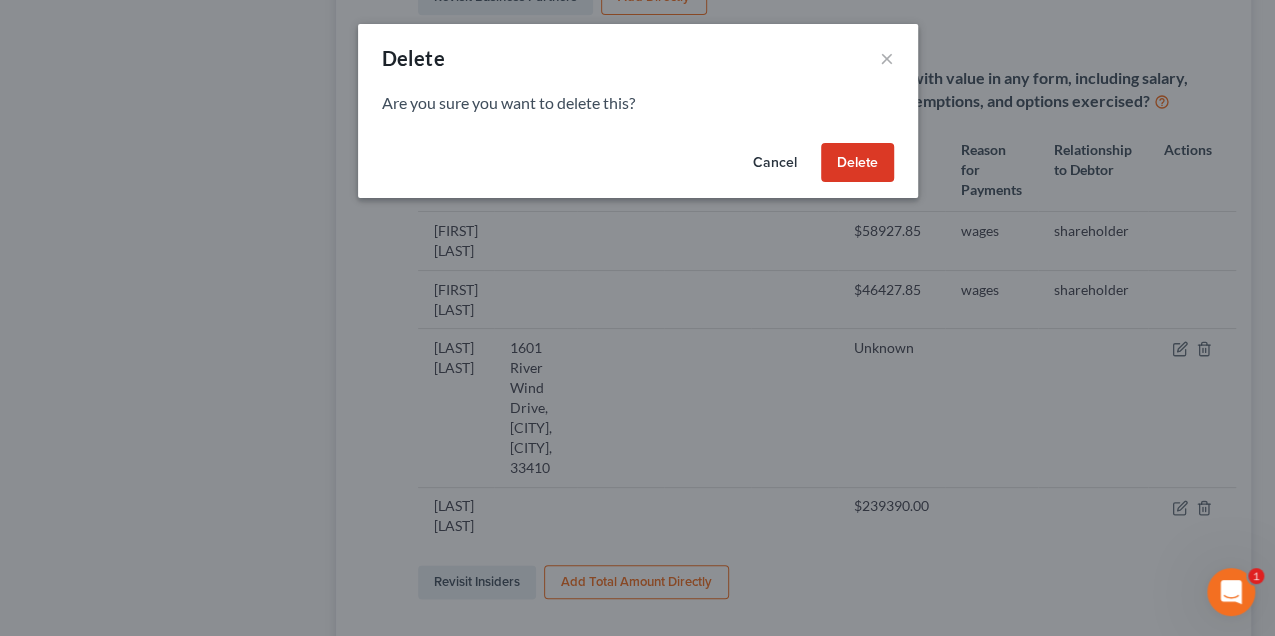 click on "Delete" at bounding box center (857, 163) 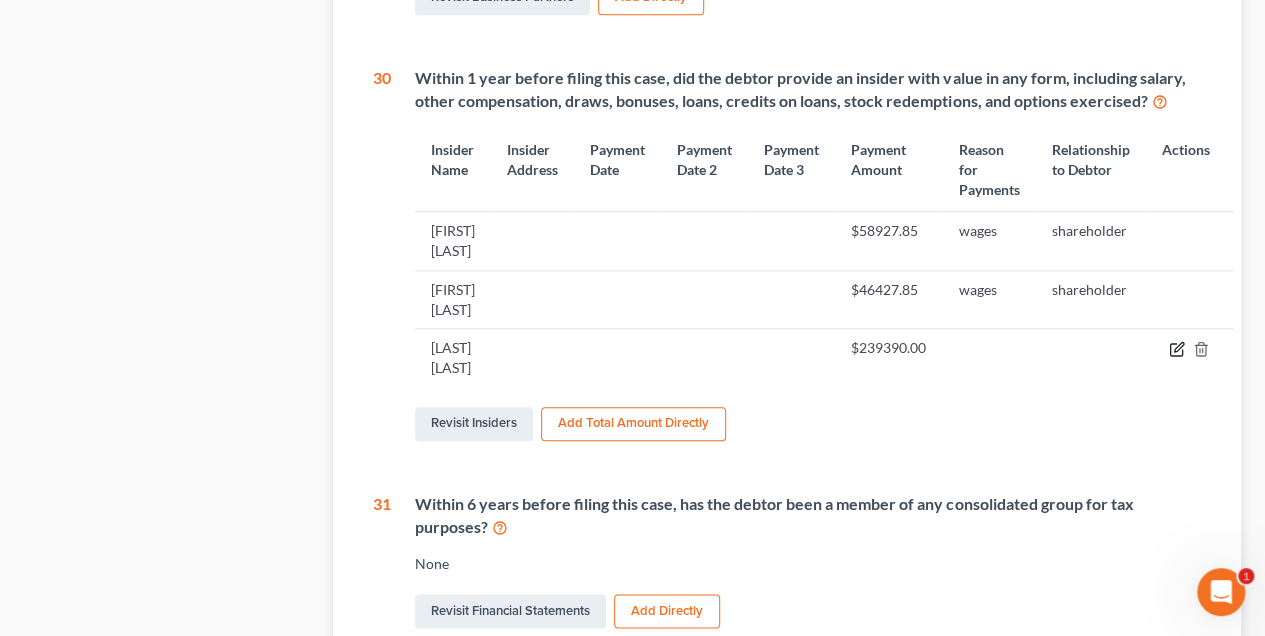 click 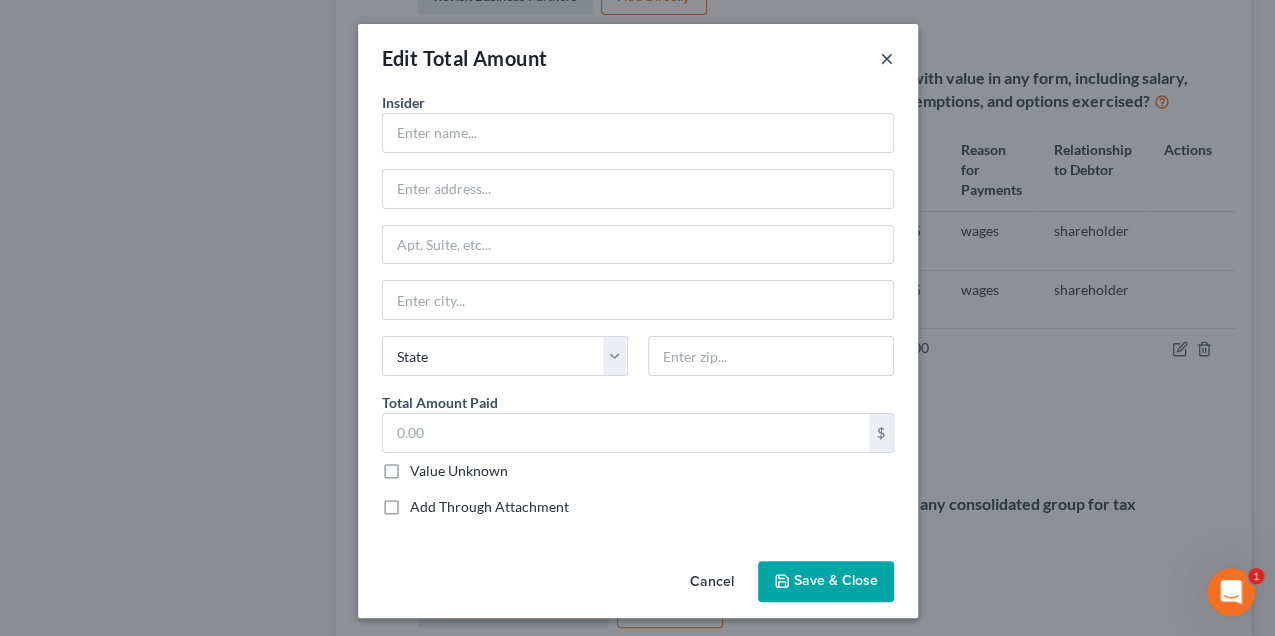 click on "×" at bounding box center (887, 58) 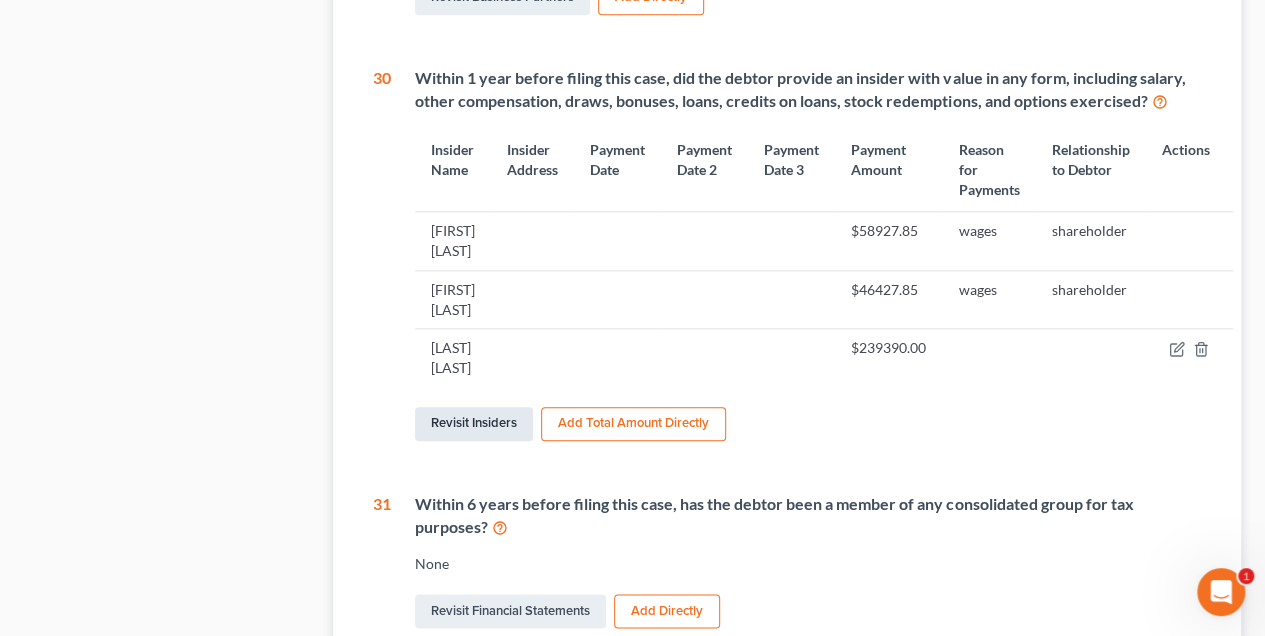 click on "Revisit Insiders" at bounding box center [474, 424] 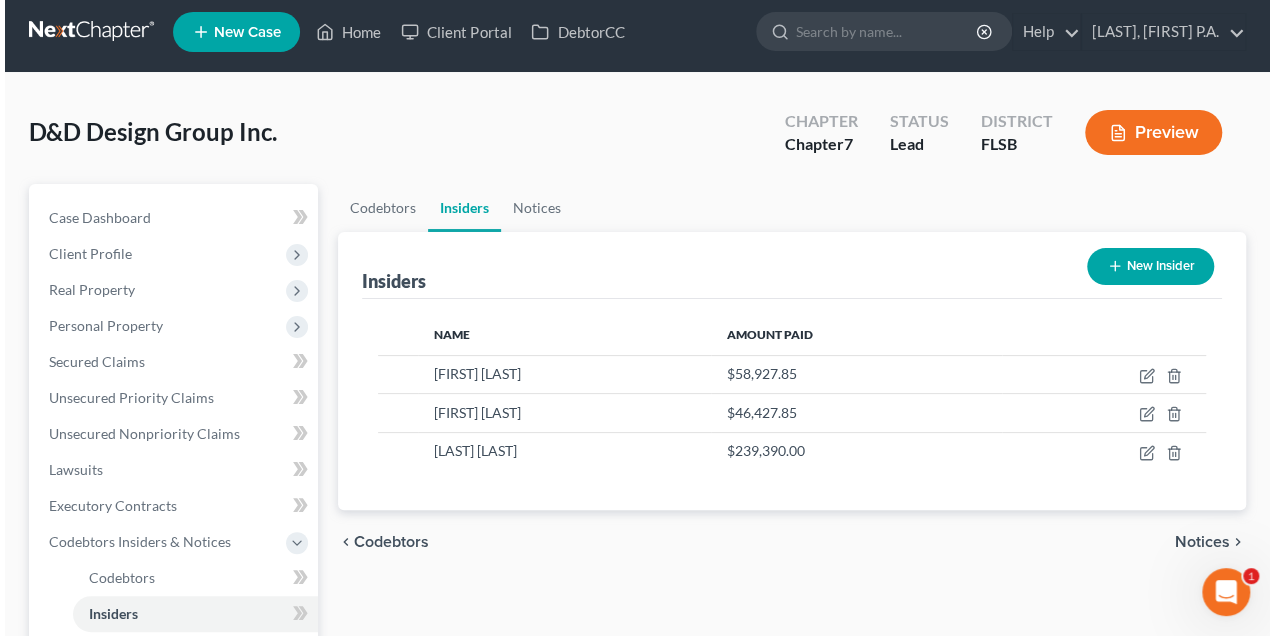 scroll, scrollTop: 0, scrollLeft: 0, axis: both 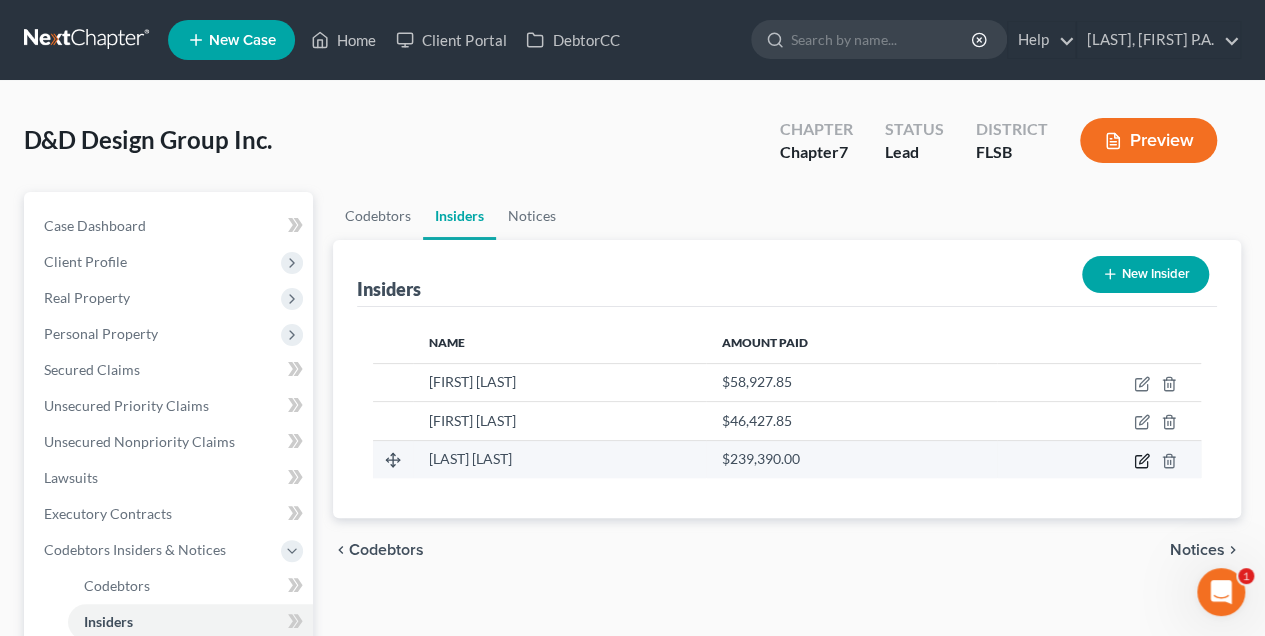 click 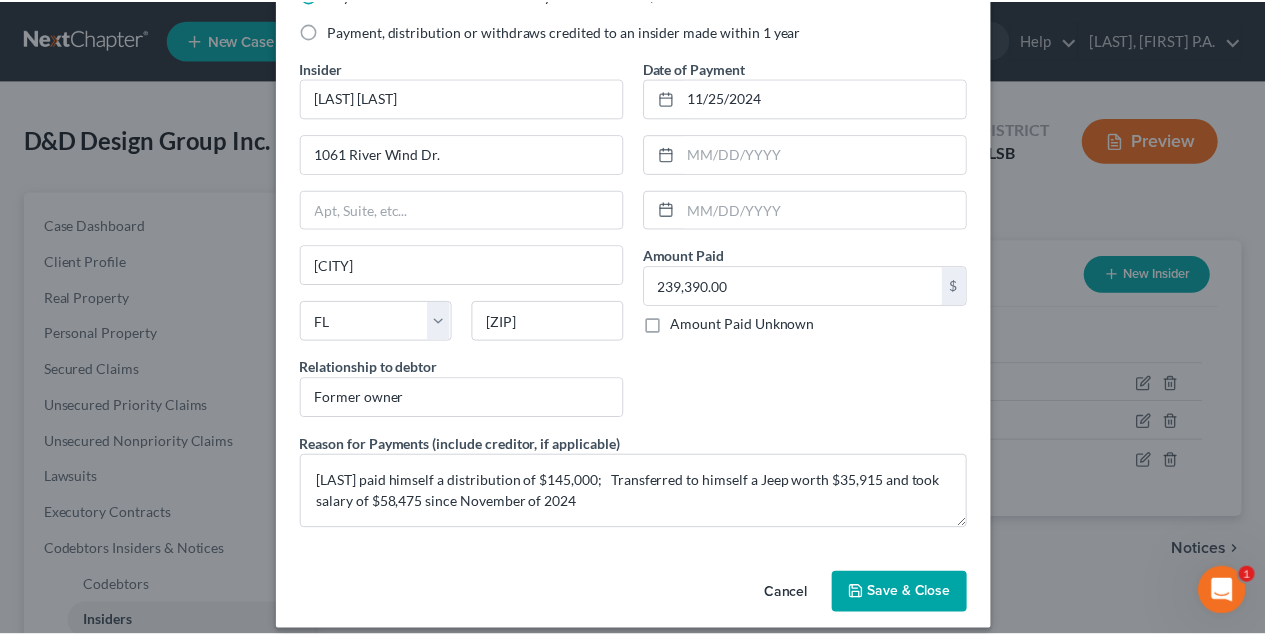 scroll, scrollTop: 120, scrollLeft: 0, axis: vertical 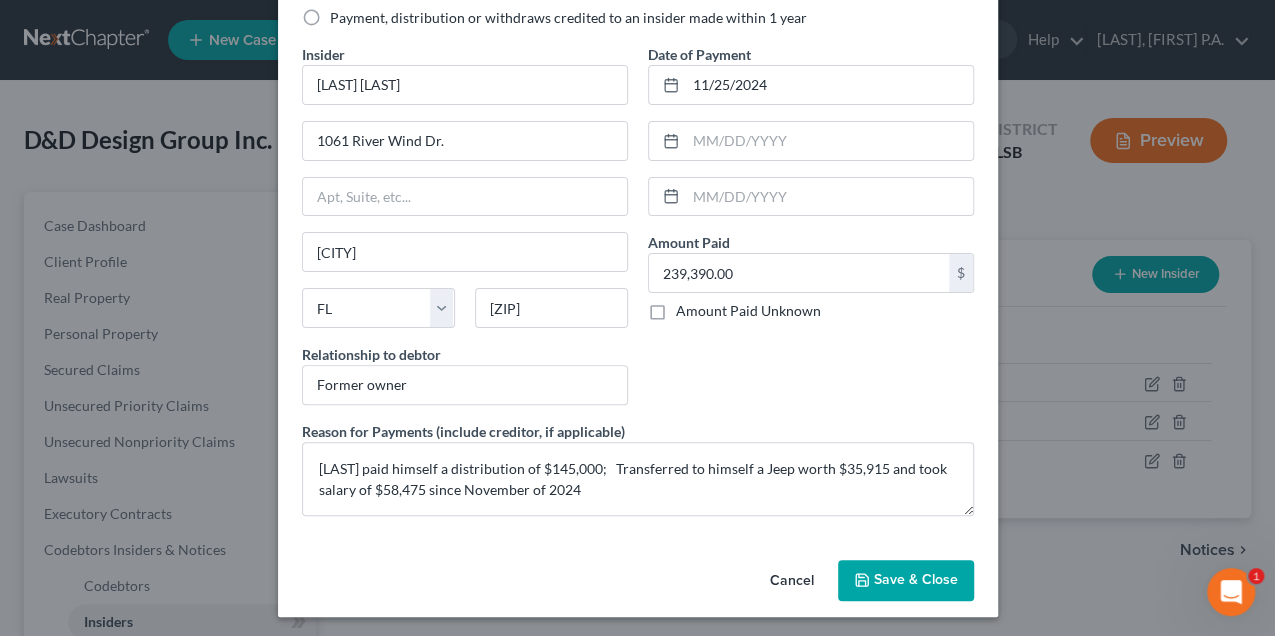 click on "Save & Close" at bounding box center [916, 580] 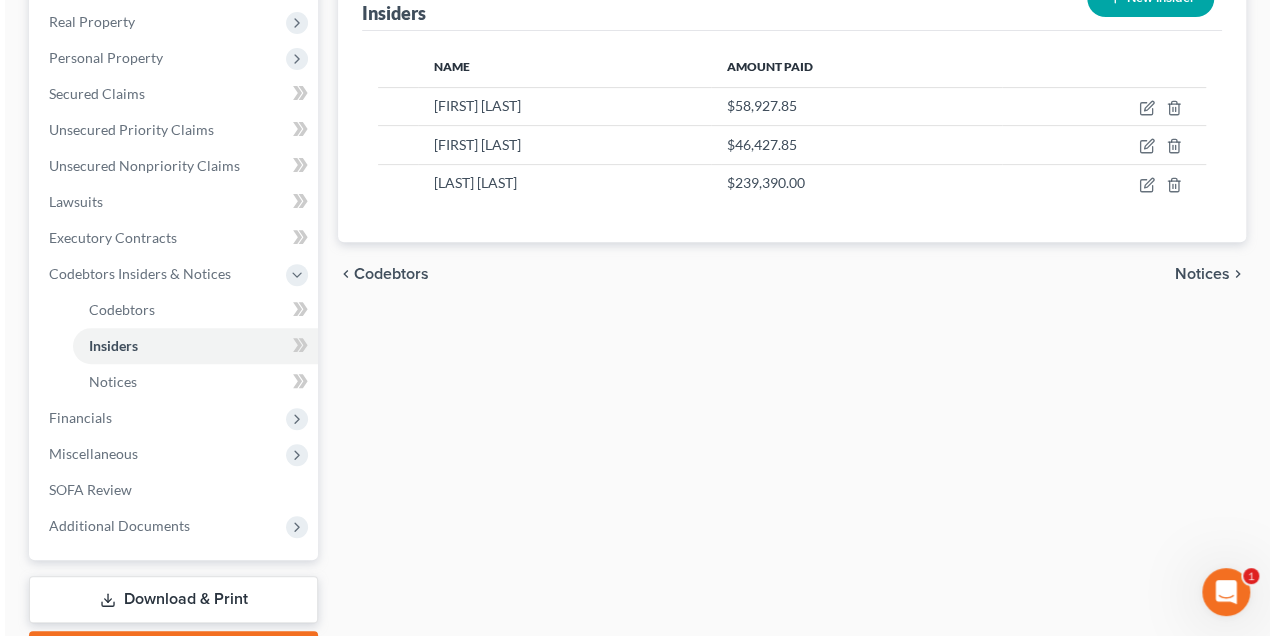 scroll, scrollTop: 320, scrollLeft: 0, axis: vertical 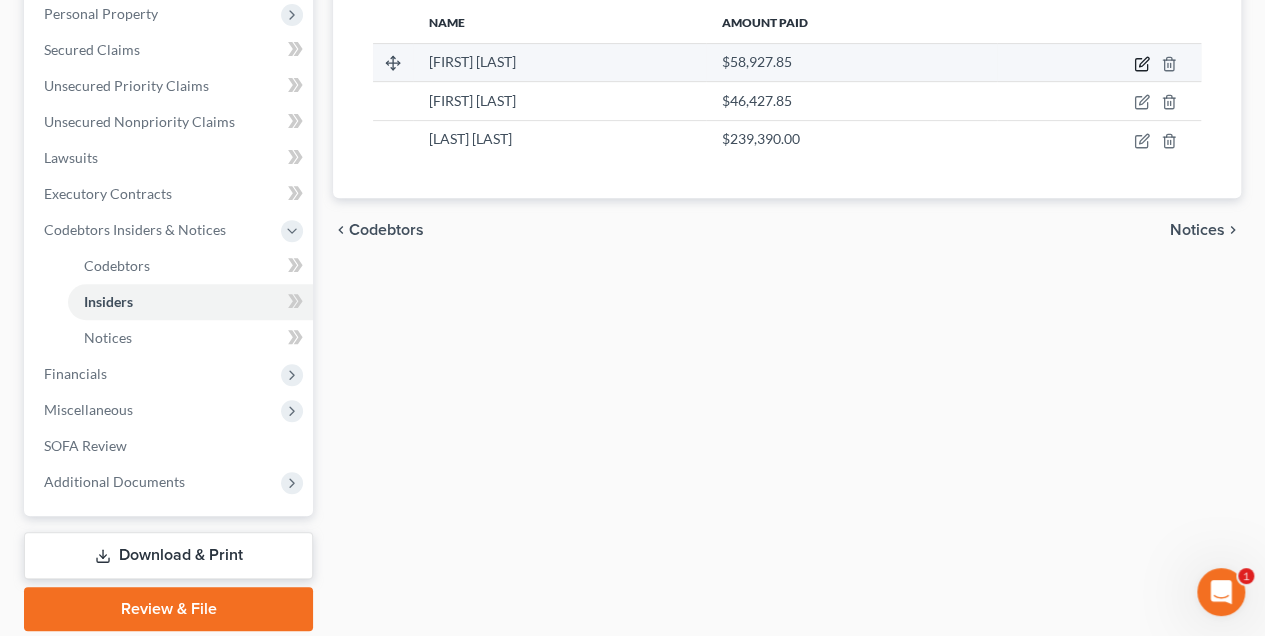 click 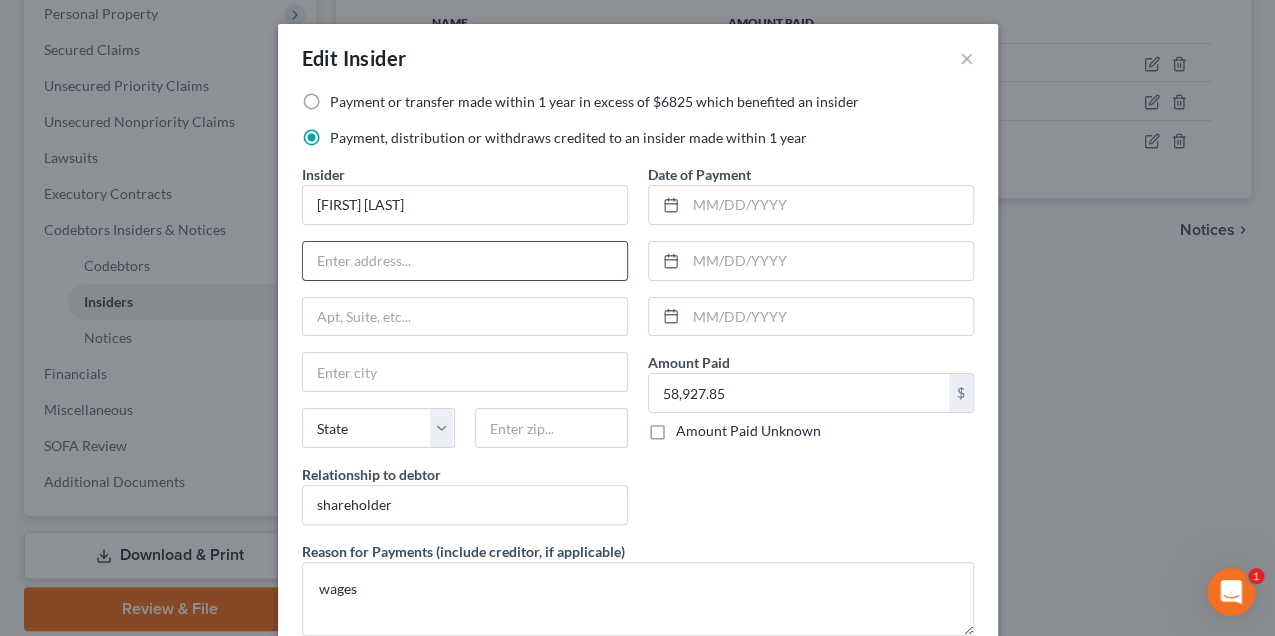 click at bounding box center (465, 261) 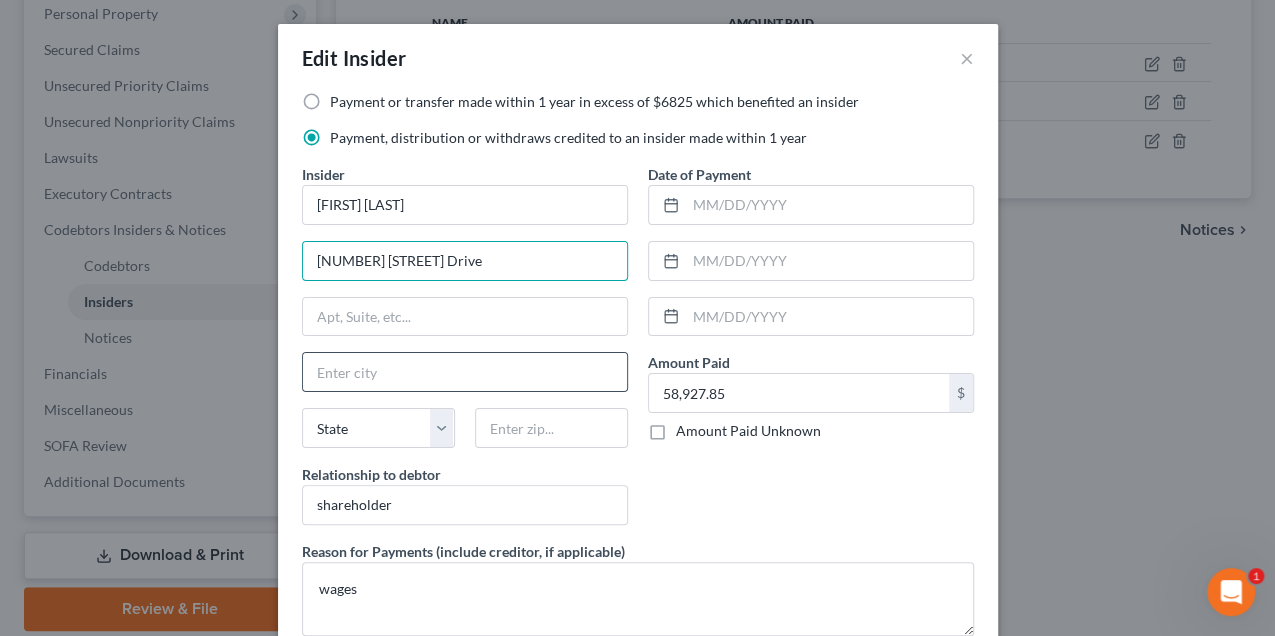 type on "[NUMBER] [STREET] Drive" 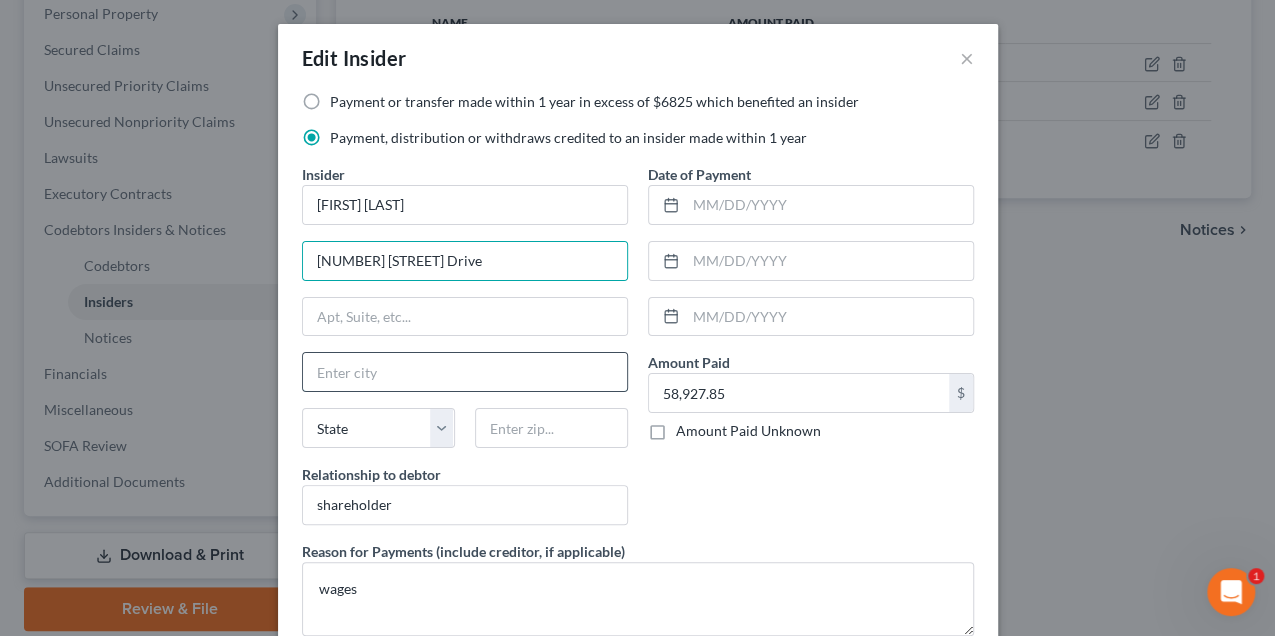 click at bounding box center [465, 372] 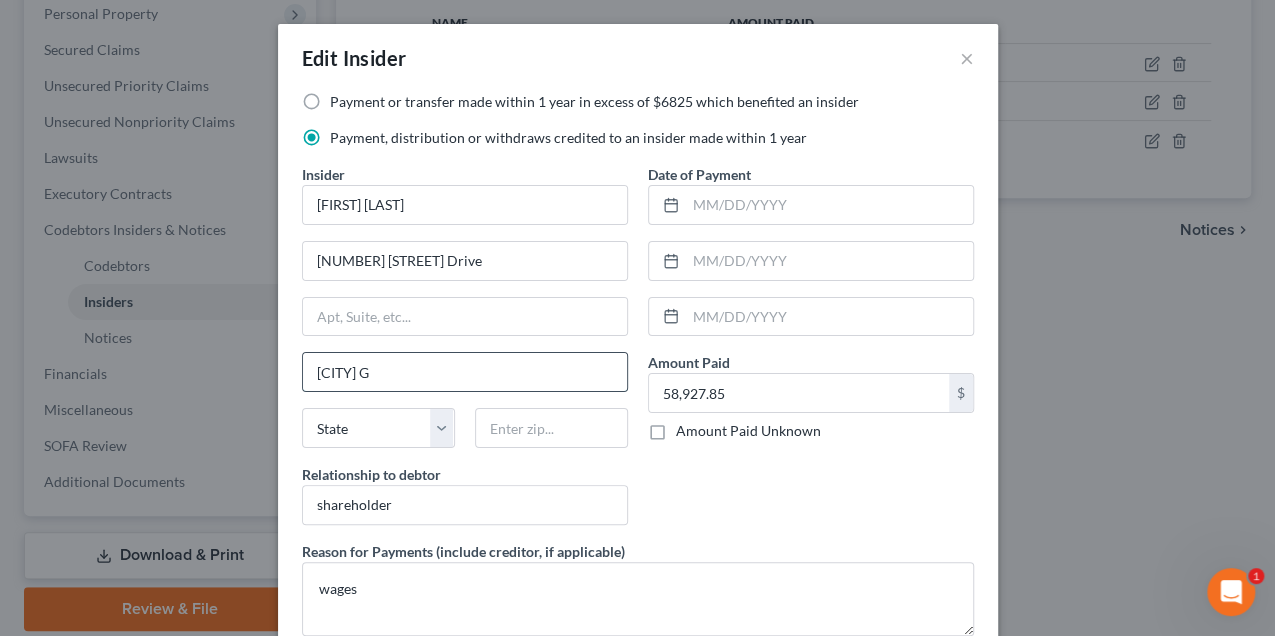 type on "Palm Beach Gardens" 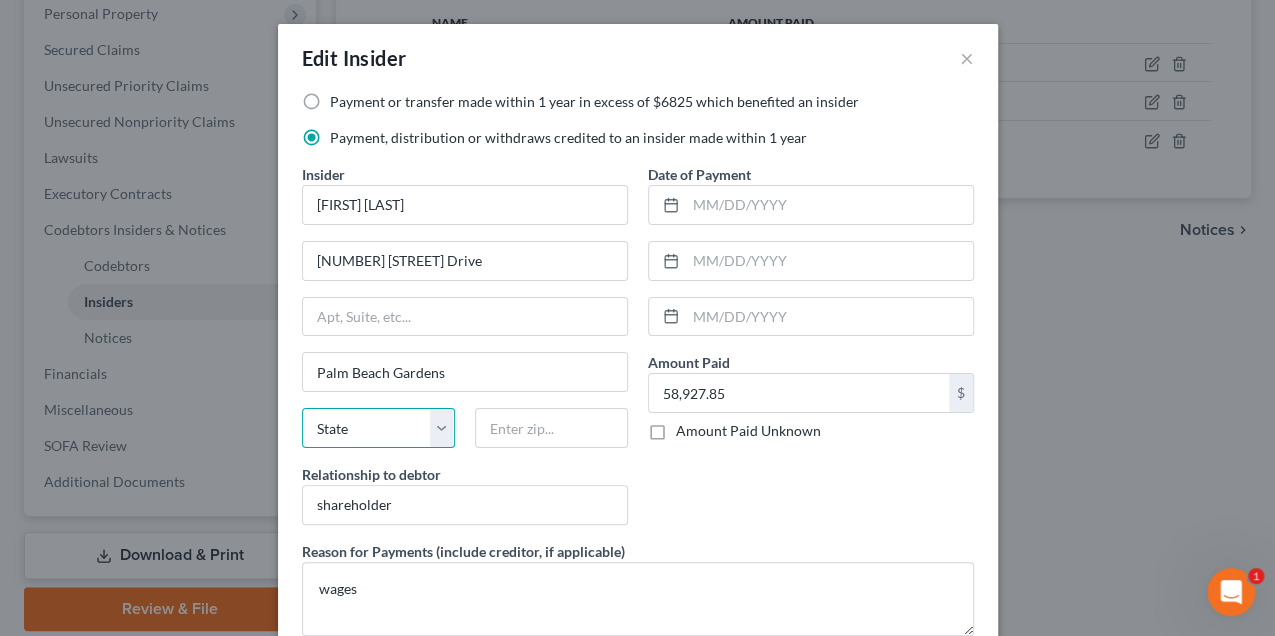 click on "State AL AK AR AZ CA CO CT DE DC FL GA GU HI ID IL IN IA KS KY LA ME MD MA MI MN MS MO MT NC ND NE NV NH NJ NM NY OH OK OR PA PR RI SC SD TN TX UT VI VA VT WA WV WI WY" at bounding box center (378, 428) 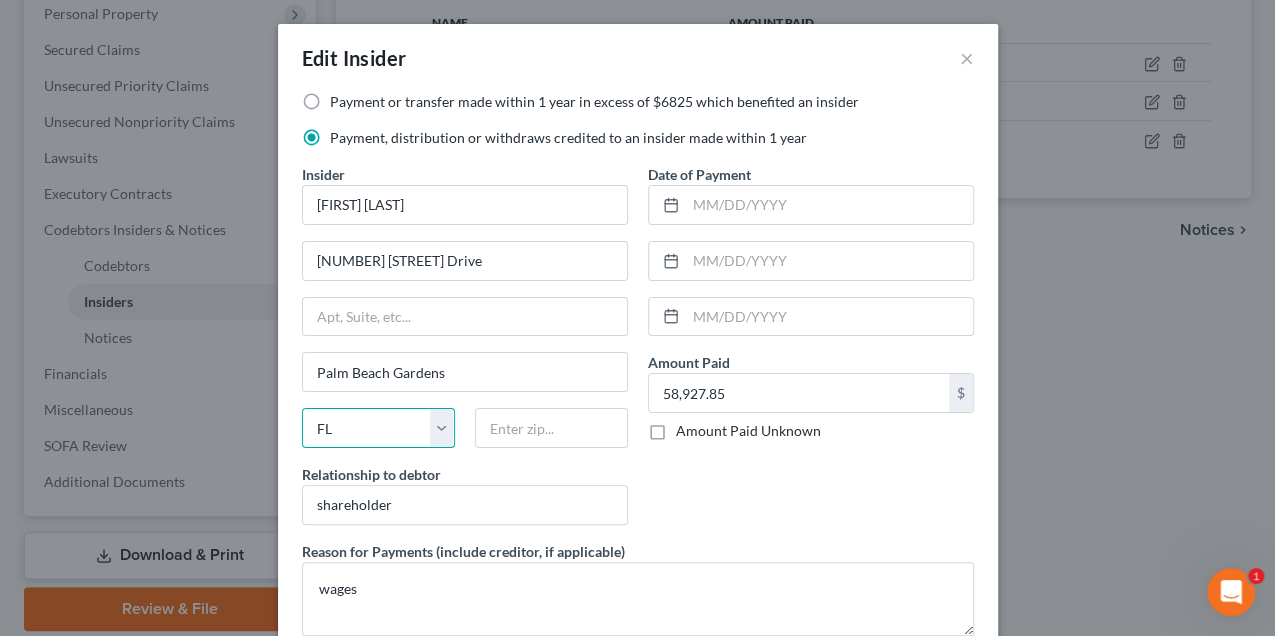 click on "State AL AK AR AZ CA CO CT DE DC FL GA GU HI ID IL IN IA KS KY LA ME MD MA MI MN MS MO MT NC ND NE NV NH NJ NM NY OH OK OR PA PR RI SC SD TN TX UT VI VA VT WA WV WI WY" at bounding box center (378, 428) 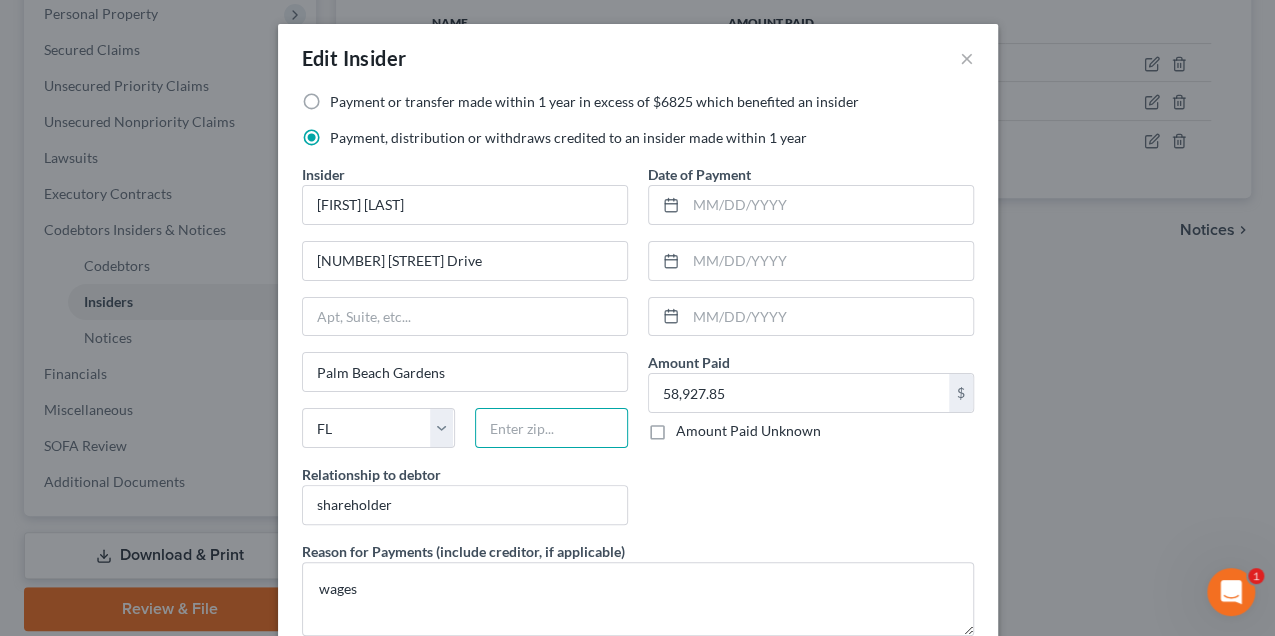 click at bounding box center [551, 428] 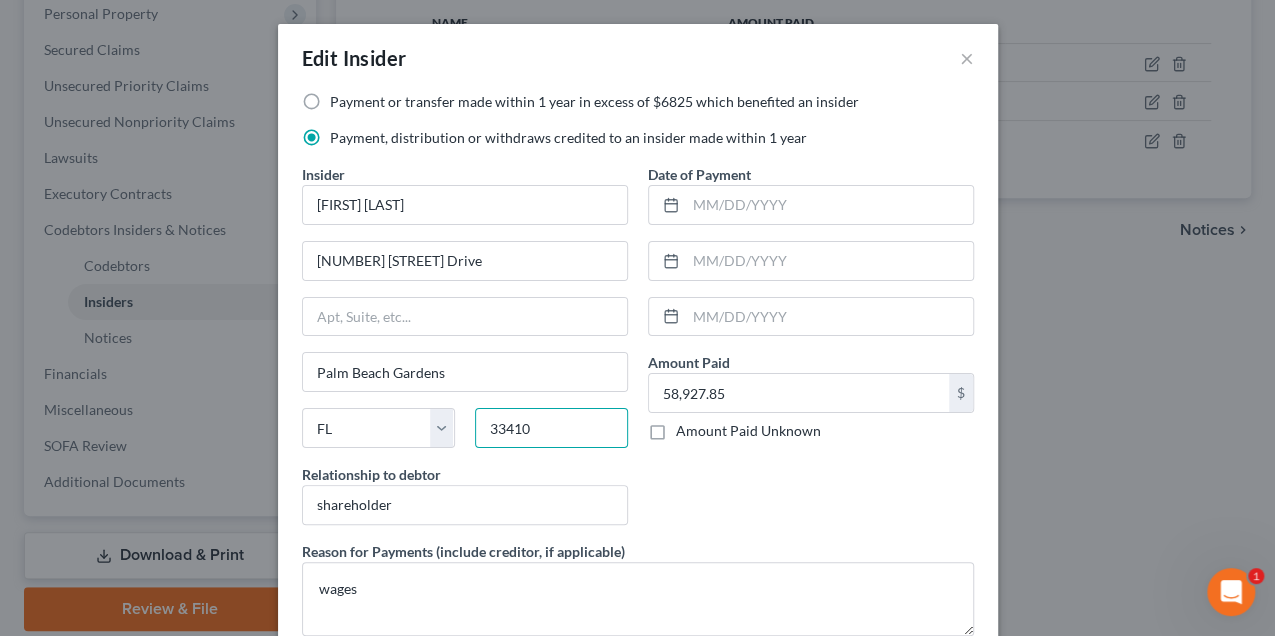 type on "33410" 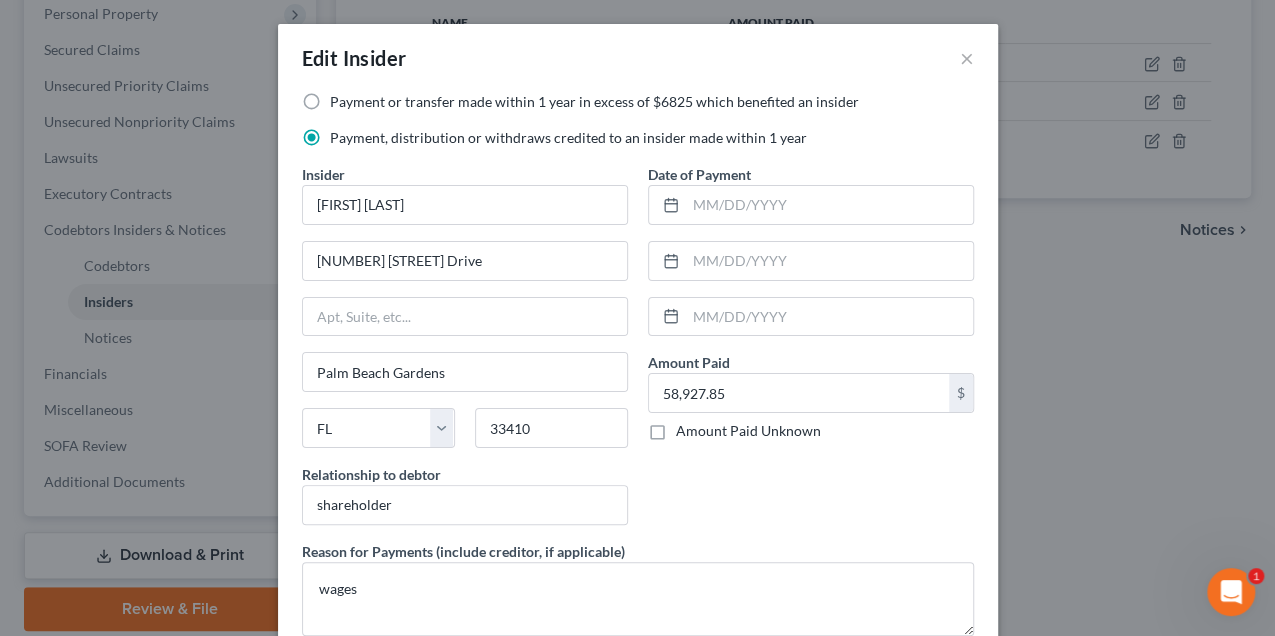type on "West Palm Beach" 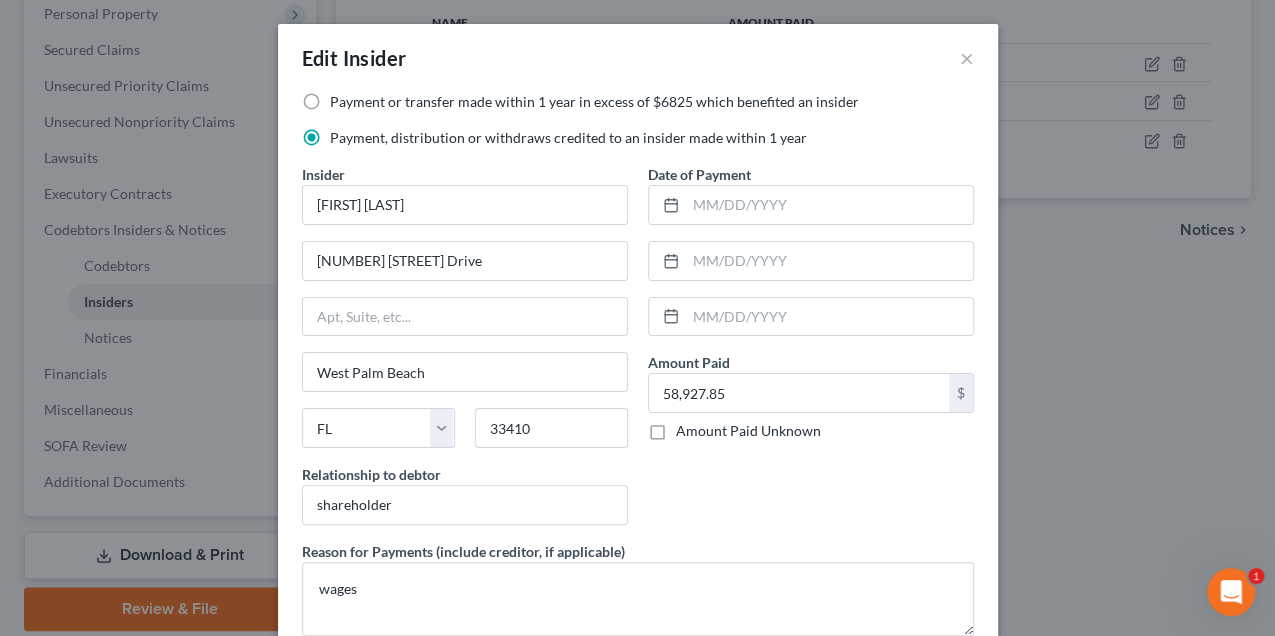 scroll, scrollTop: 108, scrollLeft: 0, axis: vertical 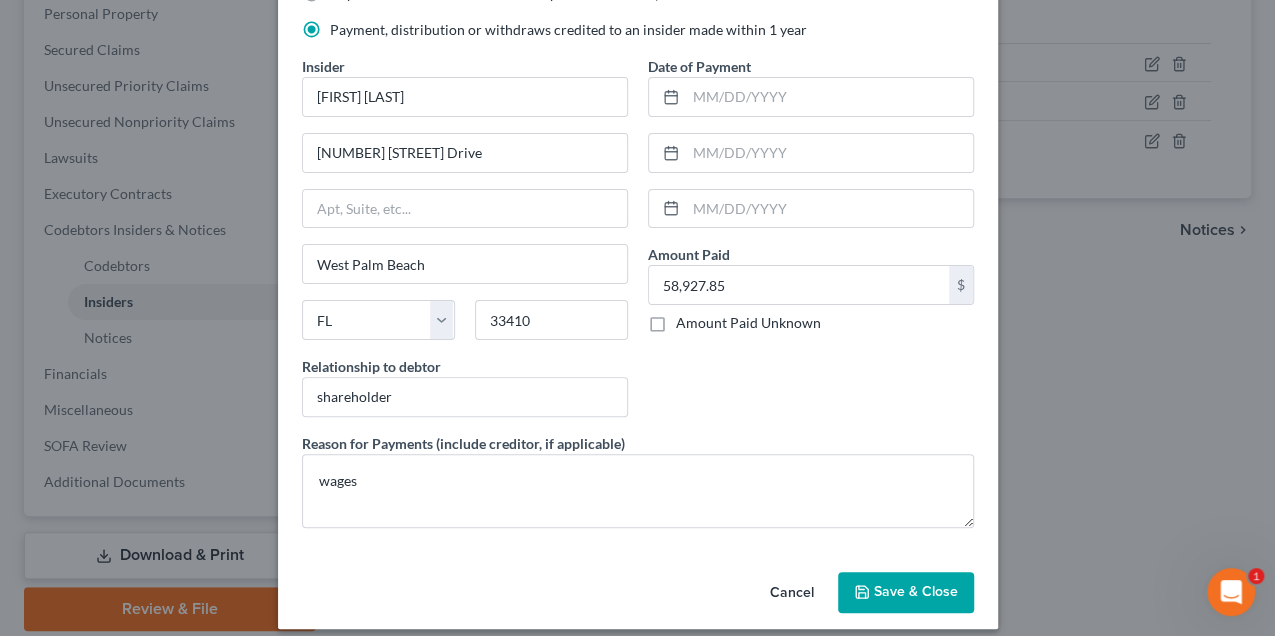 click on "Save & Close" at bounding box center (916, 592) 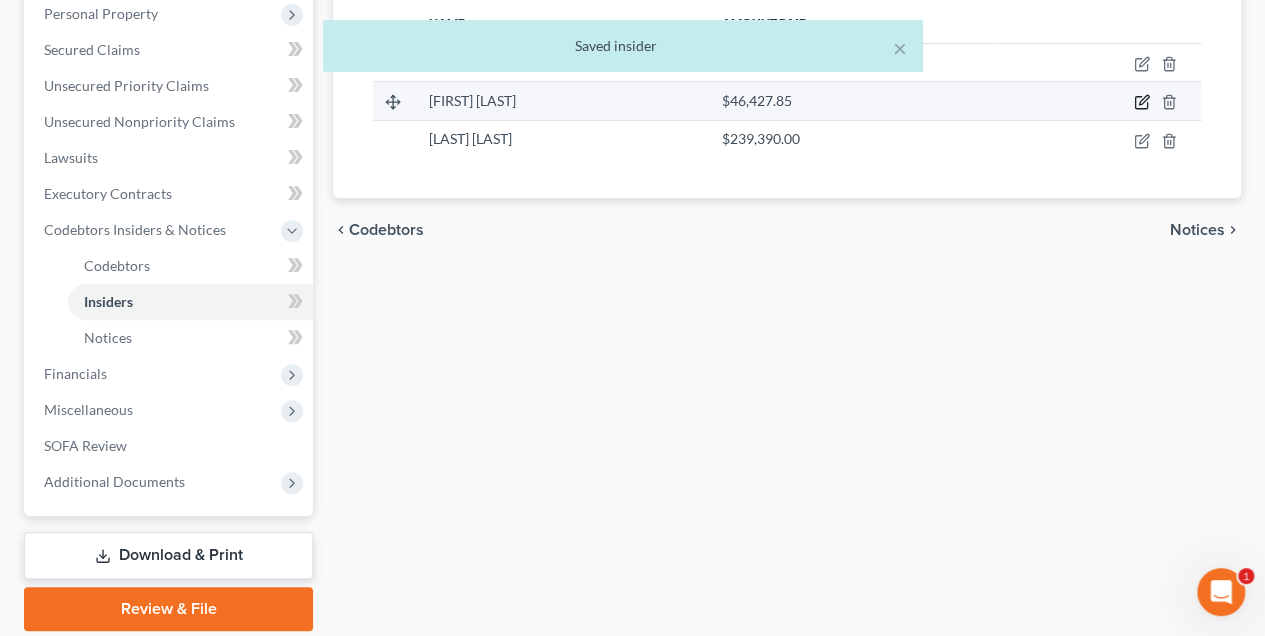 click 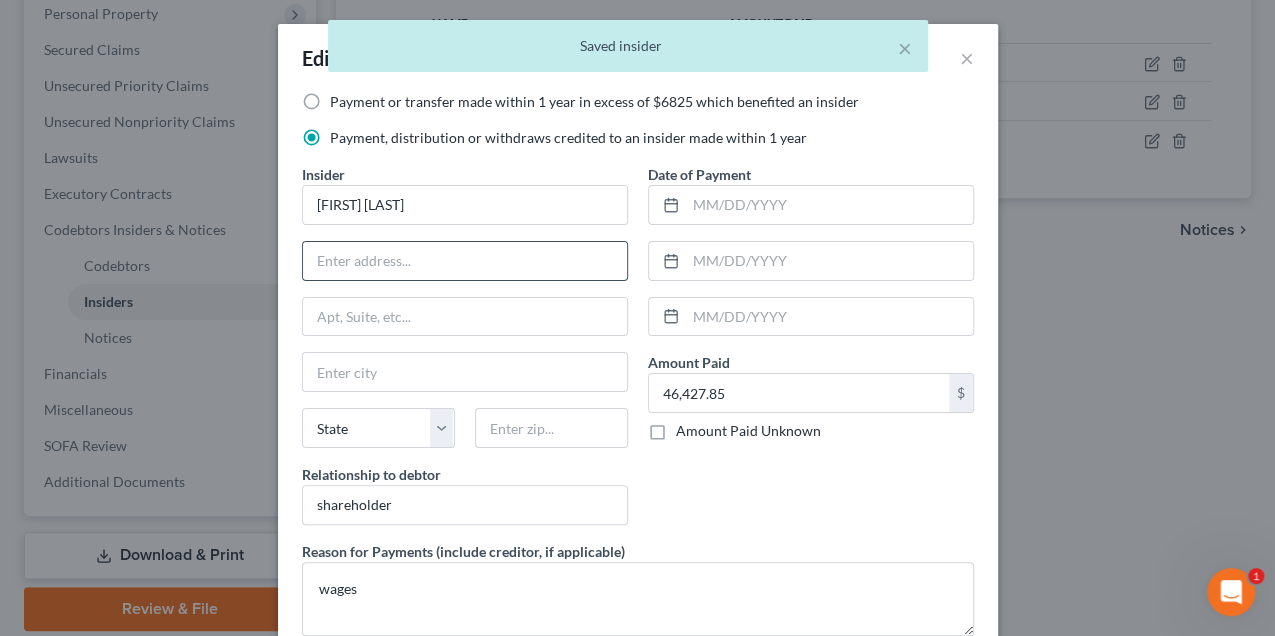 click at bounding box center (465, 261) 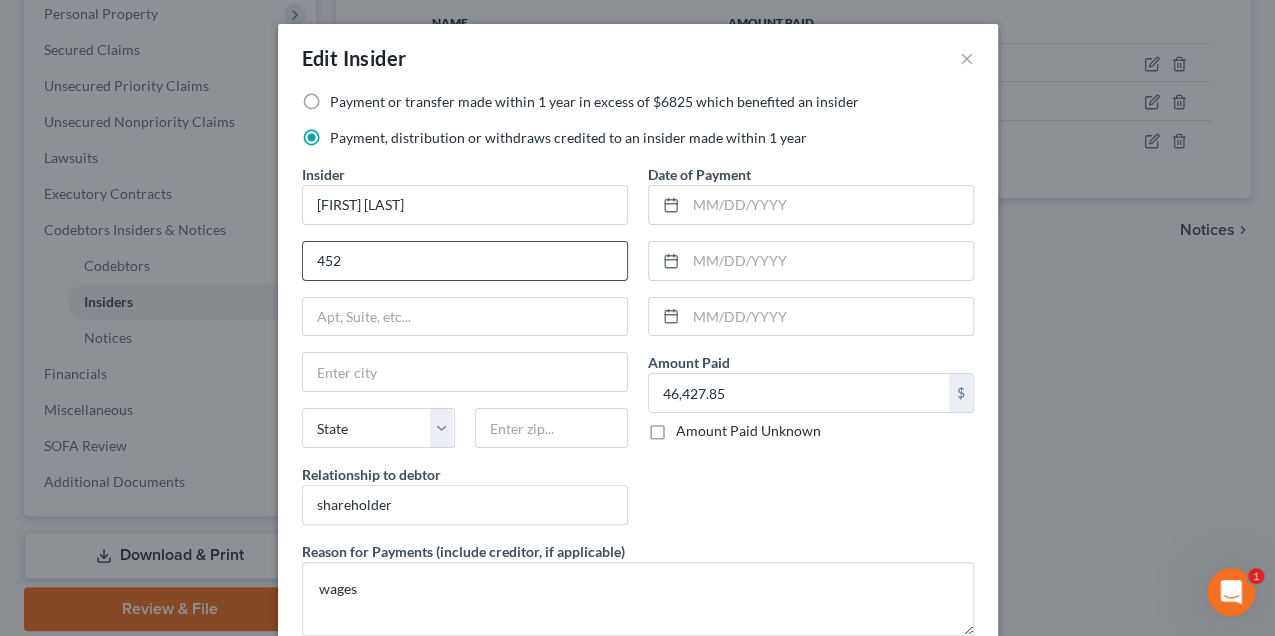type on "[NUMBER] [STREET] Drive" 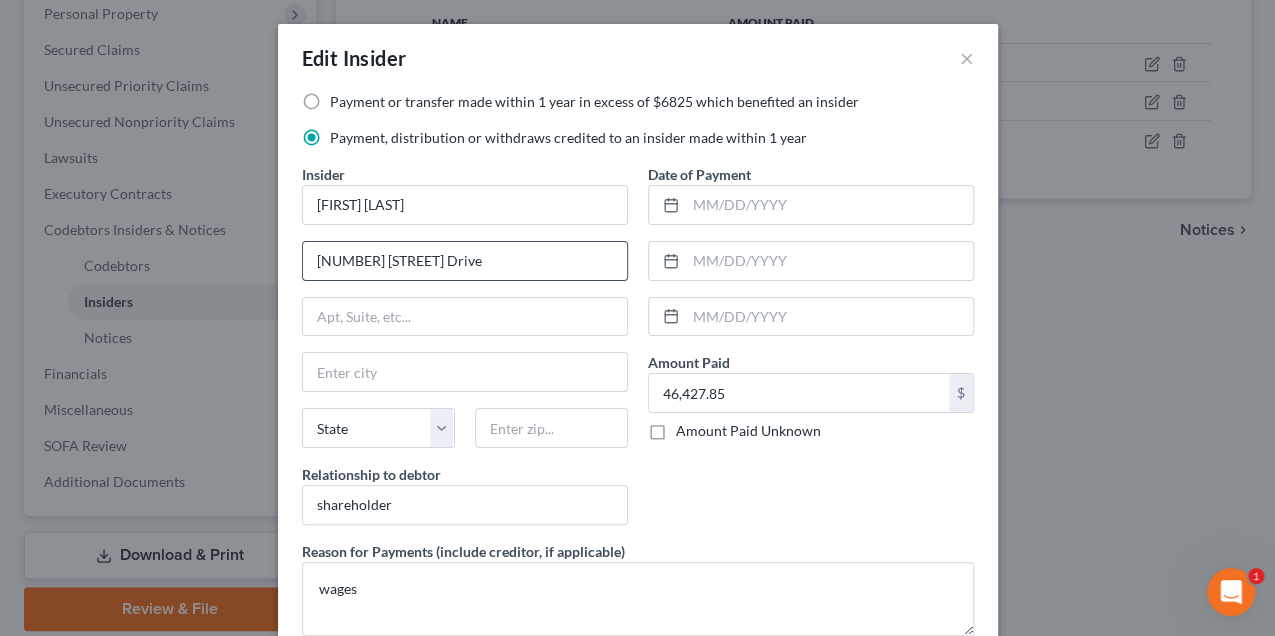 type on "Palm Beach Gardens" 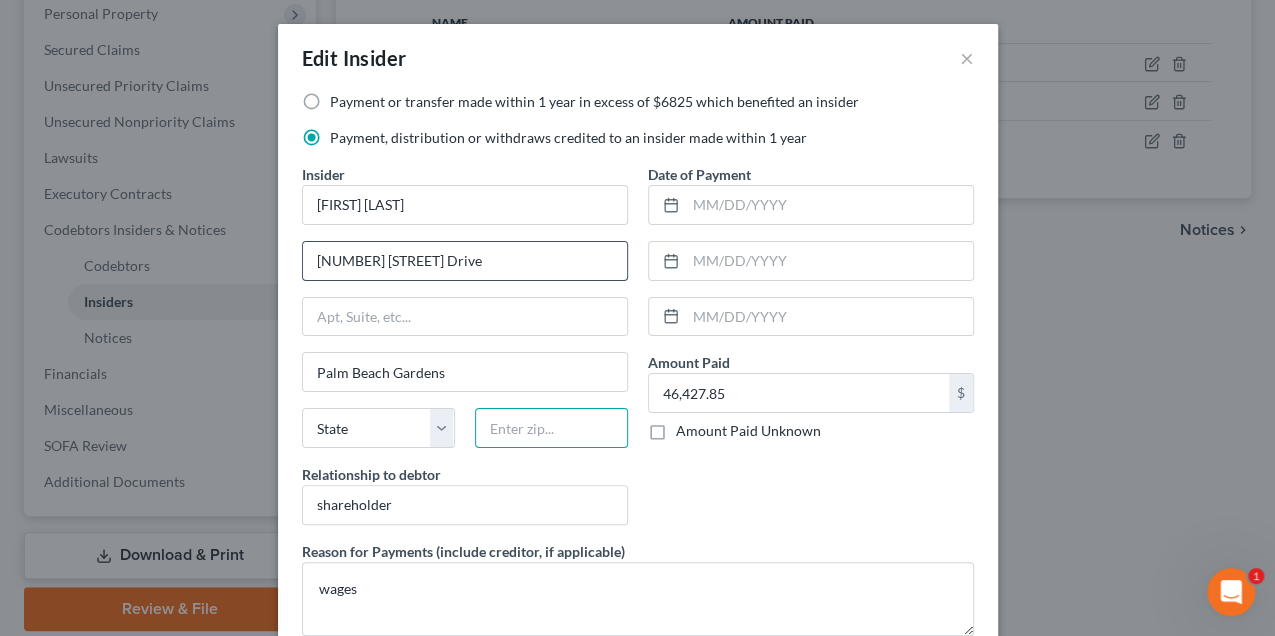 type on "33410" 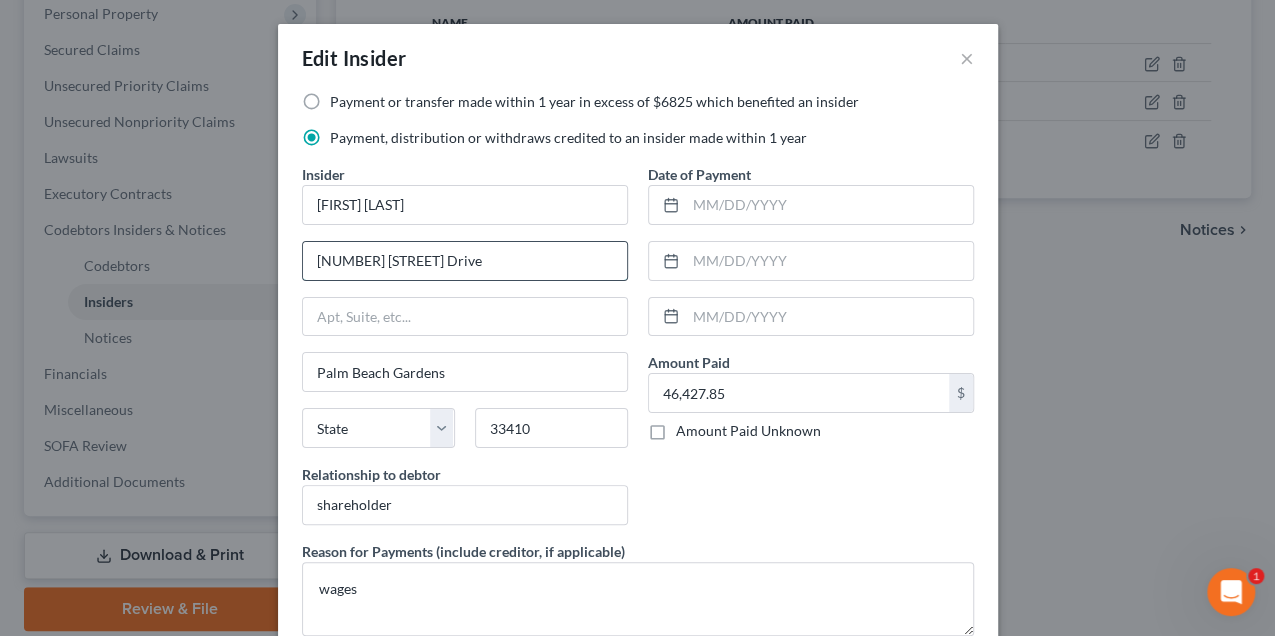 type on "West Palm Beach" 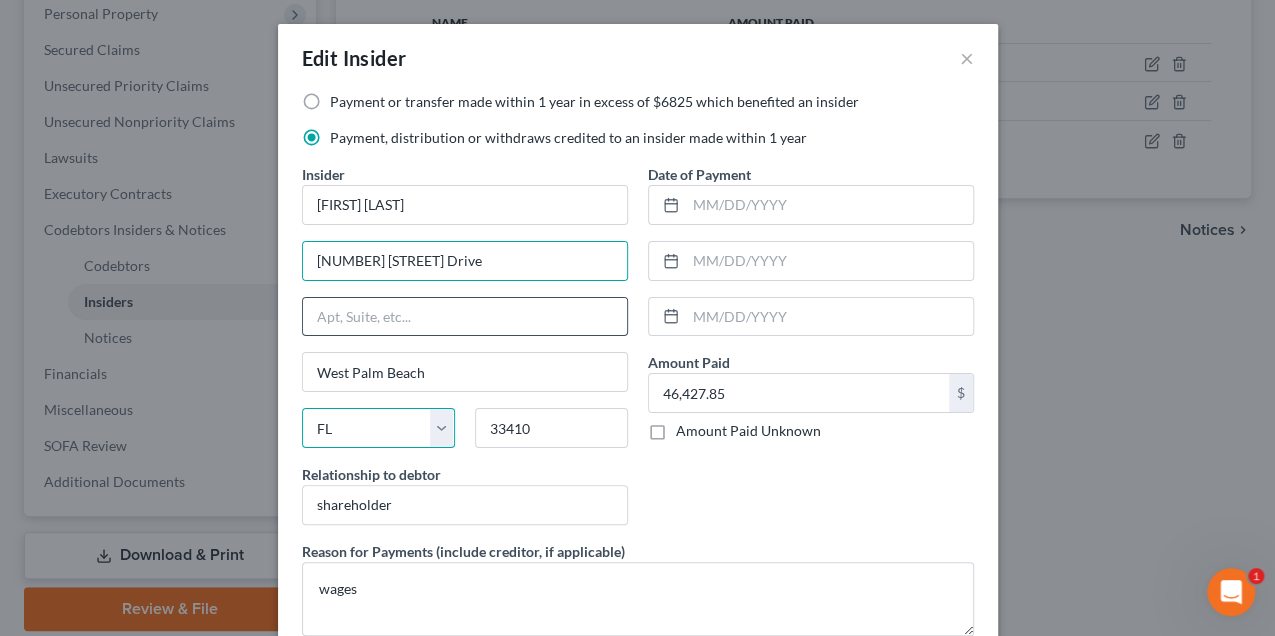 select 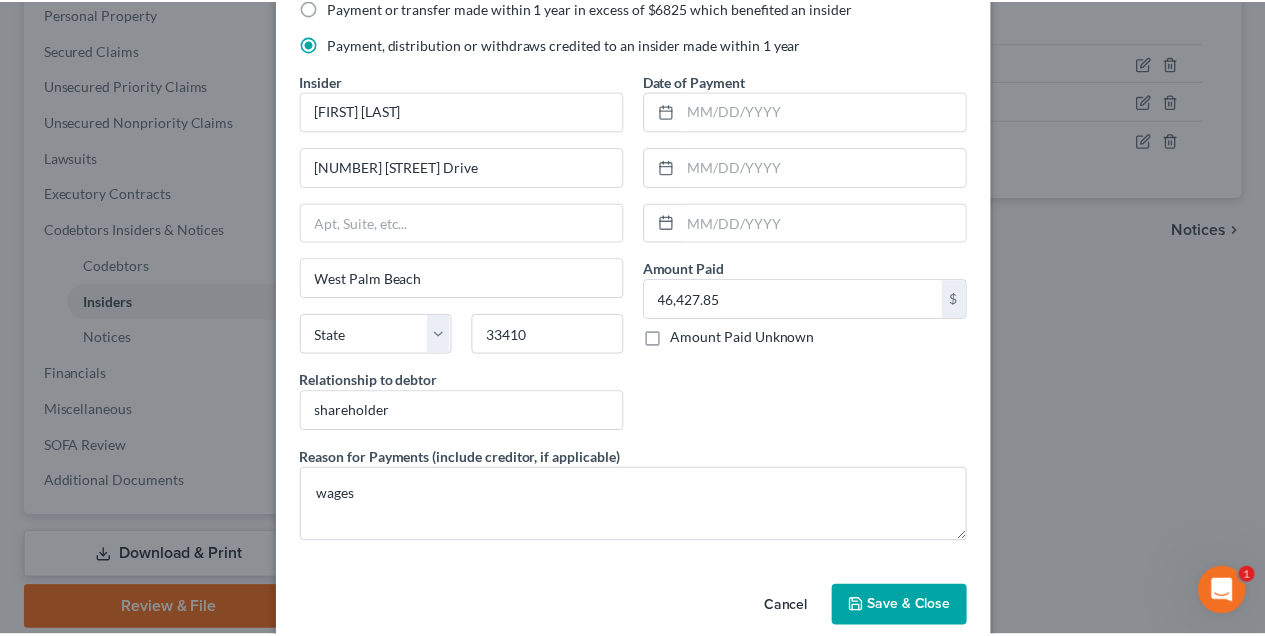 scroll, scrollTop: 120, scrollLeft: 0, axis: vertical 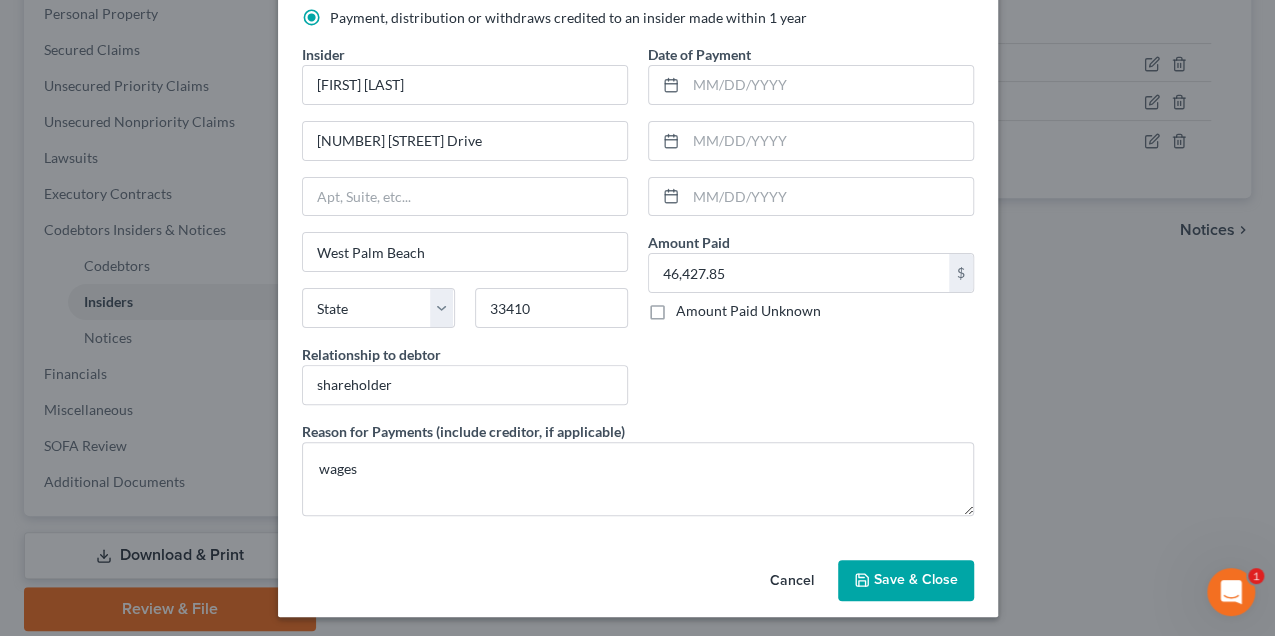 click on "Save & Close" at bounding box center [916, 580] 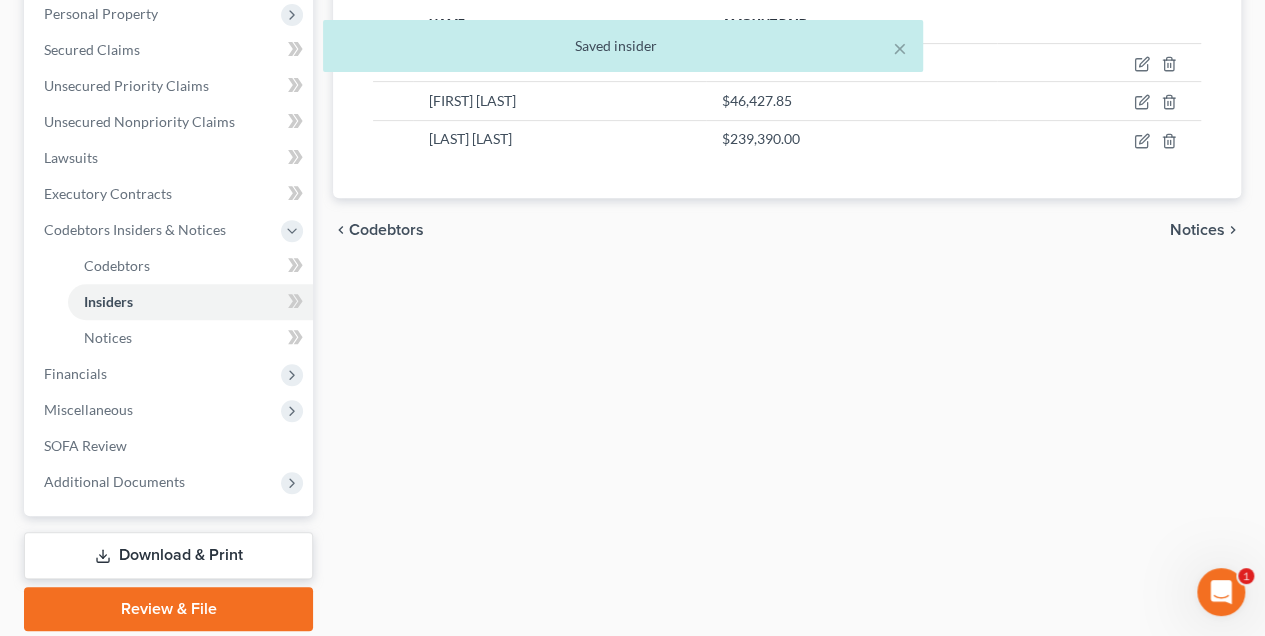 click on "Download & Print" at bounding box center (168, 555) 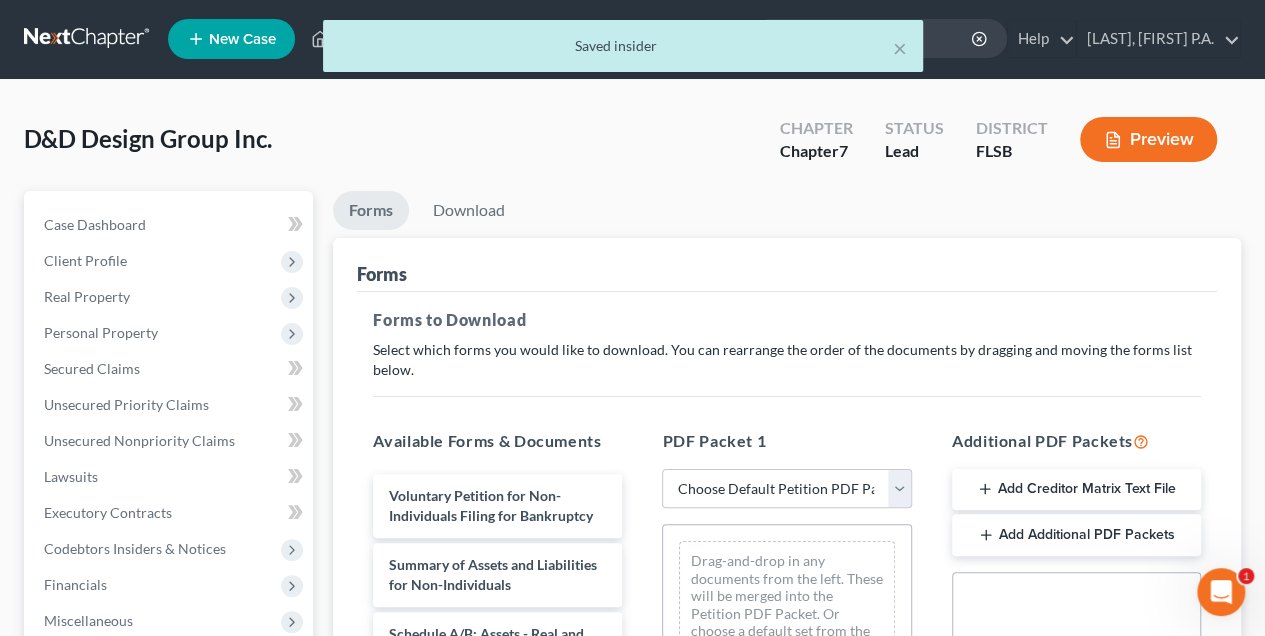 scroll, scrollTop: 0, scrollLeft: 0, axis: both 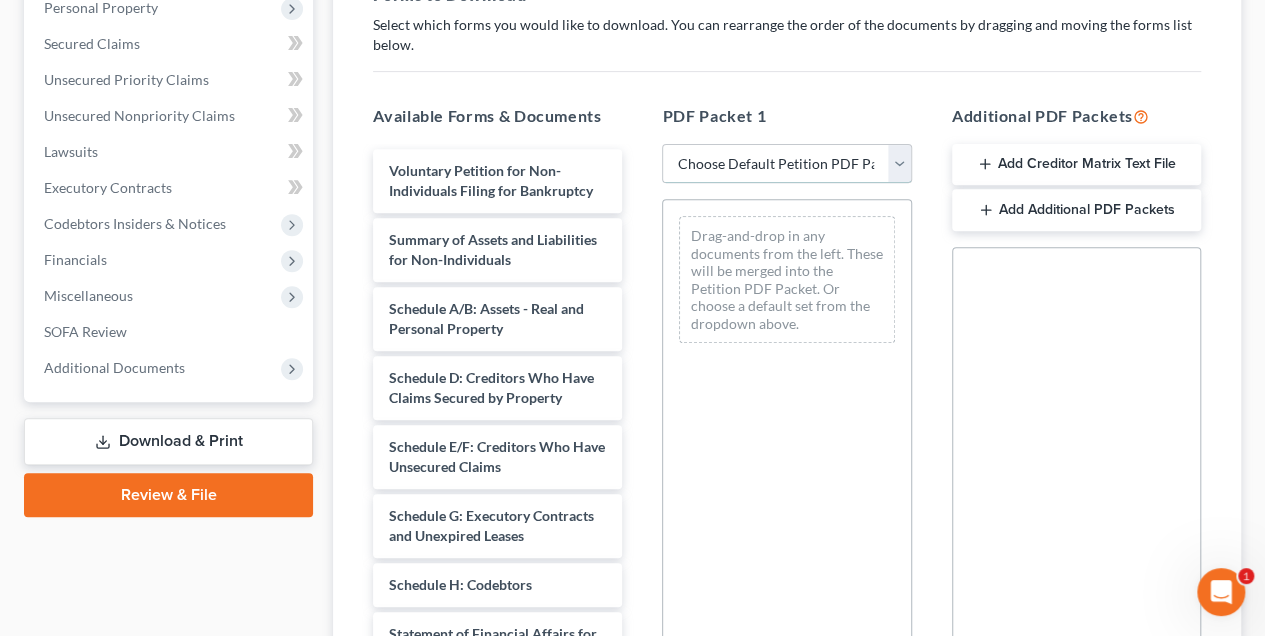click on "Choose Default Petition PDF Packet Complete Bankruptcy Petition (all forms and schedules) Emergency Filing Forms (Petition and Creditor List Only) Amended Forms Signature Pages Only Plan Draft 1.0 D&D Template" at bounding box center [786, 164] 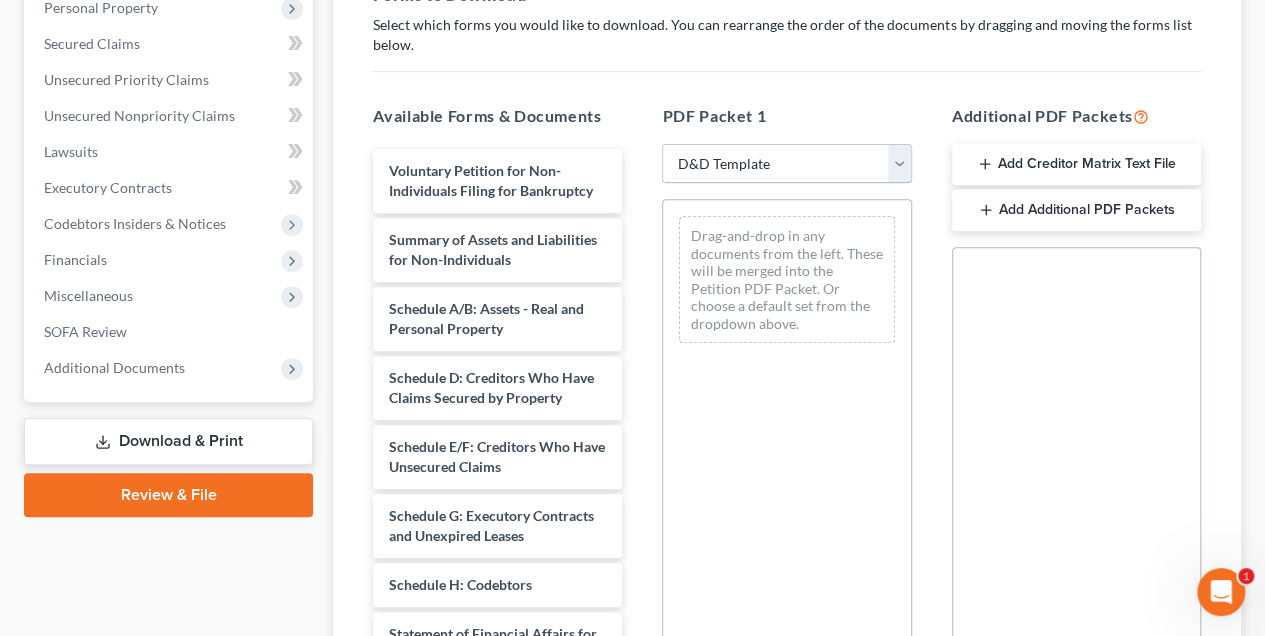 click on "Choose Default Petition PDF Packet Complete Bankruptcy Petition (all forms and schedules) Emergency Filing Forms (Petition and Creditor List Only) Amended Forms Signature Pages Only Plan Draft 1.0 D&D Template" at bounding box center (786, 164) 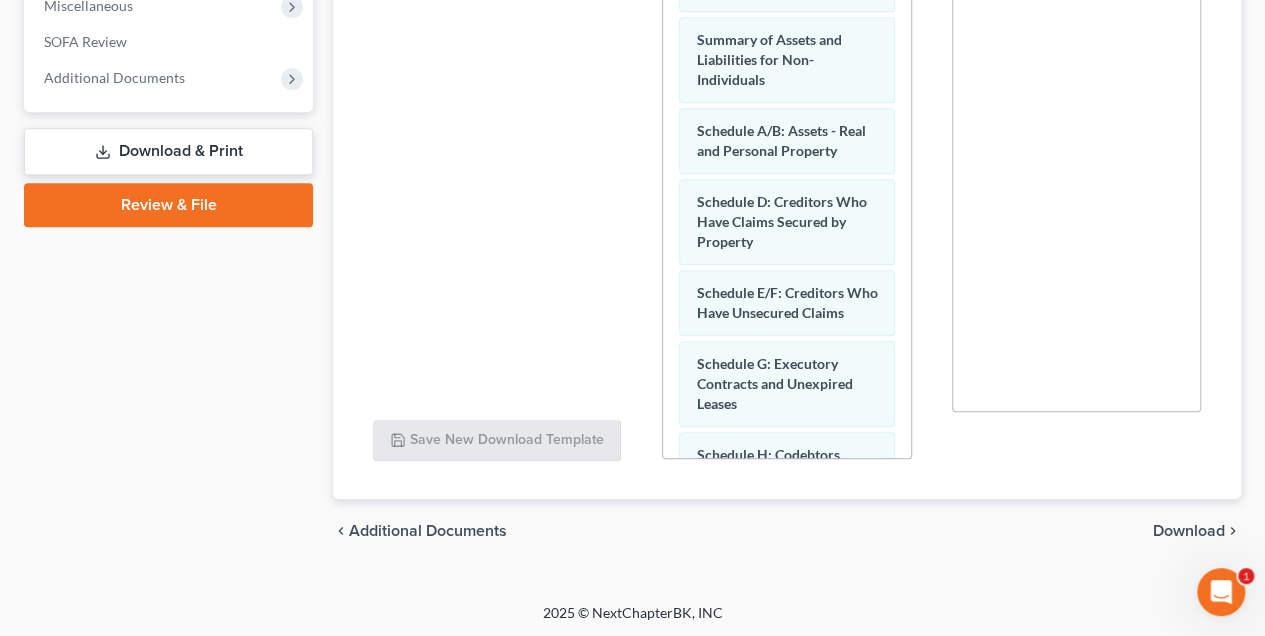 scroll, scrollTop: 617, scrollLeft: 0, axis: vertical 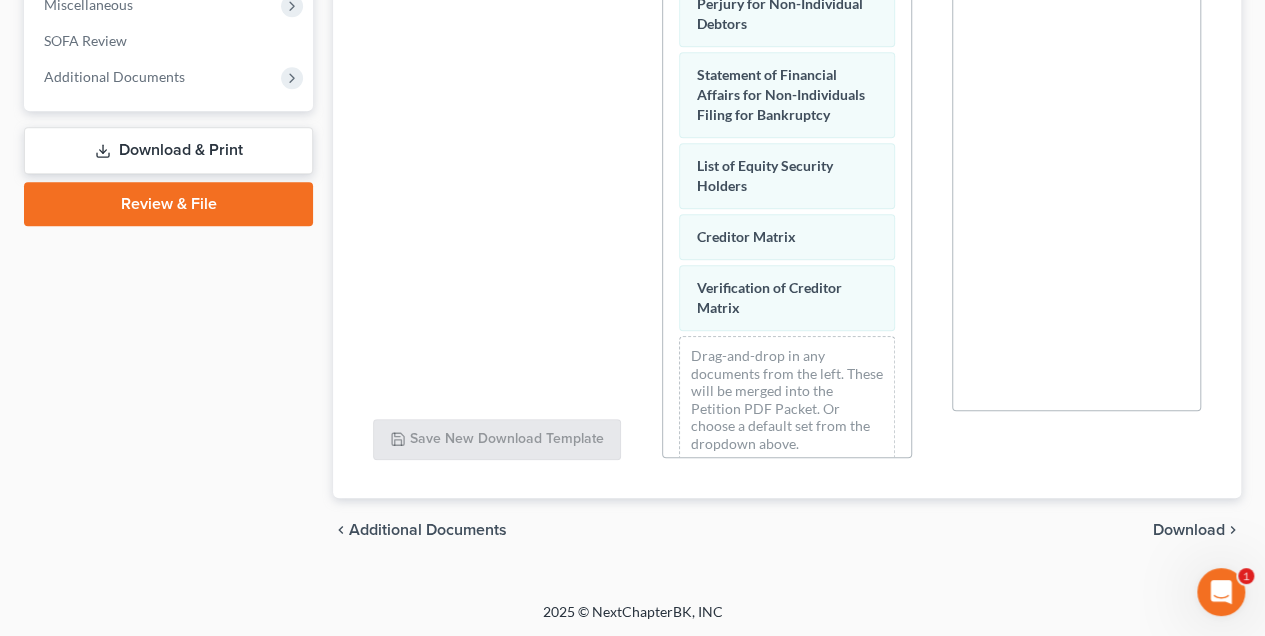 click on "Download" at bounding box center [1189, 530] 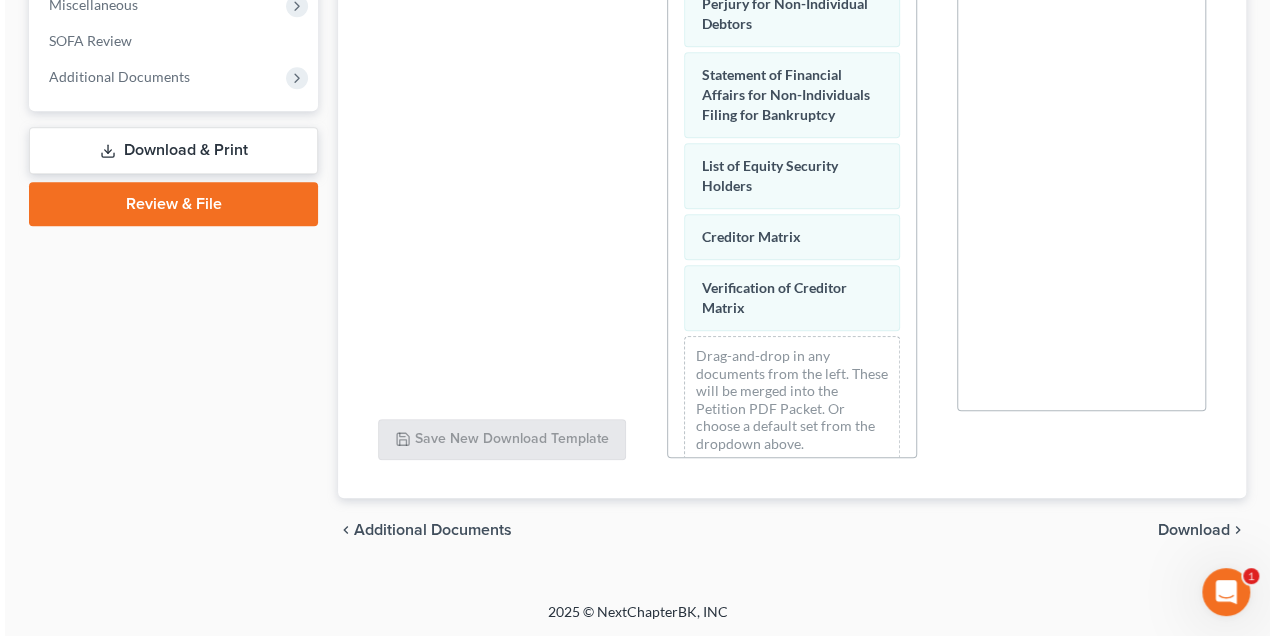 scroll, scrollTop: 280, scrollLeft: 0, axis: vertical 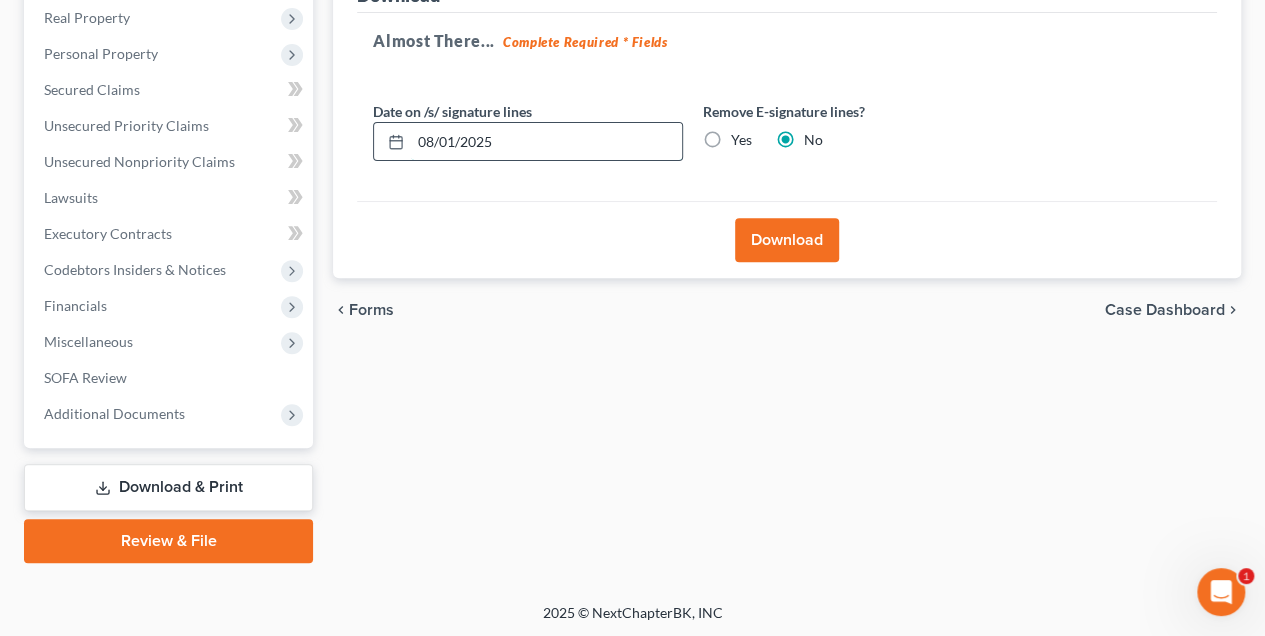 click on "08/01/2025" at bounding box center [546, 142] 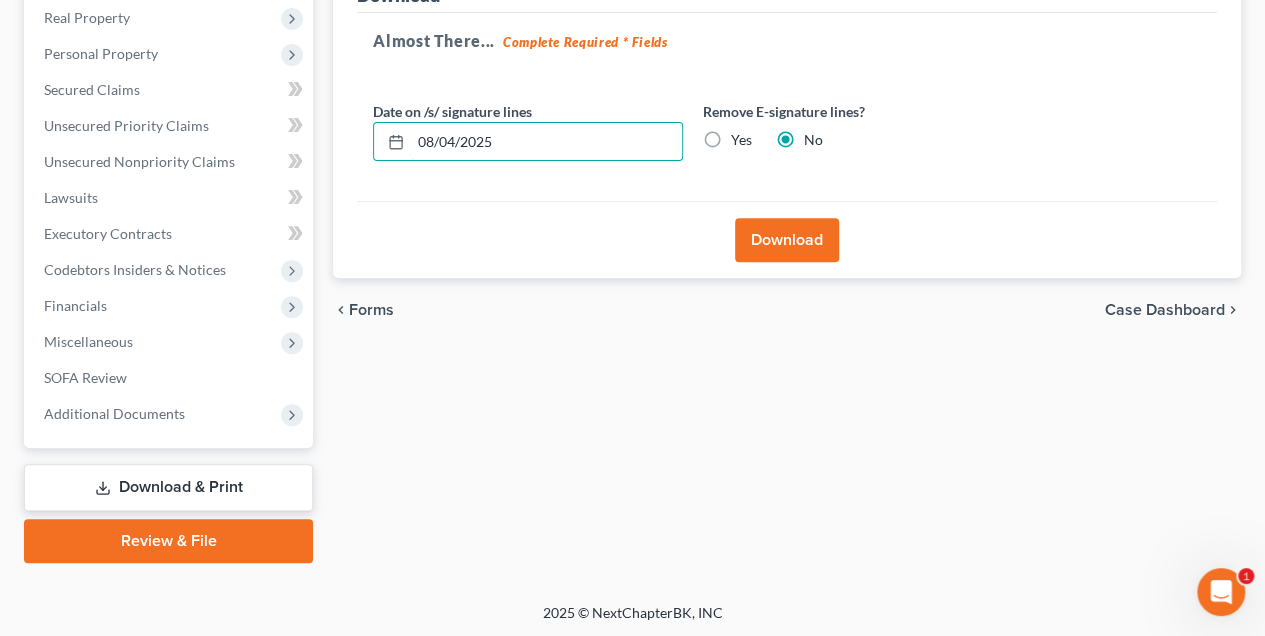 type on "08/04/2025" 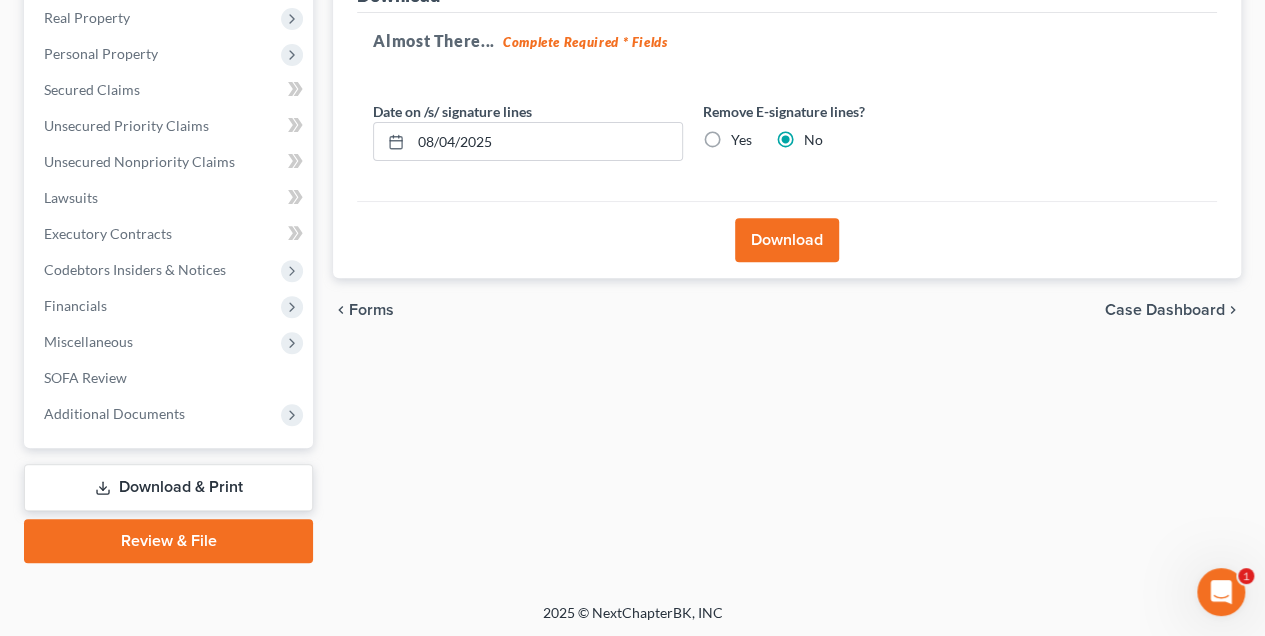 click on "Yes" at bounding box center [741, 140] 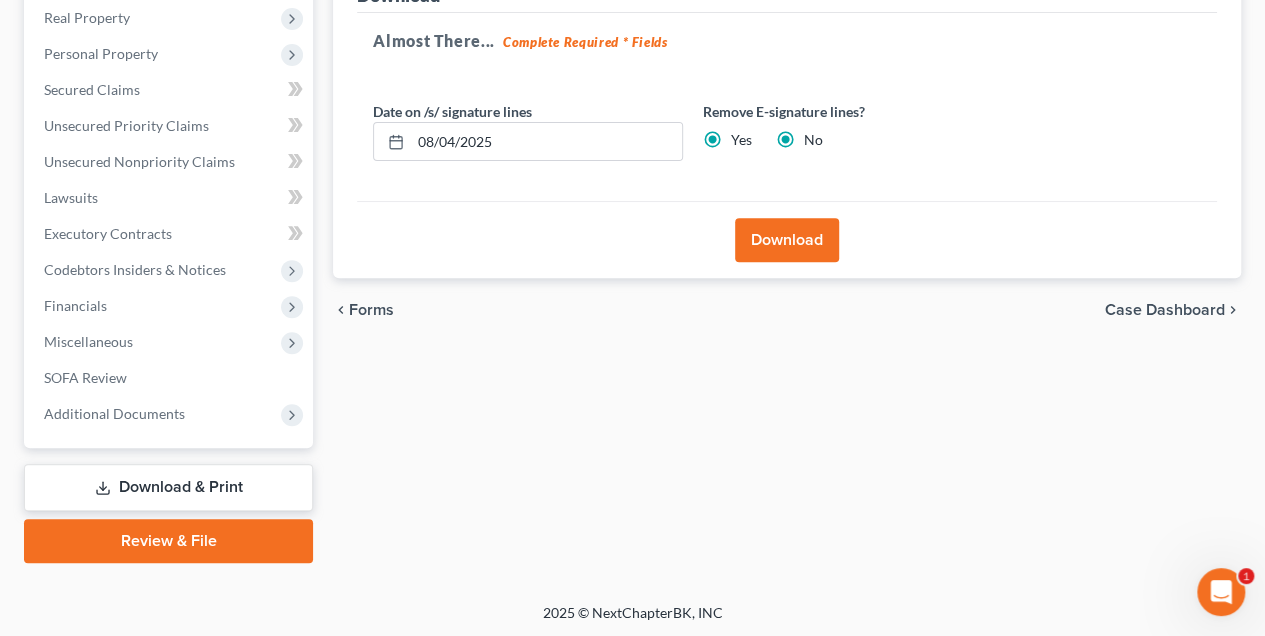 radio on "false" 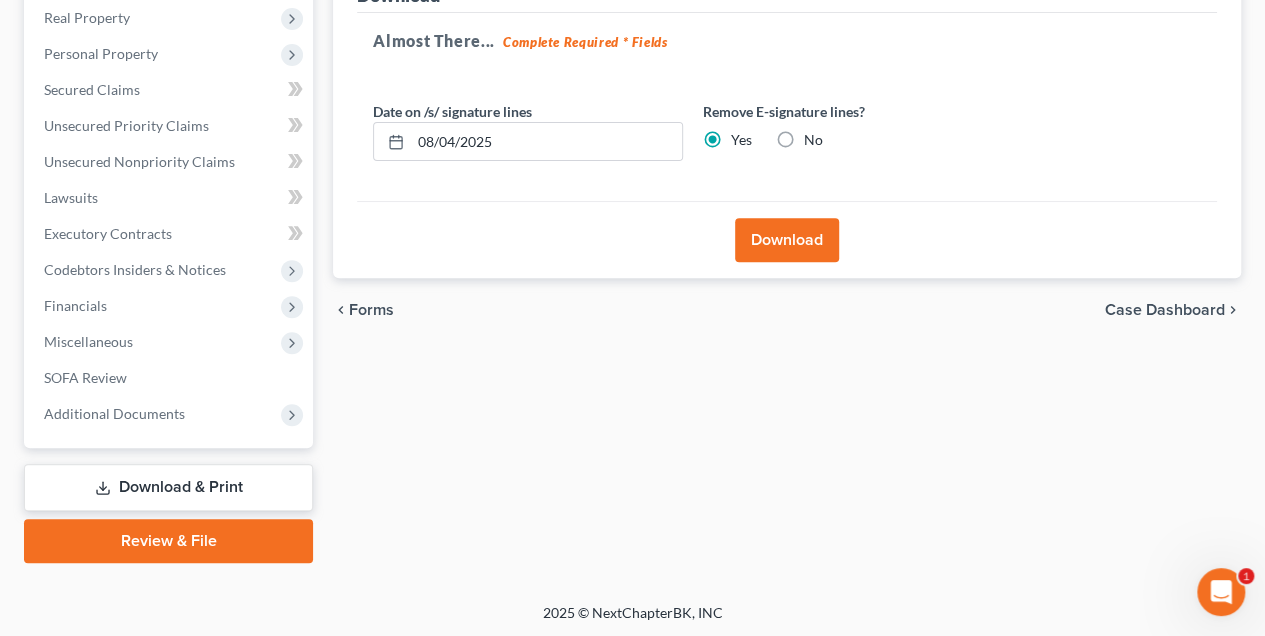 click on "Download" at bounding box center [787, 240] 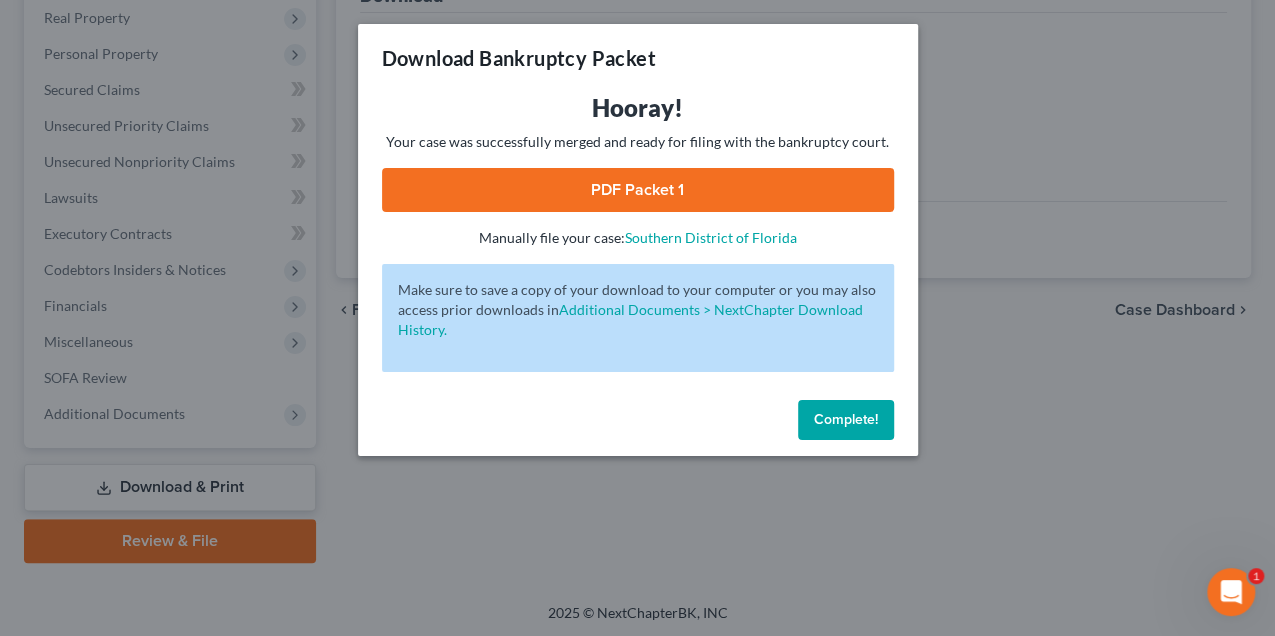 click on "PDF Packet 1" at bounding box center (638, 190) 